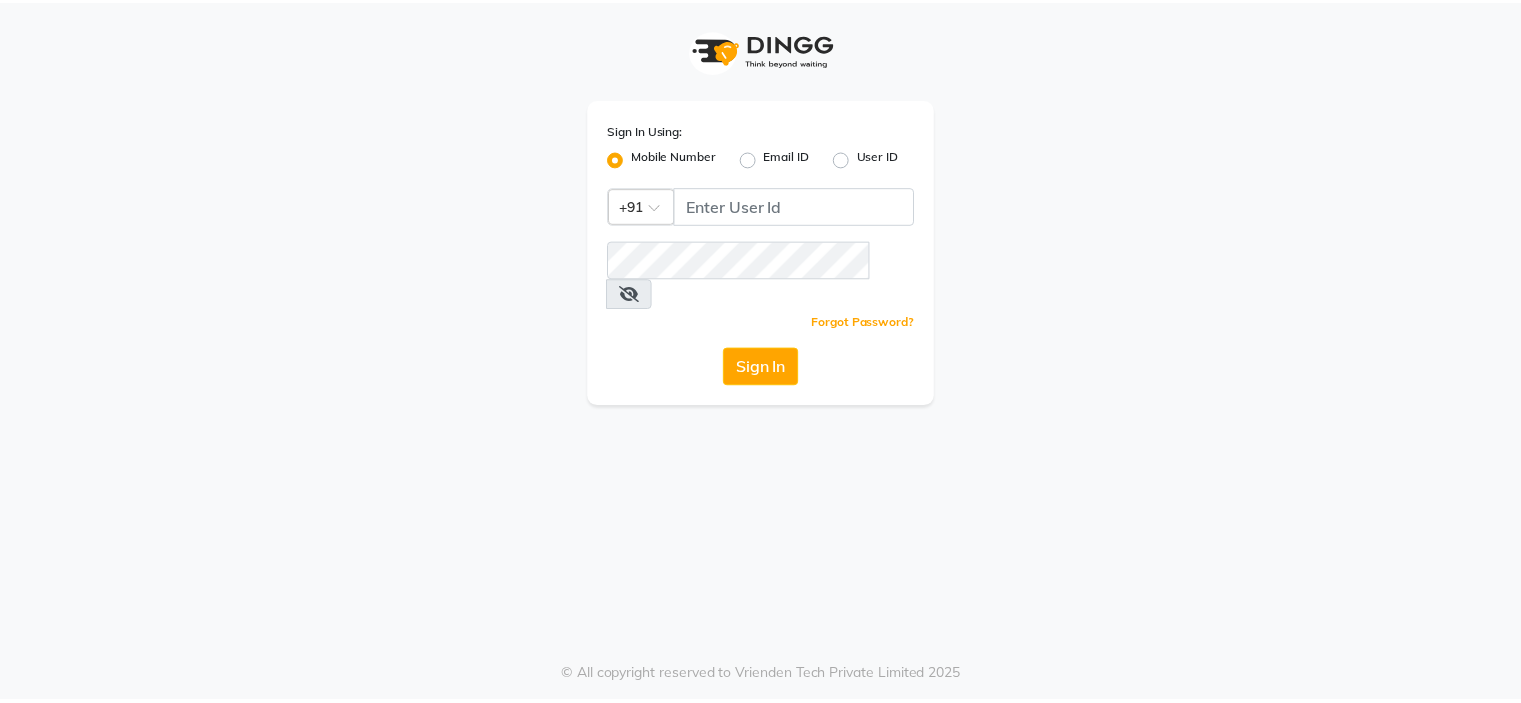 scroll, scrollTop: 0, scrollLeft: 0, axis: both 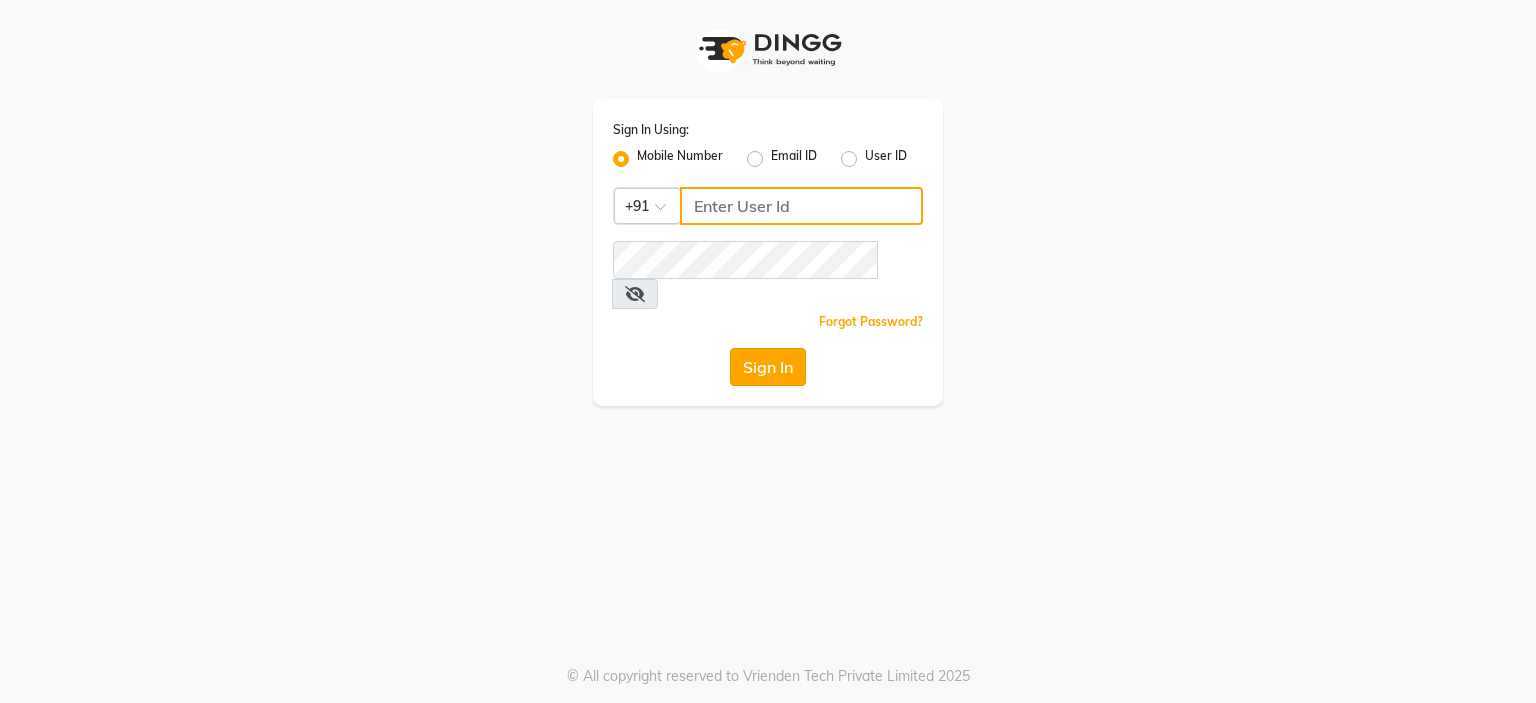 type on "9766533306" 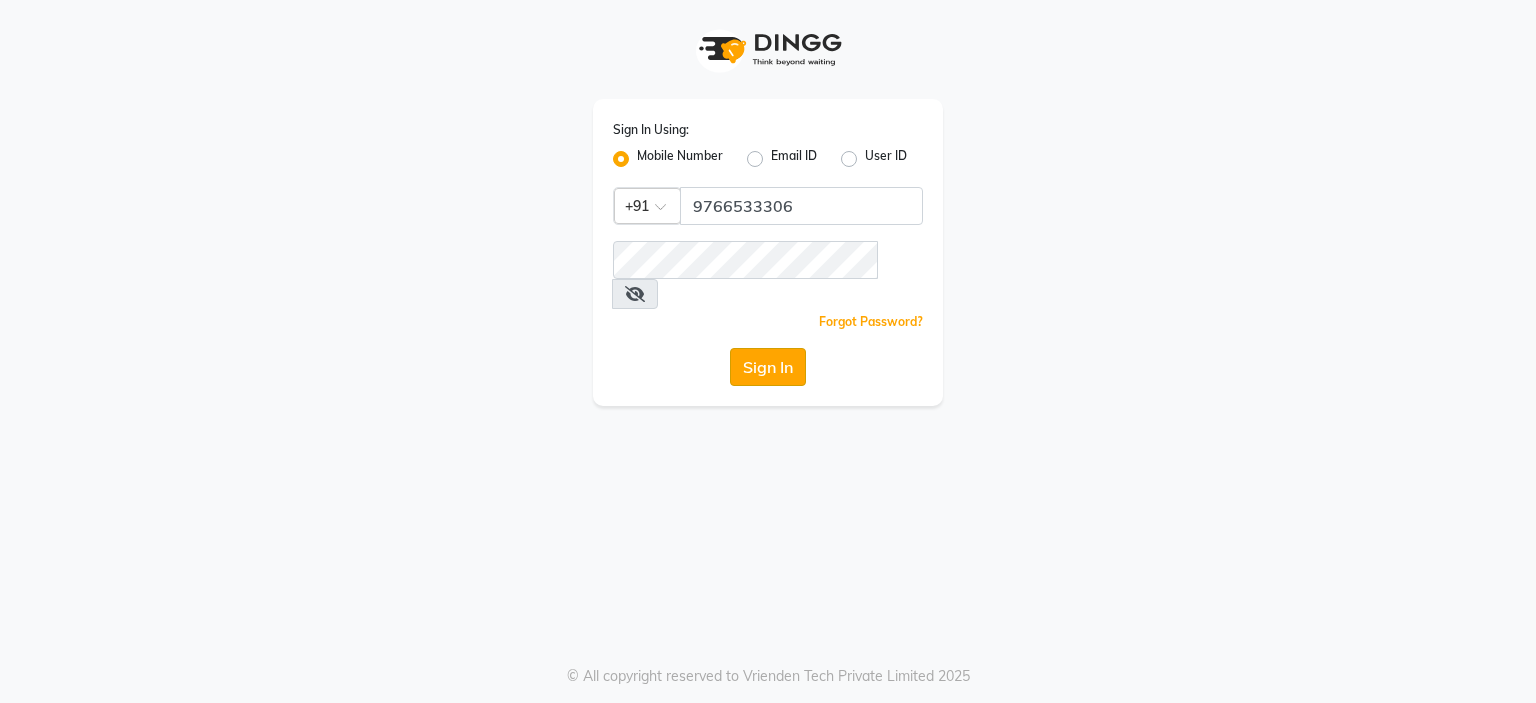 click on "Sign In" 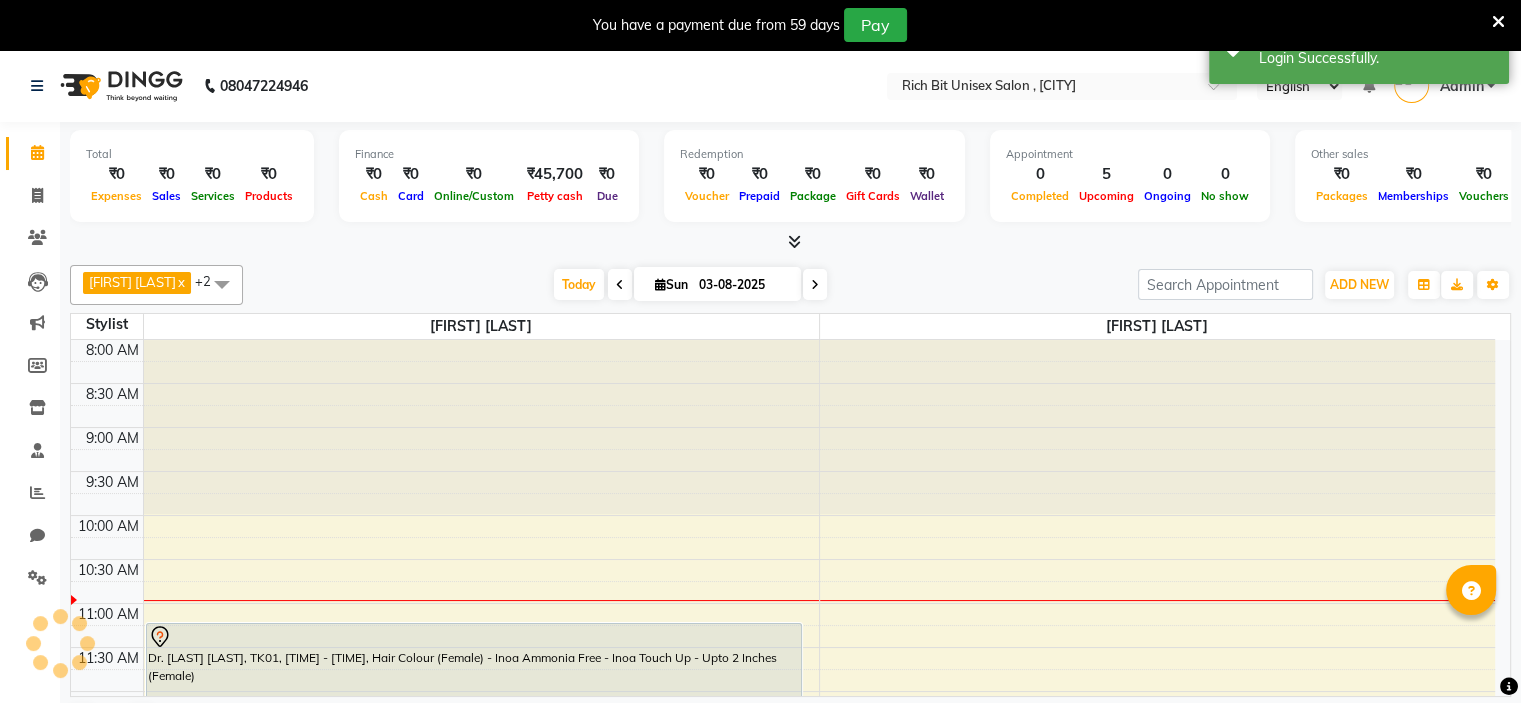 scroll, scrollTop: 0, scrollLeft: 0, axis: both 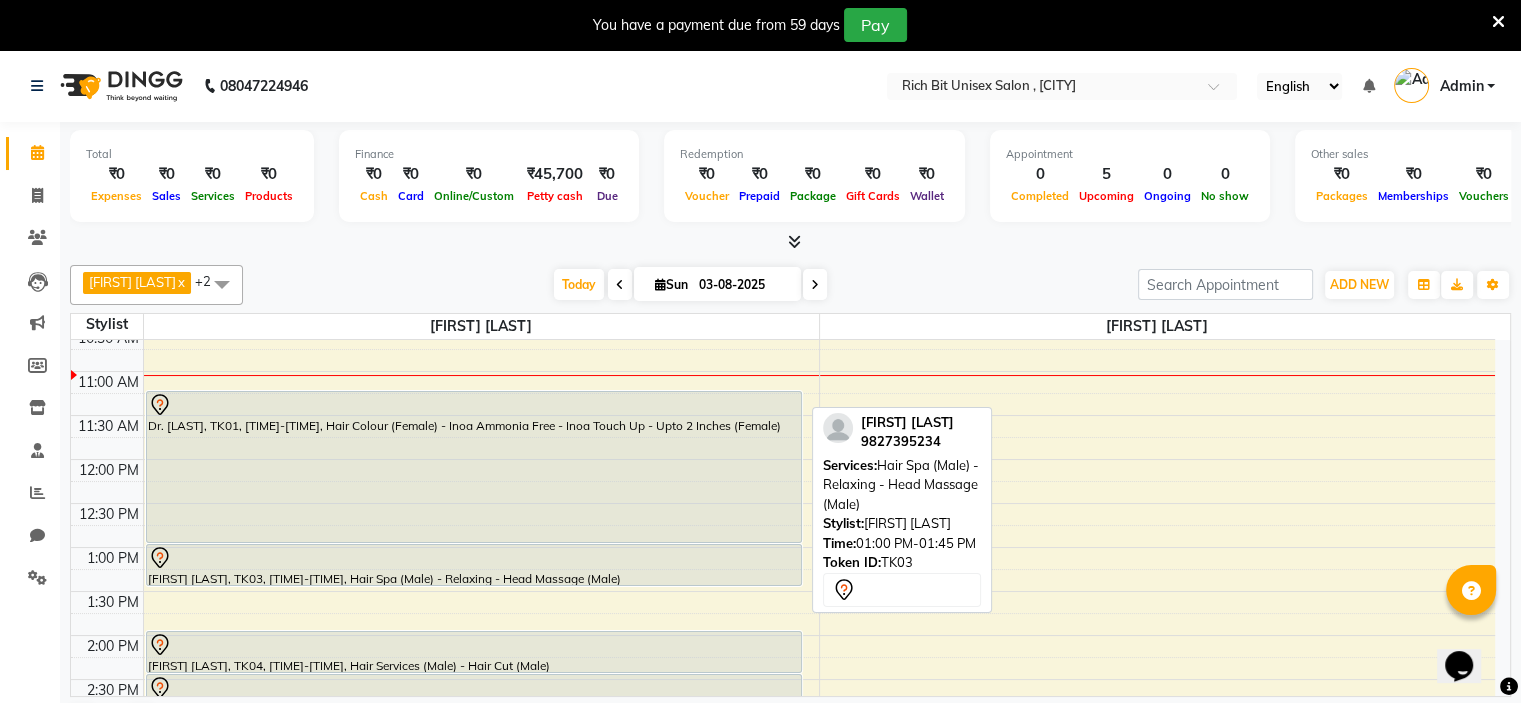 drag, startPoint x: 416, startPoint y: 604, endPoint x: 423, endPoint y: 582, distance: 23.086792 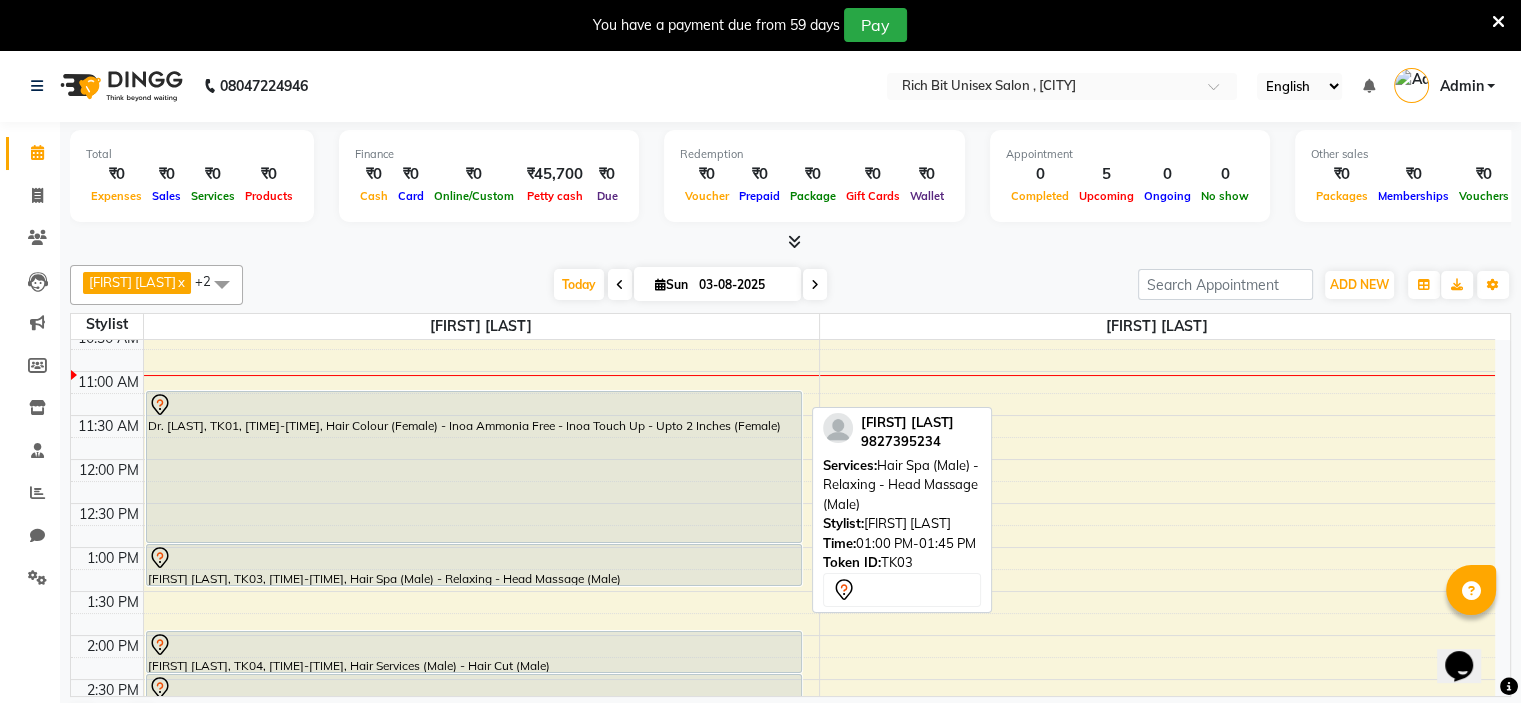 click on "Dr. [LAST], TK01, [TIME]-[TIME], Hair Colour (Female) - Inoa Ammonia Free - Inoa Touch Up - Upto 2 Inches (Female) [FIRST] [LAST], TK03, [TIME]-[TIME], Hair Spa (Male) - Relaxing - Head Massage (Male) [FIRST] [LAST], TK04, [TIME]-[TIME], Hair Services (Male) - Hair Cut (Male) [FIRST] [LAST], TK04, [TIME]-[TIME], Hair Services (Male) - Hair Cut For Kids (Male) [FIRST] [LAST], TK02, [TIME]-[TIME], Hair Colour (Female) - Majirel - Global Color - Highlights - Special Effect - Below Shoulder (Female) [FIRST] [LAST], TK03, [TIME]-[TIME], Hair Spa (Male) - Relaxing - Head Massage (Male)" at bounding box center [481, 767] 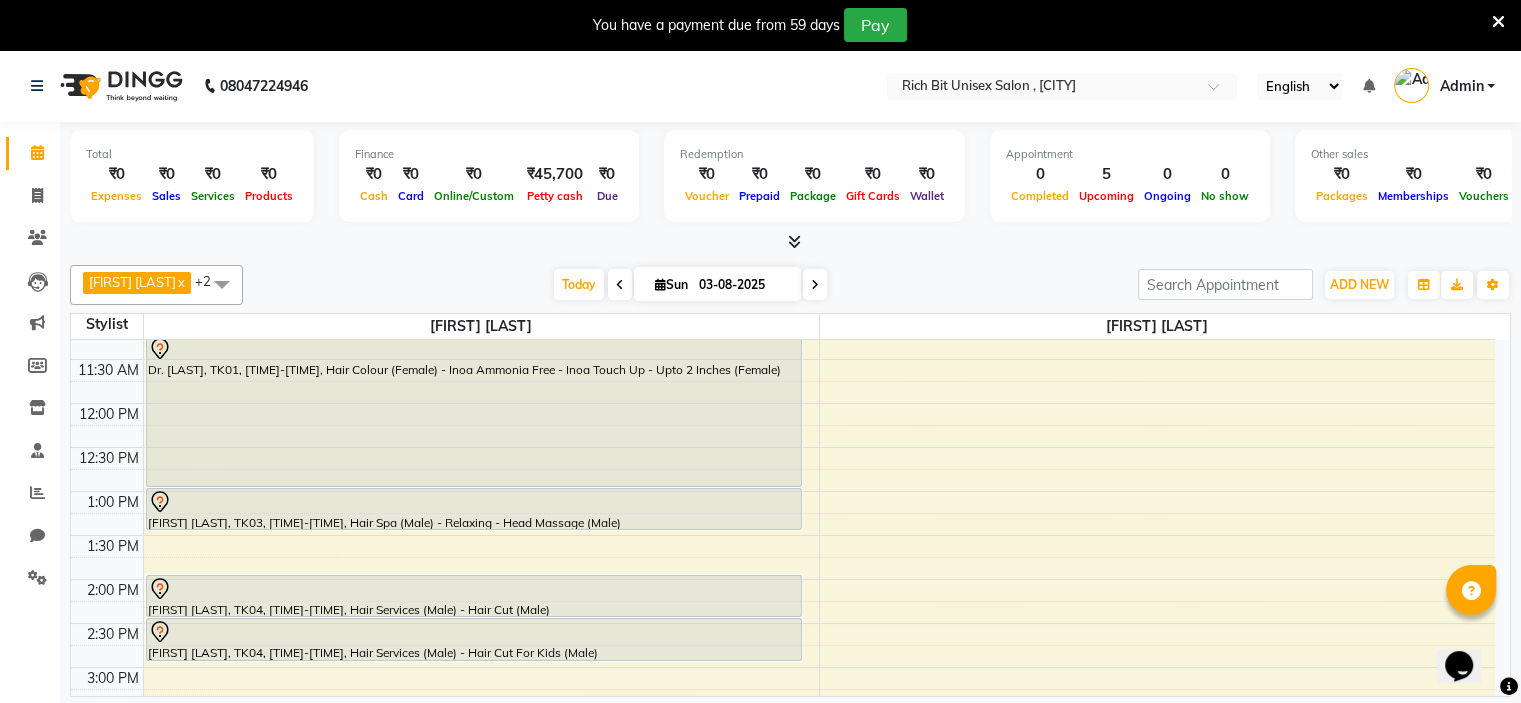 scroll, scrollTop: 256, scrollLeft: 0, axis: vertical 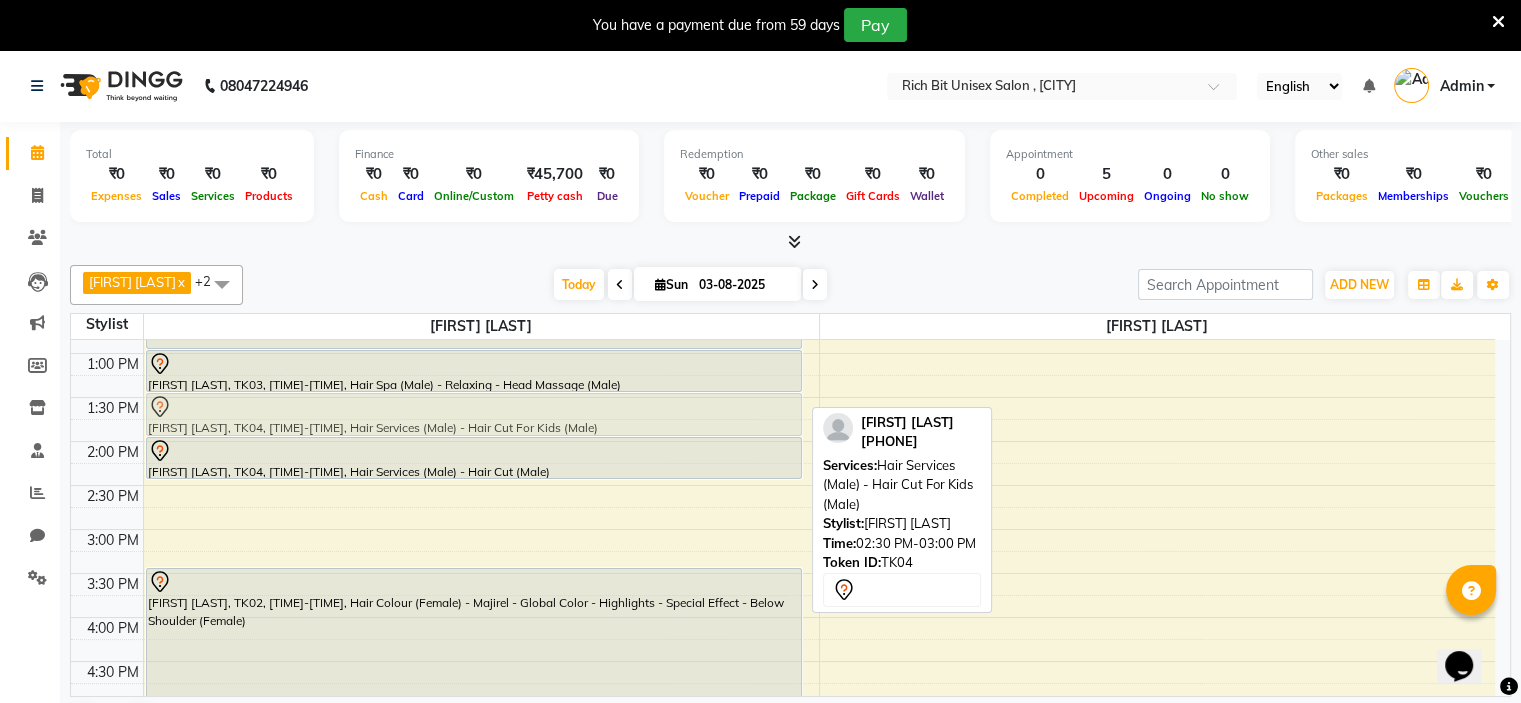 drag, startPoint x: 417, startPoint y: 489, endPoint x: 425, endPoint y: 411, distance: 78.40918 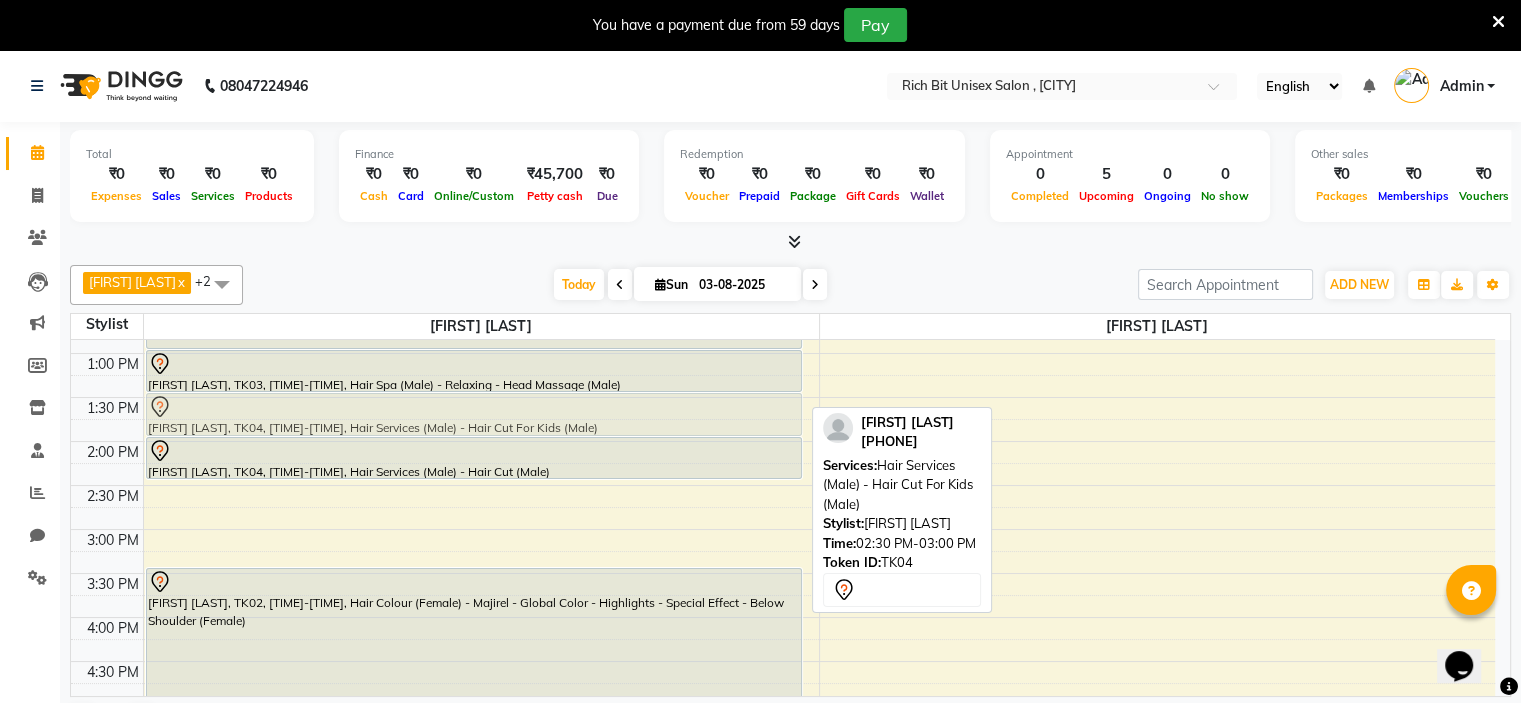 click on "Dr. [LAST], TK01, [TIME]-[TIME], Hair Colour (Female) - Inoa Ammonia Free - Inoa Touch Up - Upto 2 Inches (Female) [FIRST] [LAST], TK03, [TIME]-[TIME], Hair Spa (Male) - Relaxing - Head Massage (Male) [FIRST] [LAST], TK04, [TIME]-[TIME], Hair Services (Male) - Hair Cut (Male) [FIRST] [LAST], TK04, [TIME]-[TIME], Hair Services (Male) - Hair Cut For Kids (Male) [FIRST] [LAST], TK02, [TIME]-[TIME], Hair Colour (Female) - Majirel - Global Color - Highlights - Special Effect - Below Shoulder (Female) [FIRST] [LAST], TK04, [TIME]-[TIME], Hair Services (Male) - Hair Cut For Kids (Male)" at bounding box center [481, 573] 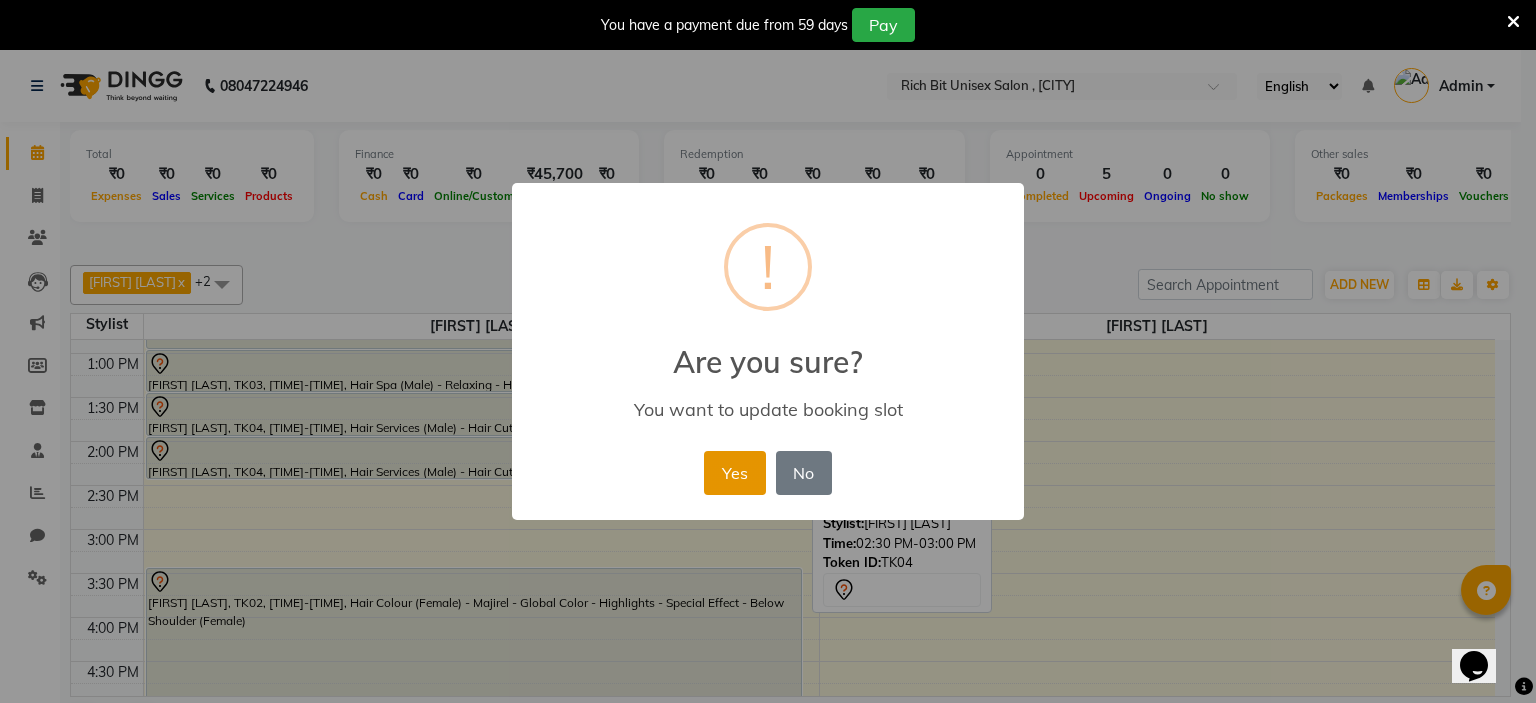 click on "Yes" at bounding box center [734, 473] 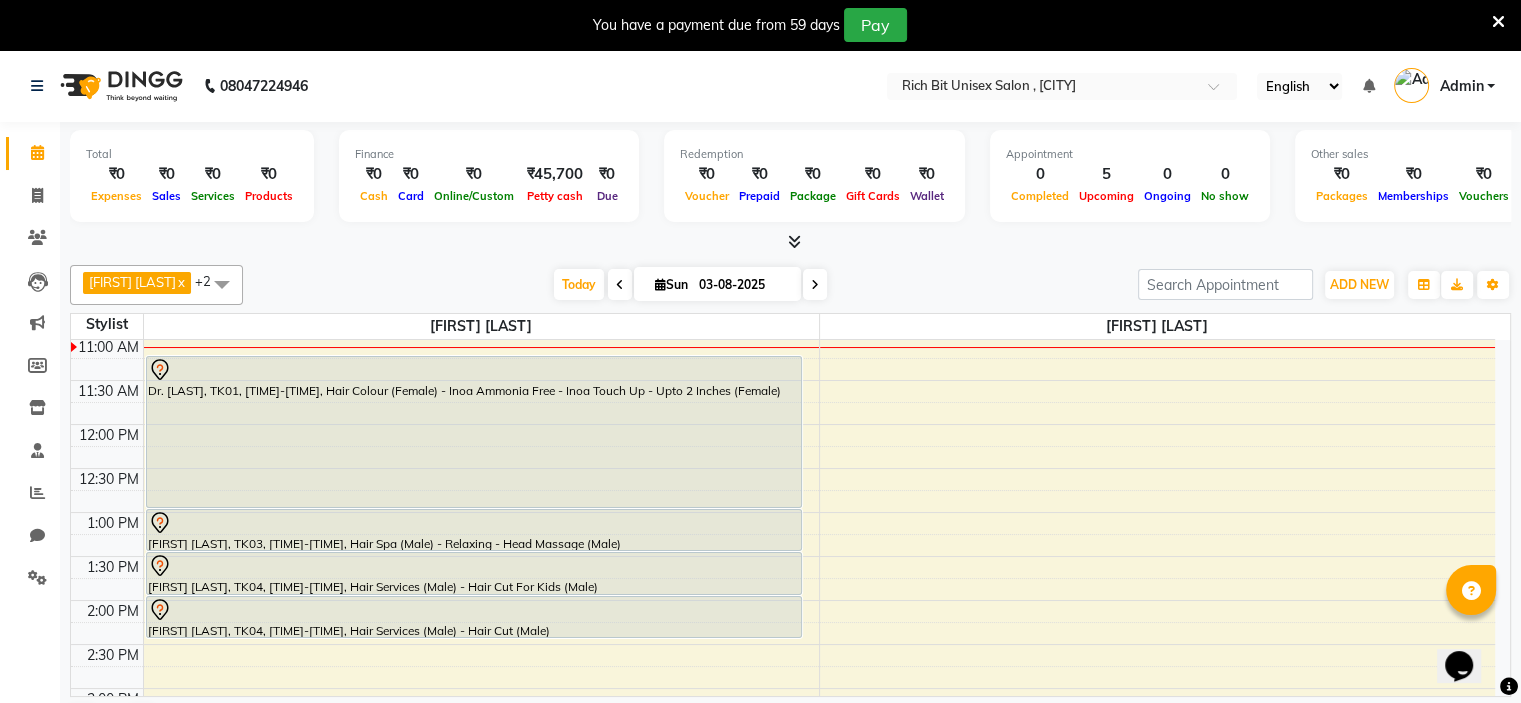 scroll, scrollTop: 270, scrollLeft: 0, axis: vertical 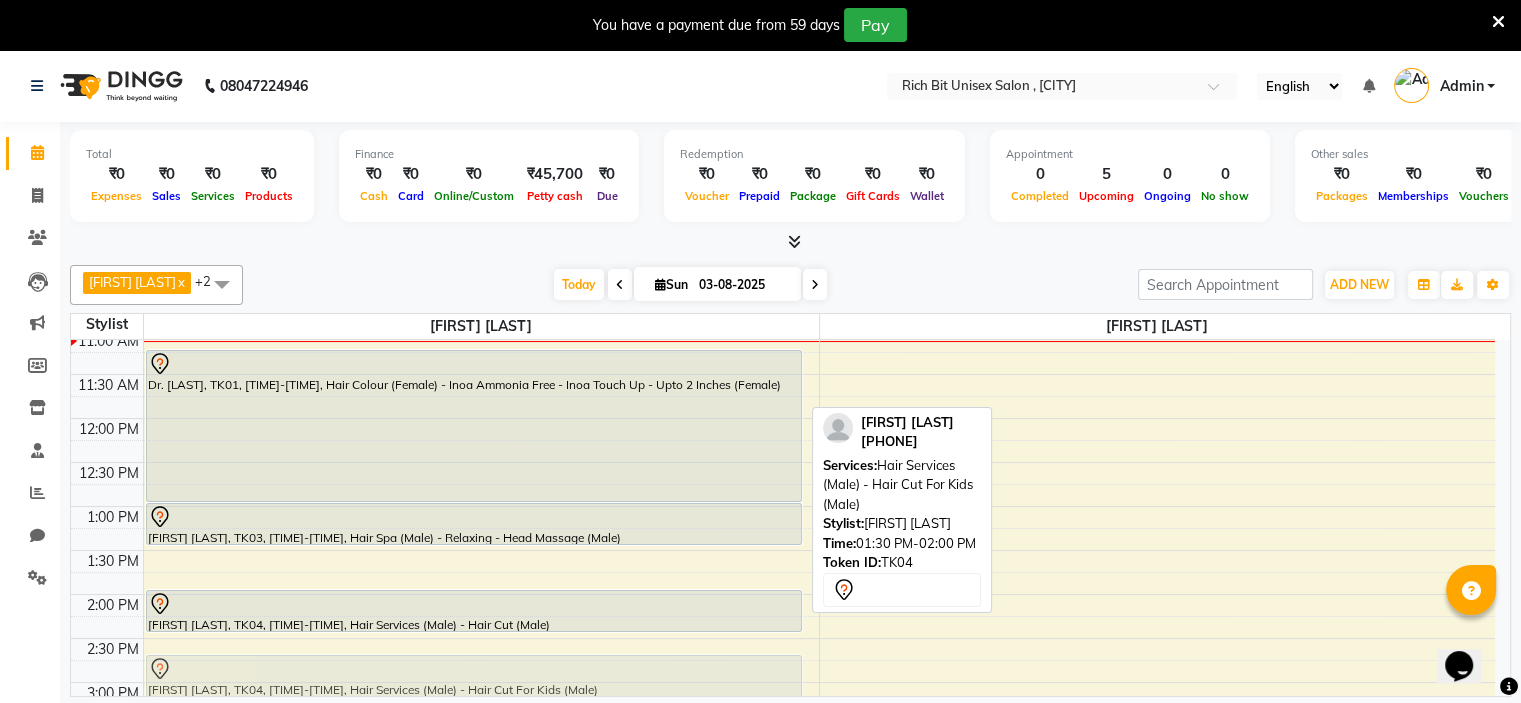 drag, startPoint x: 284, startPoint y: 555, endPoint x: 281, endPoint y: 651, distance: 96.04687 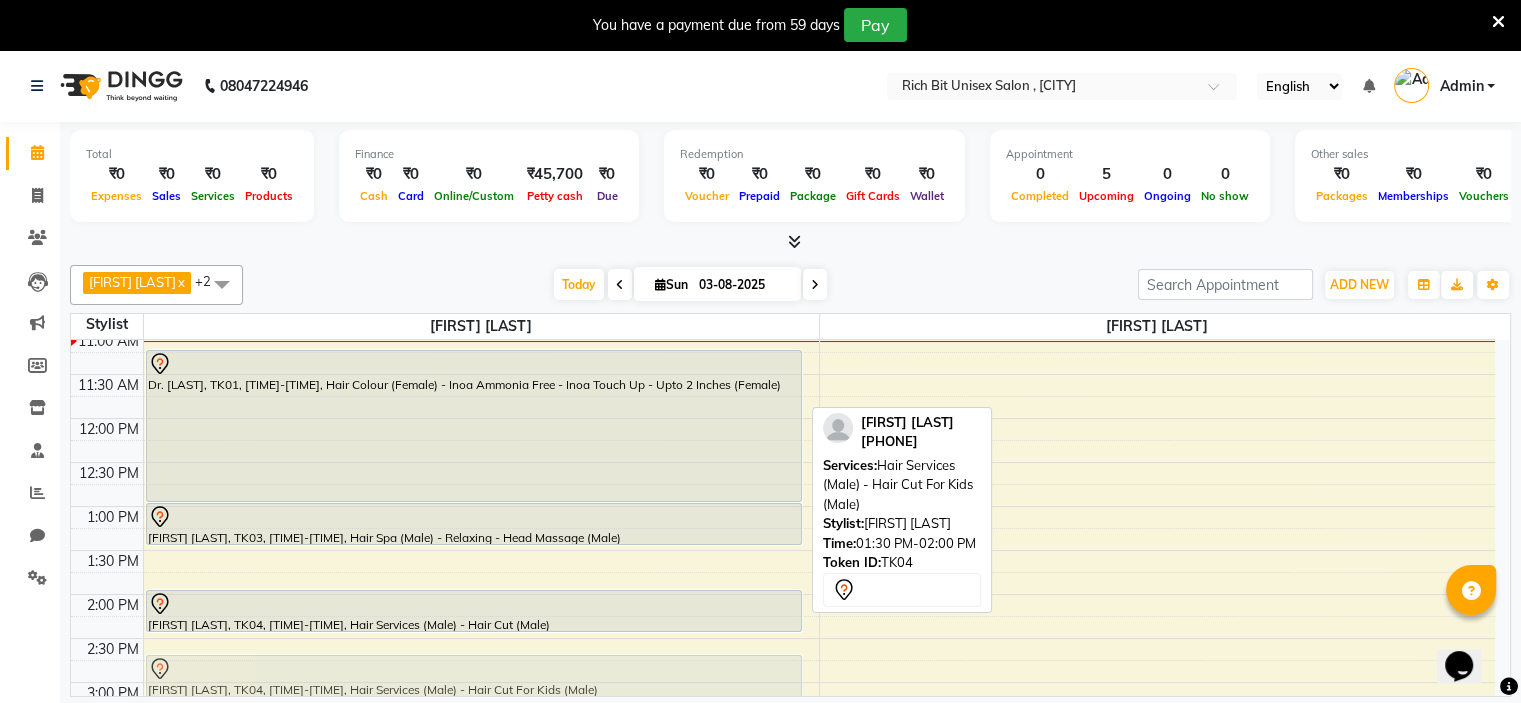 click on "Dr. [LAST], TK01, [TIME]-[TIME], Hair Colour (Female) - Inoa Ammonia Free - Inoa Touch Up - Upto 2 Inches (Female) [FIRST] [LAST], TK03, [TIME]-[TIME], Hair Spa (Male) - Relaxing - Head Massage (Male) [FIRST] [LAST], TK04, [TIME]-[TIME], Hair Services (Male) - Hair Cut For Kids (Male) [FIRST] [LAST], TK04, [TIME]-[TIME], Hair Services (Male) - Hair Cut (Male) [FIRST] [LAST], TK02, [TIME]-[TIME], Hair Colour (Female) - Majirel - Global Color - Highlights - Special Effect - Below Shoulder (Female) [FIRST] [LAST], TK04, [TIME]-[TIME], Hair Services (Male) - Hair Cut For Kids (Male)" at bounding box center (481, 726) 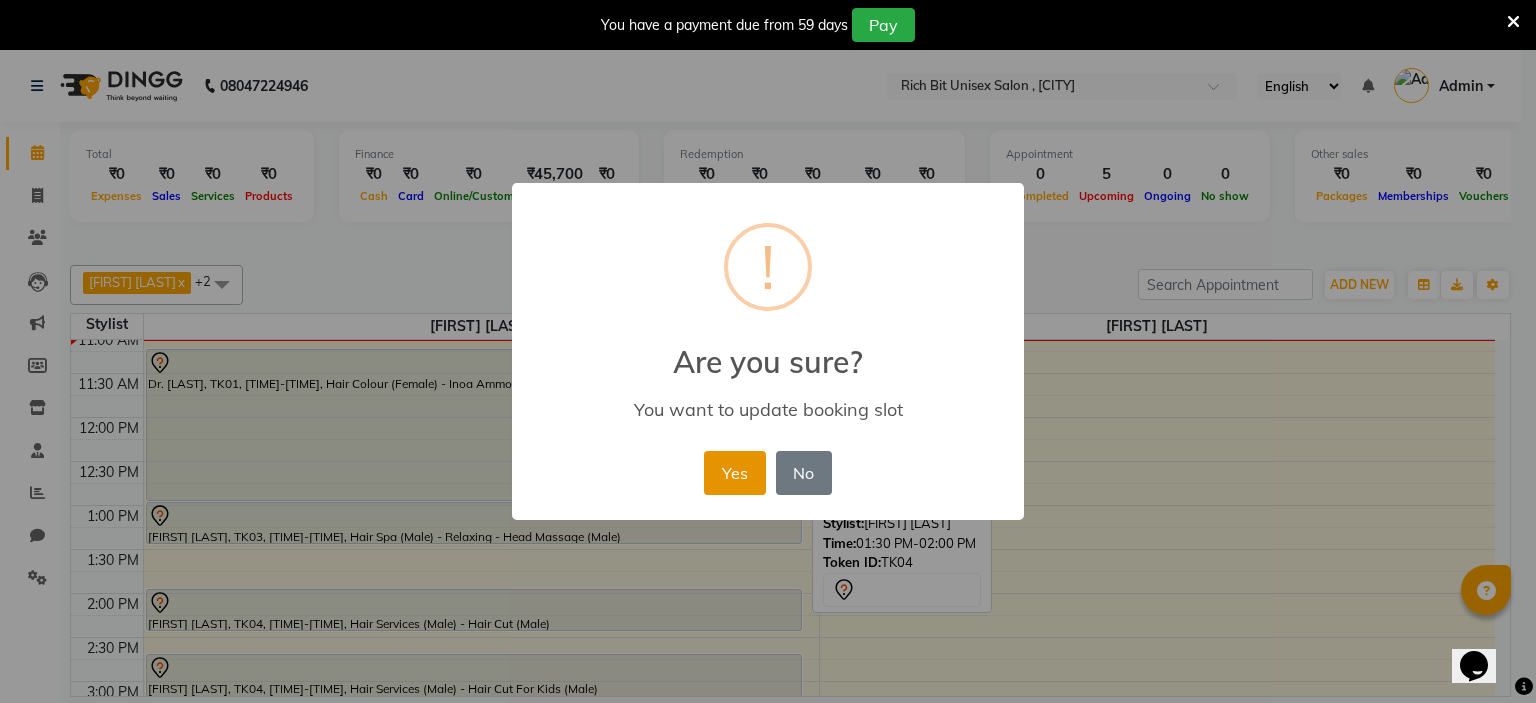 click on "Yes" at bounding box center (734, 473) 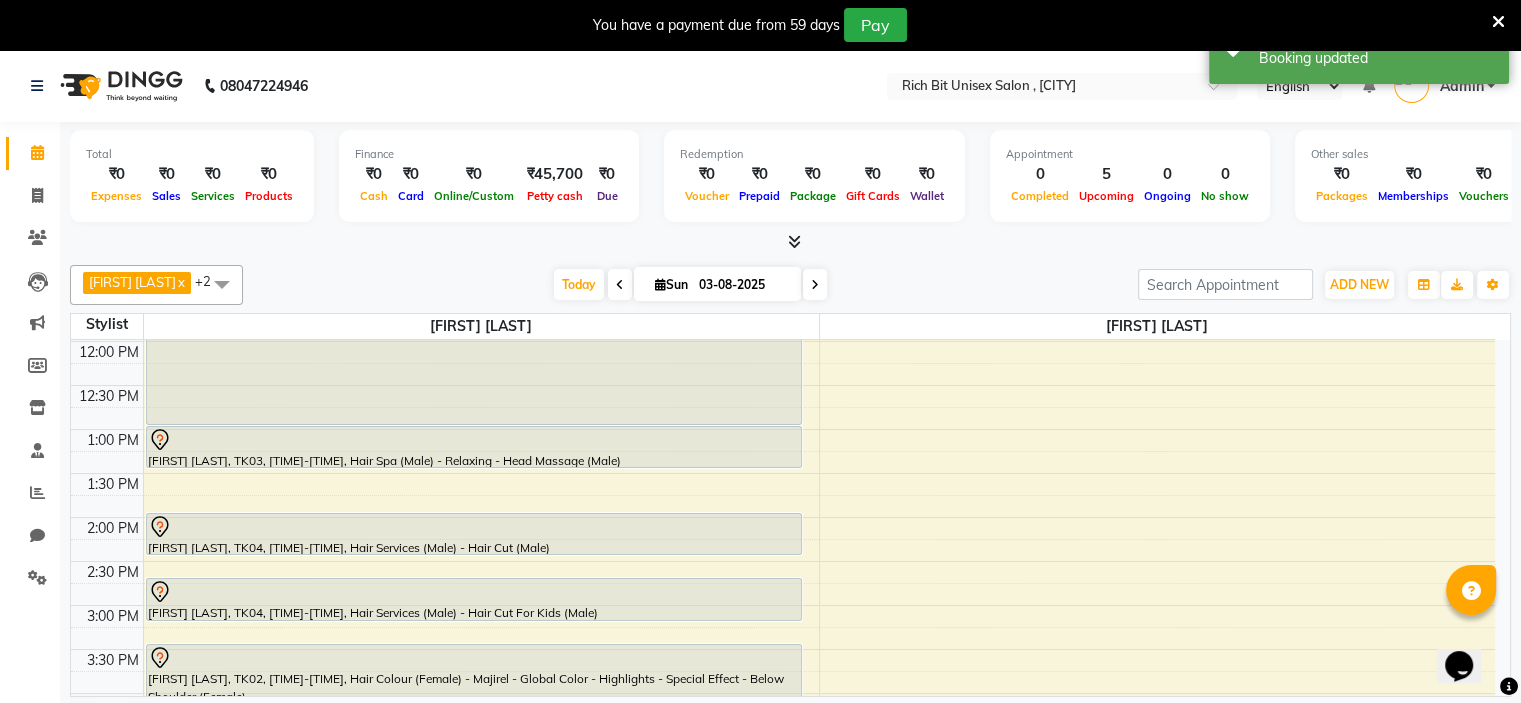 scroll, scrollTop: 422, scrollLeft: 0, axis: vertical 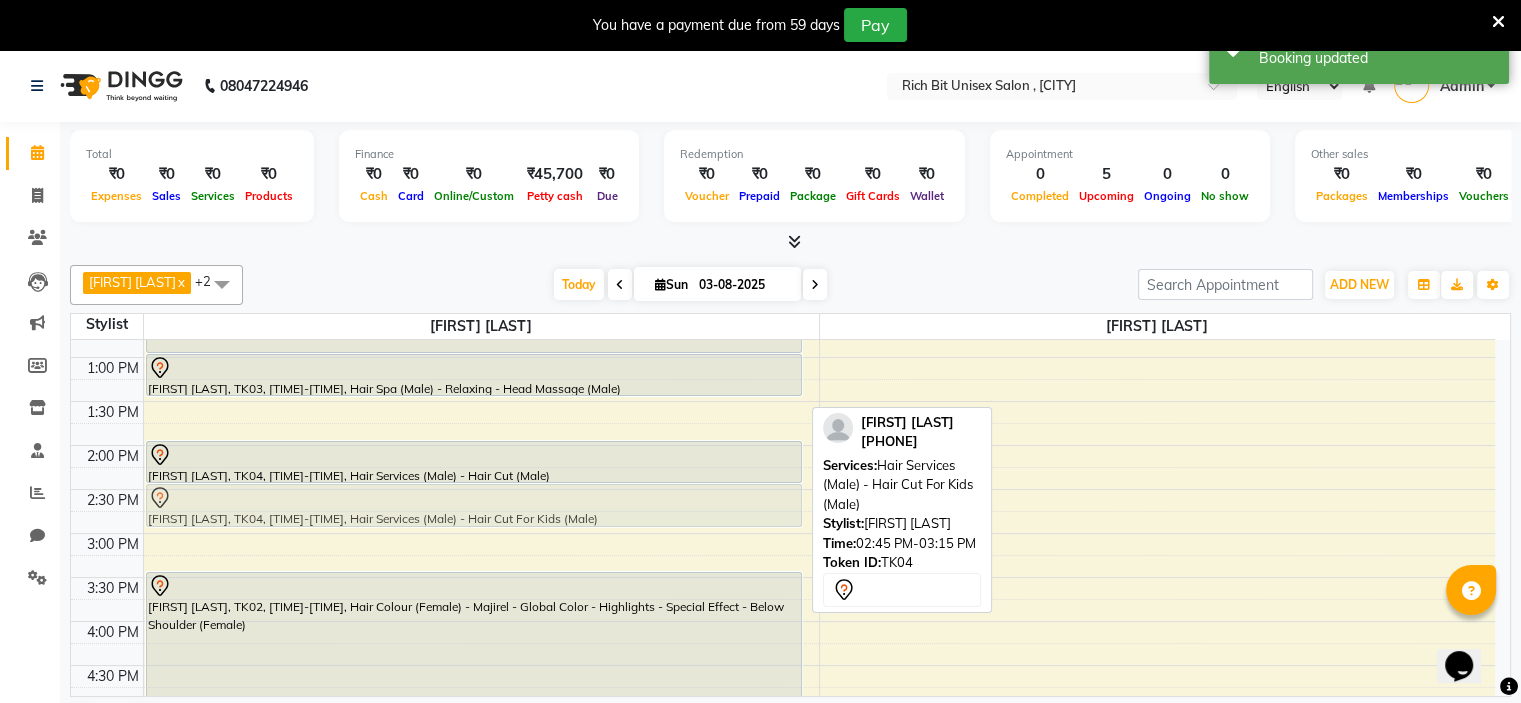drag, startPoint x: 722, startPoint y: 517, endPoint x: 738, endPoint y: 494, distance: 28.01785 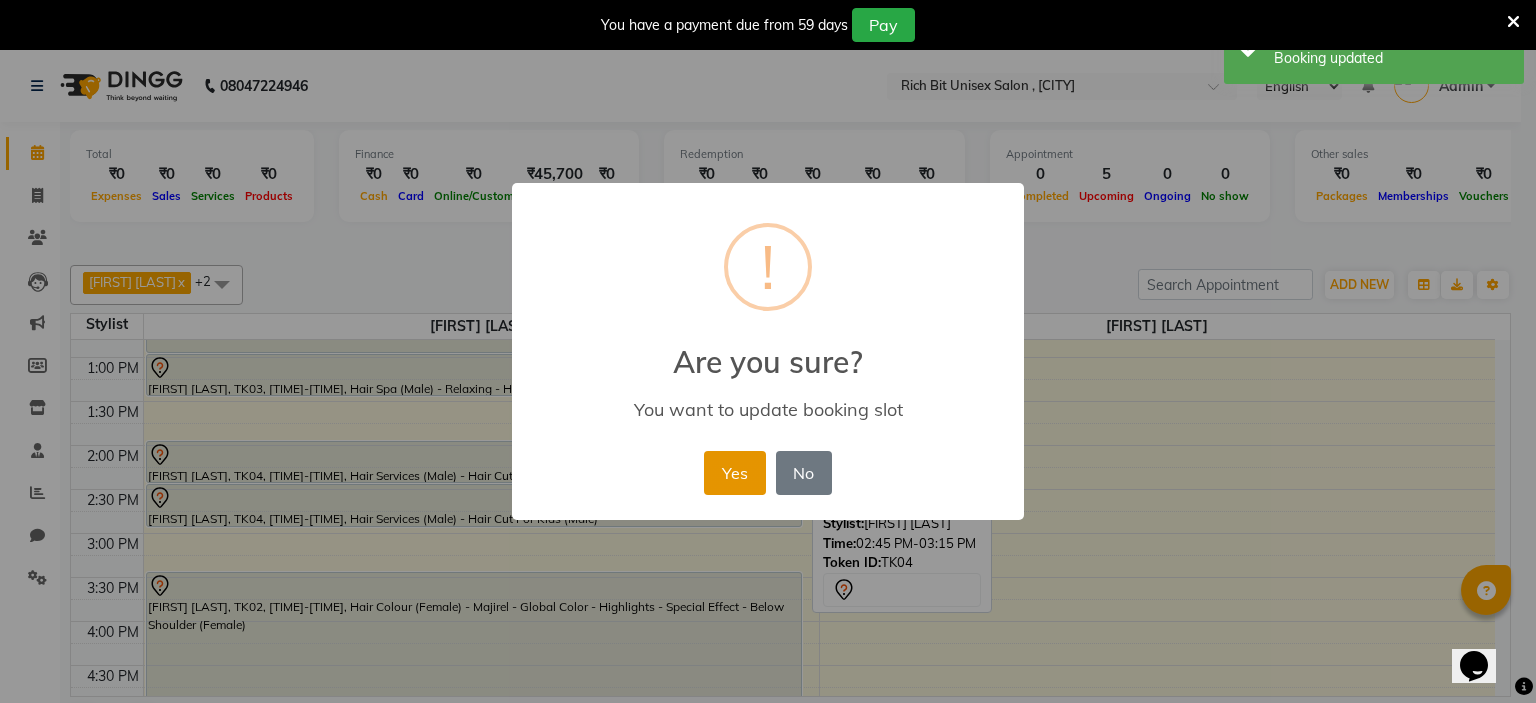 click on "Yes" at bounding box center (734, 473) 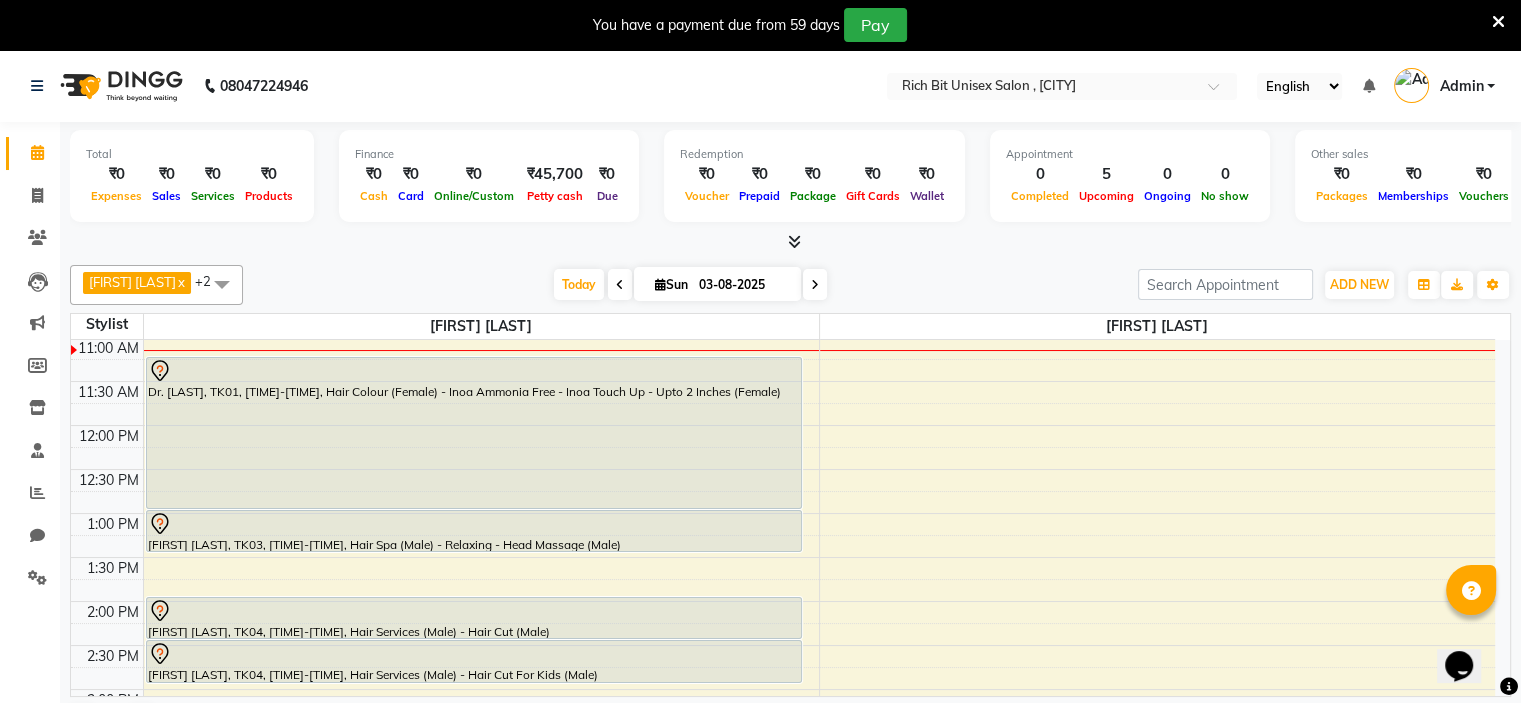 scroll, scrollTop: 246, scrollLeft: 0, axis: vertical 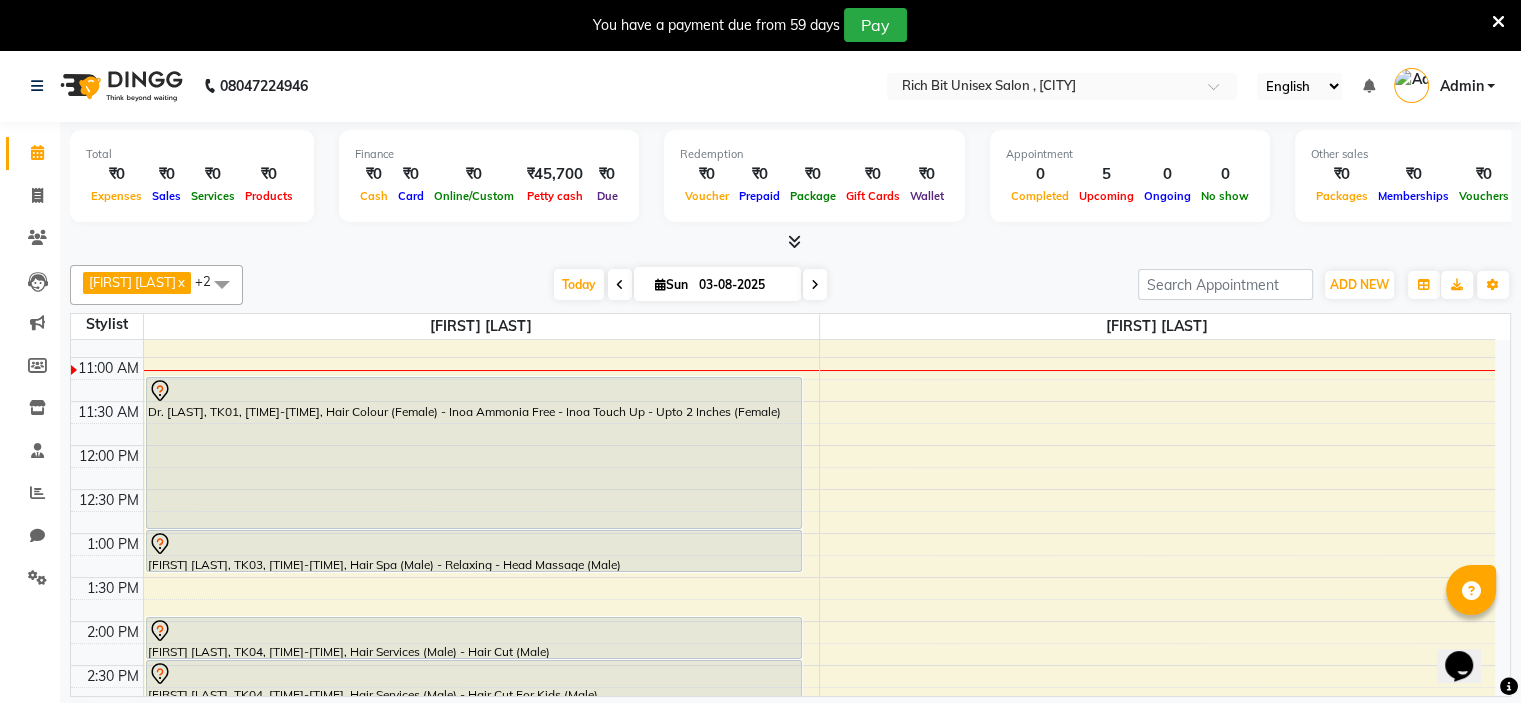 click on "8:00 AM 8:30 AM 9:00 AM 9:30 AM 10:00 AM 10:30 AM 11:00 AM 11:30 AM 12:00 PM 12:30 PM 1:00 PM 1:30 PM 2:00 PM 2:30 PM 3:00 PM 3:30 PM 4:00 PM 4:30 PM 5:00 PM 5:30 PM 6:00 PM 6:30 PM 7:00 PM 7:30 PM 8:00 PM 8:30 PM 9:00 PM 9:30 PM 10:00 PM 10:30 PM Dr. [LAST], TK01, [TIME]-[TIME], Hair Colour (Female) - Inoa Ammonia Free - Inoa Touch Up - Upto 2 Inches (Female) [FIRST] [LAST], TK03, [TIME]-[TIME], Hair Spa (Male) - Relaxing - Head Massage (Male) [FIRST] [LAST], TK04, [TIME]-[TIME], Hair Services (Male) - Hair Cut (Male) [FIRST] [LAST], TK04, [TIME]-[TIME], Hair Services (Male) - Hair Cut For Kids (Male) [FIRST] [LAST], TK02, [TIME]-[TIME], Hair Colour (Female) - Majirel - Global Color - Highlights - Special Effect - Below Shoulder (Female)" at bounding box center [783, 753] 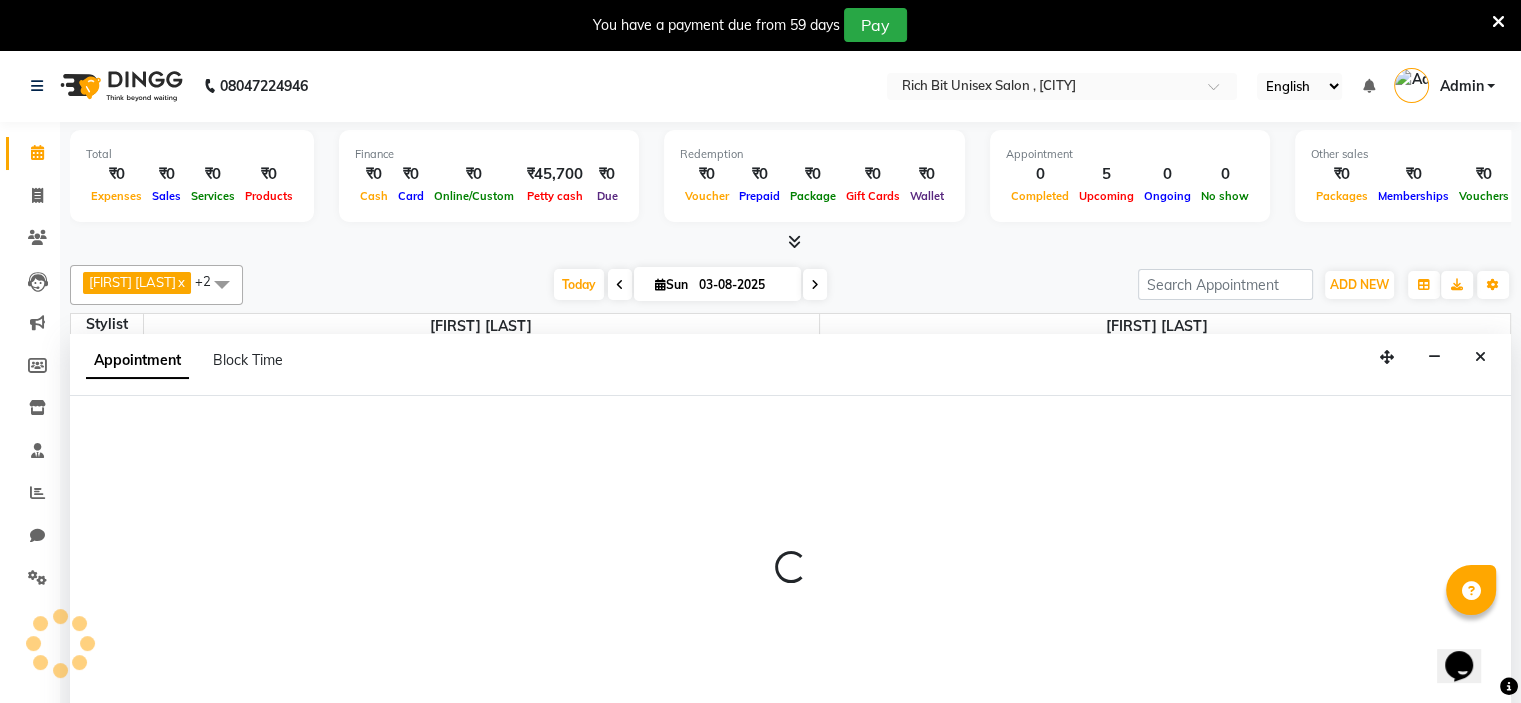 select on "70870" 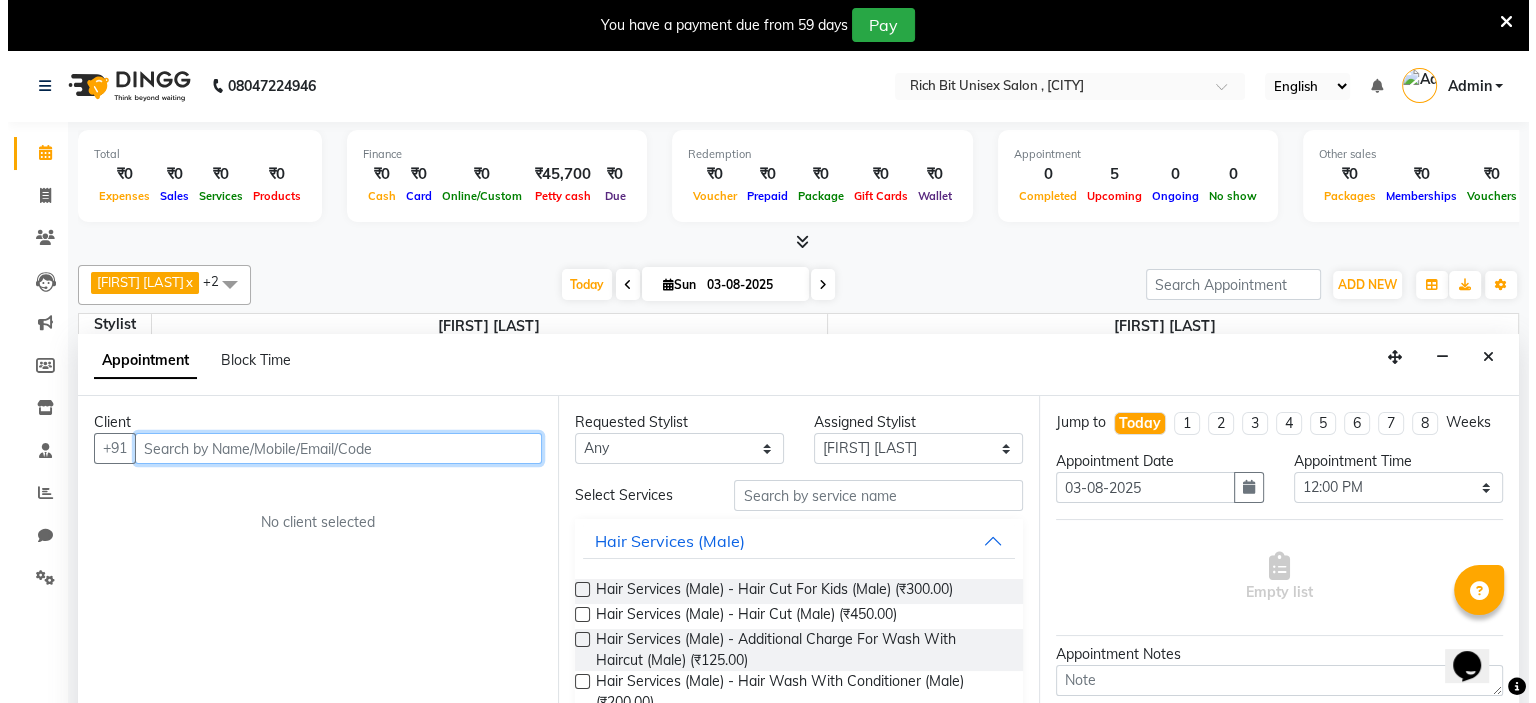 scroll, scrollTop: 51, scrollLeft: 0, axis: vertical 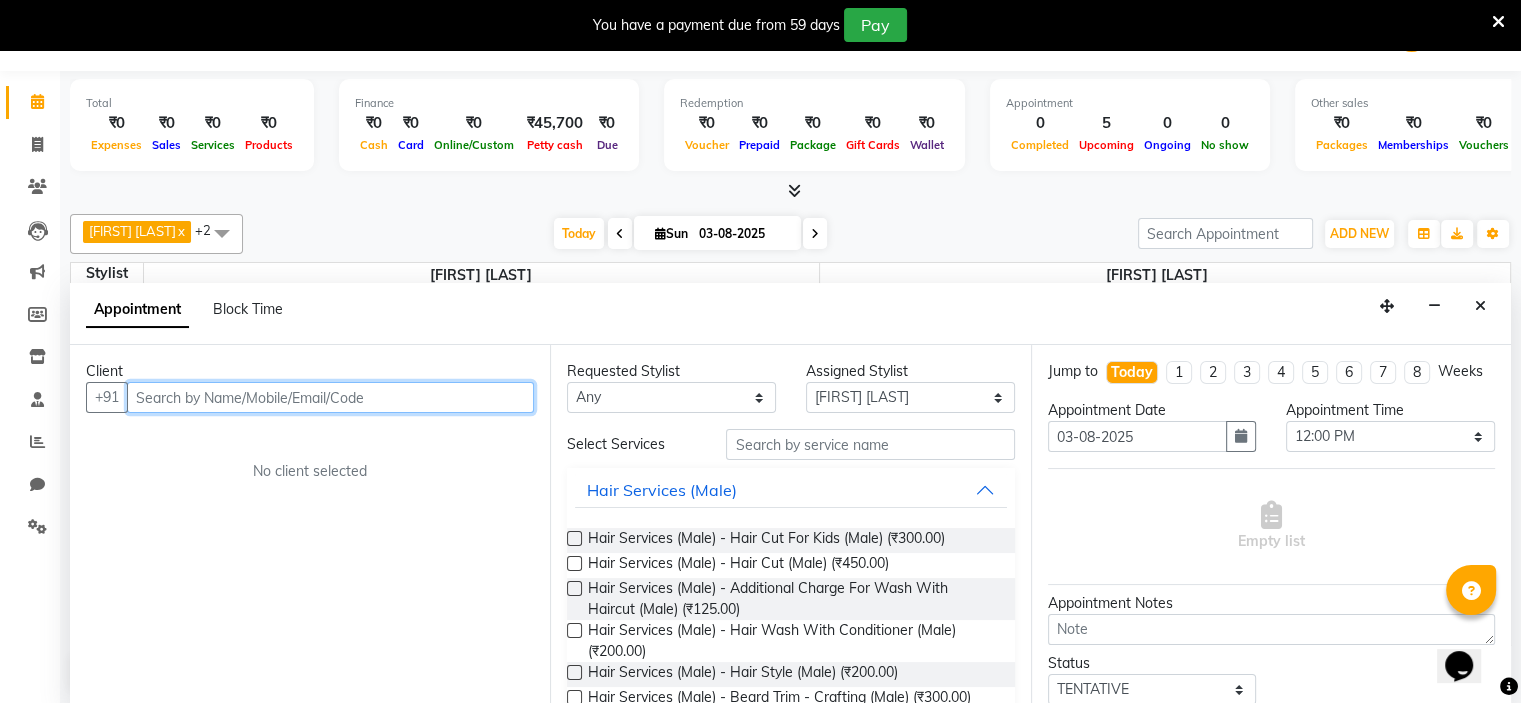 click at bounding box center [330, 397] 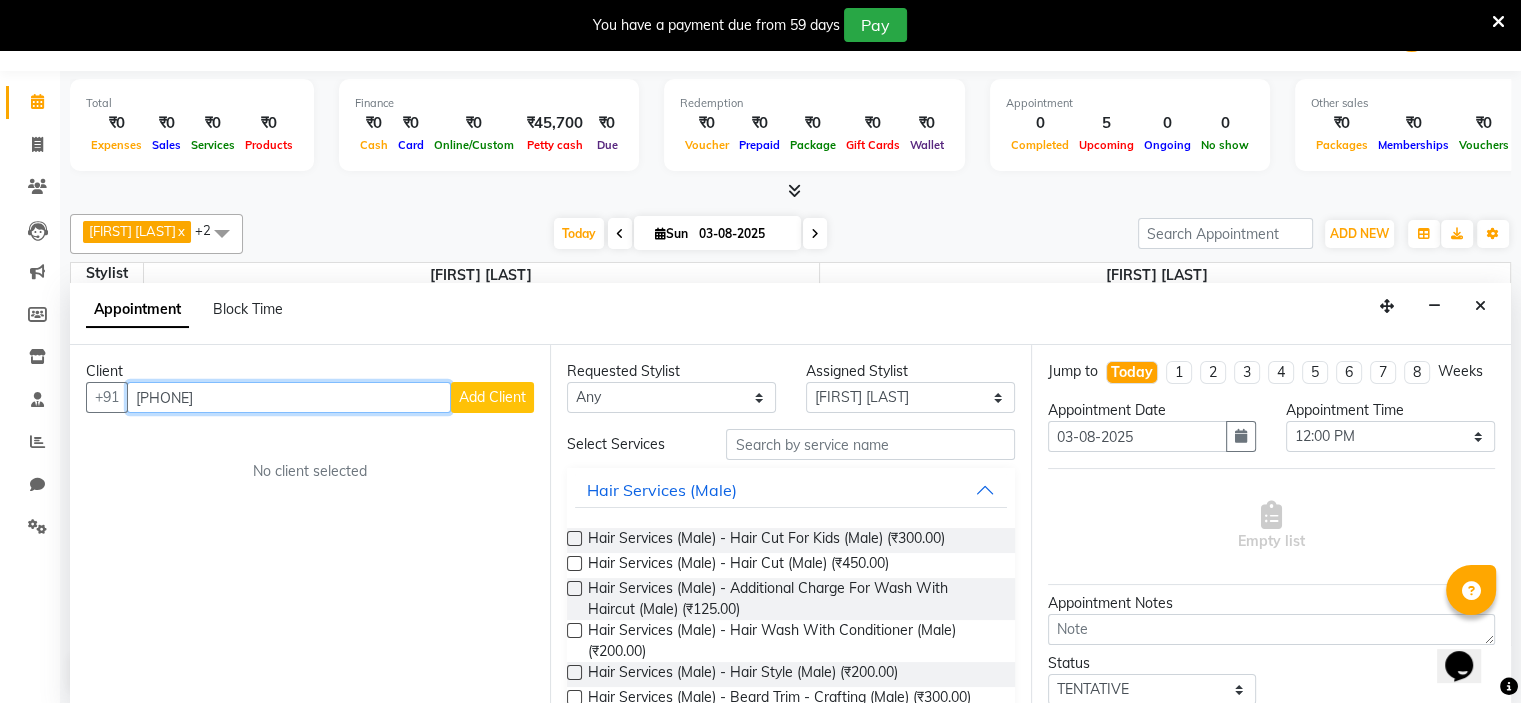 type on "[PHONE]" 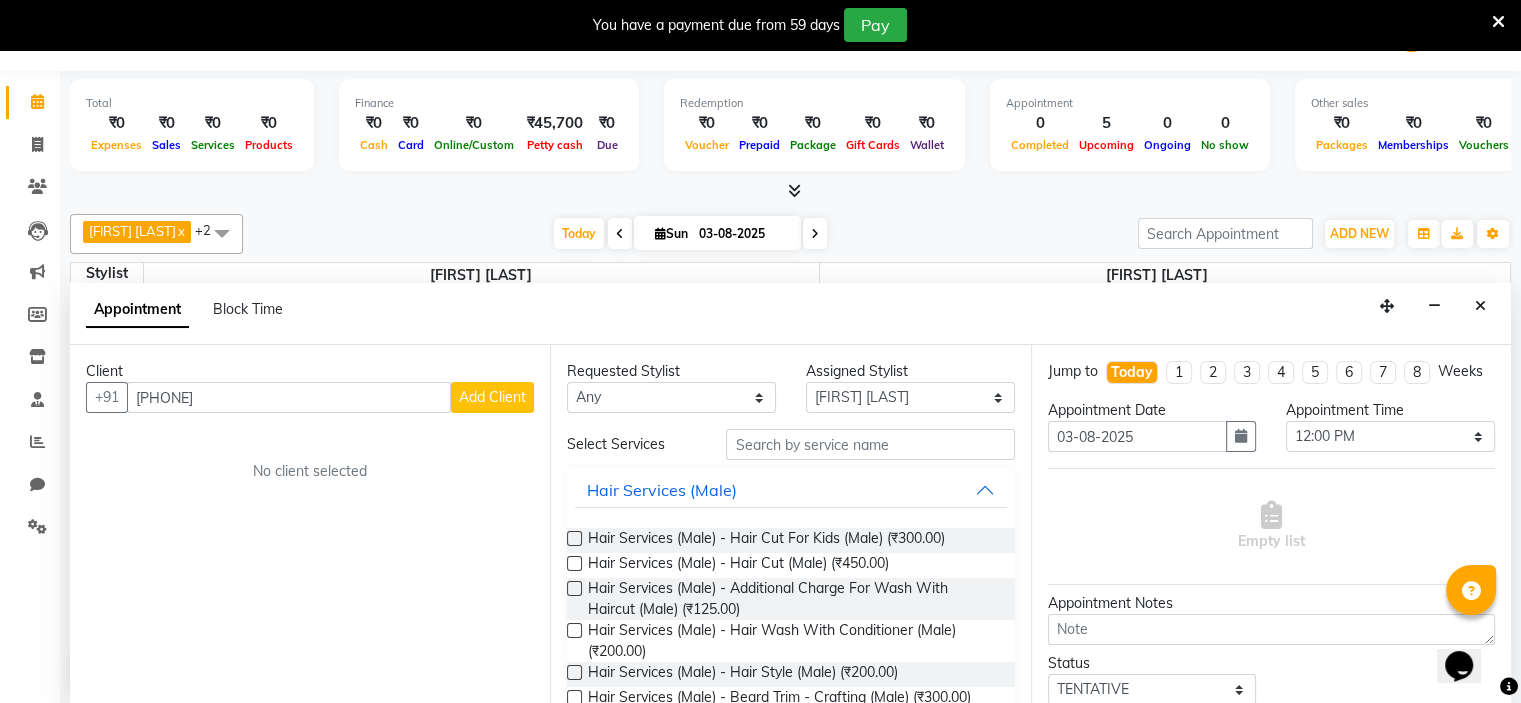 click on "Add Client" at bounding box center (492, 397) 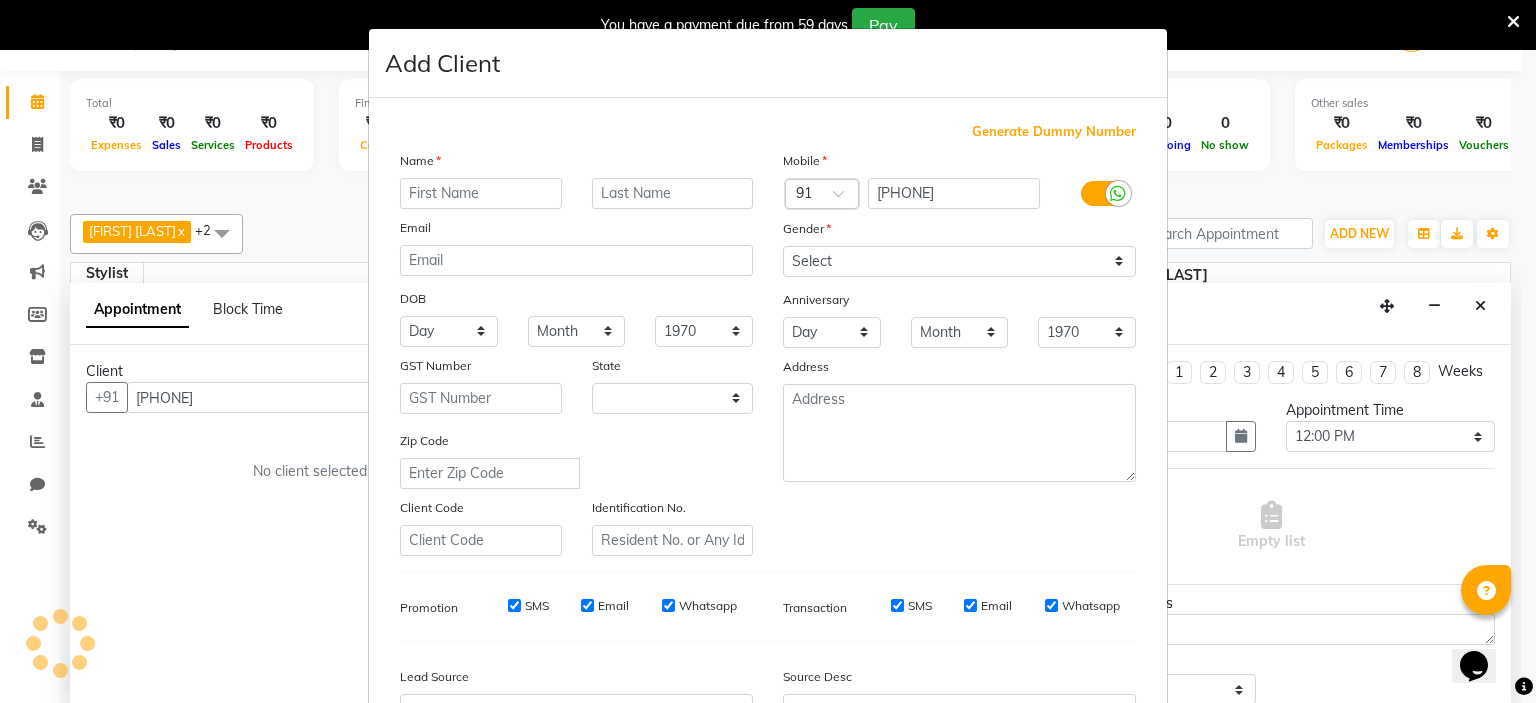 select on "22" 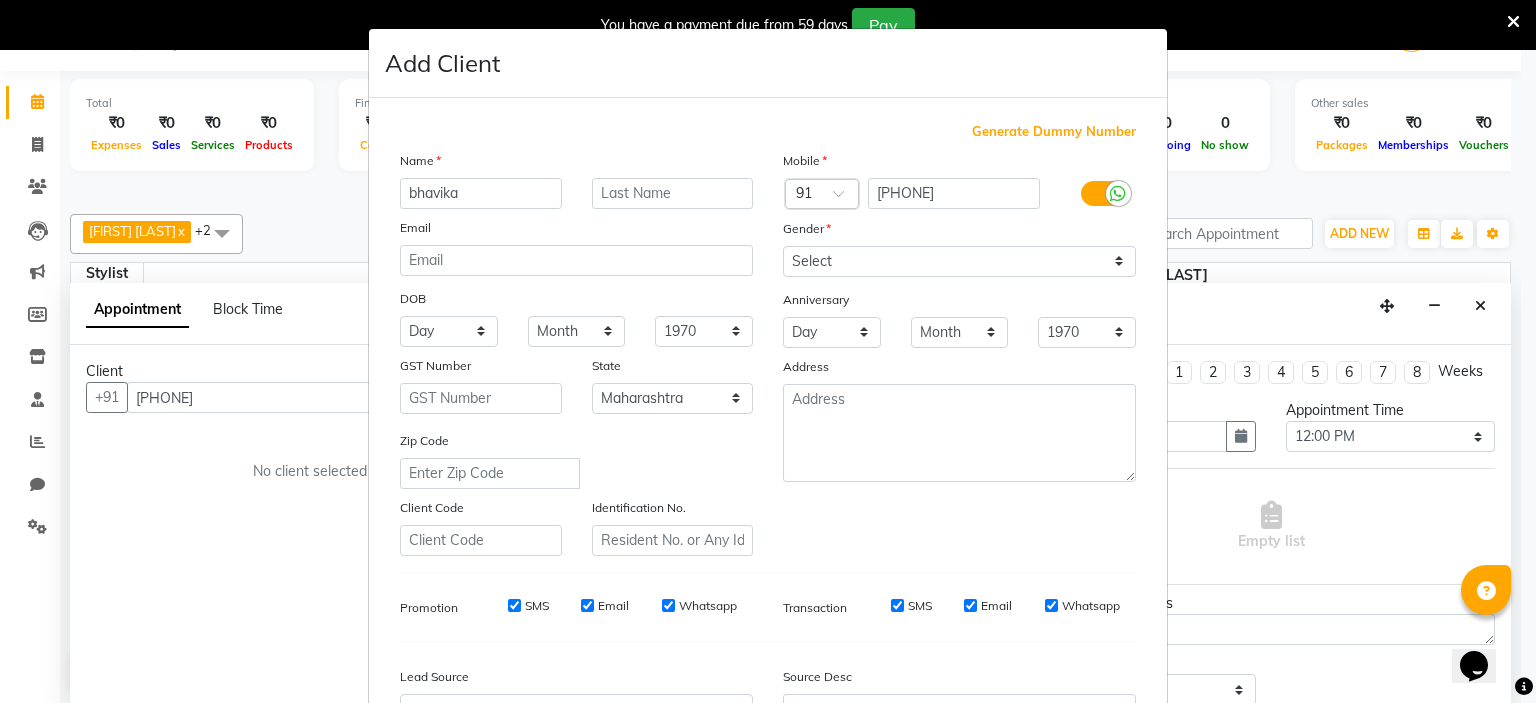click on "bhavika" at bounding box center [481, 193] 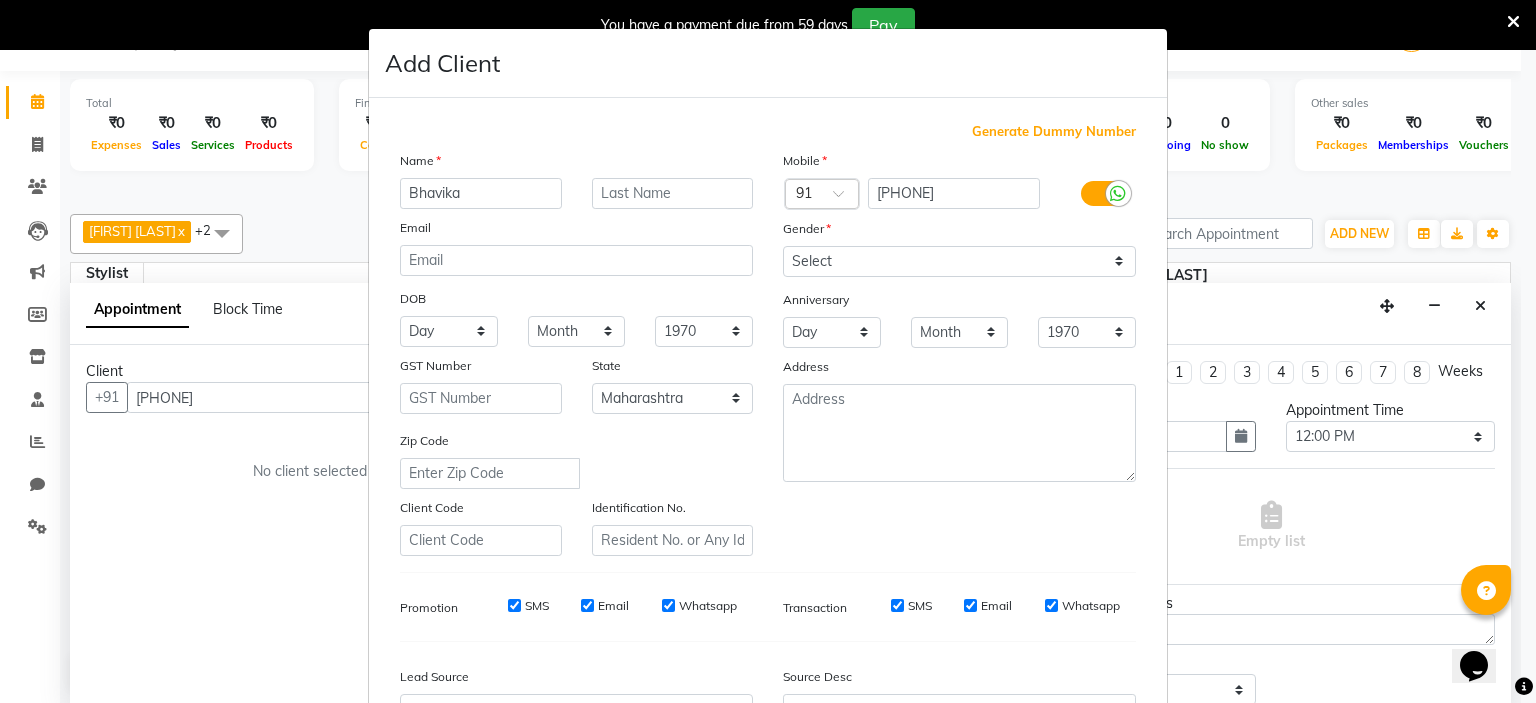 type on "Bhavika" 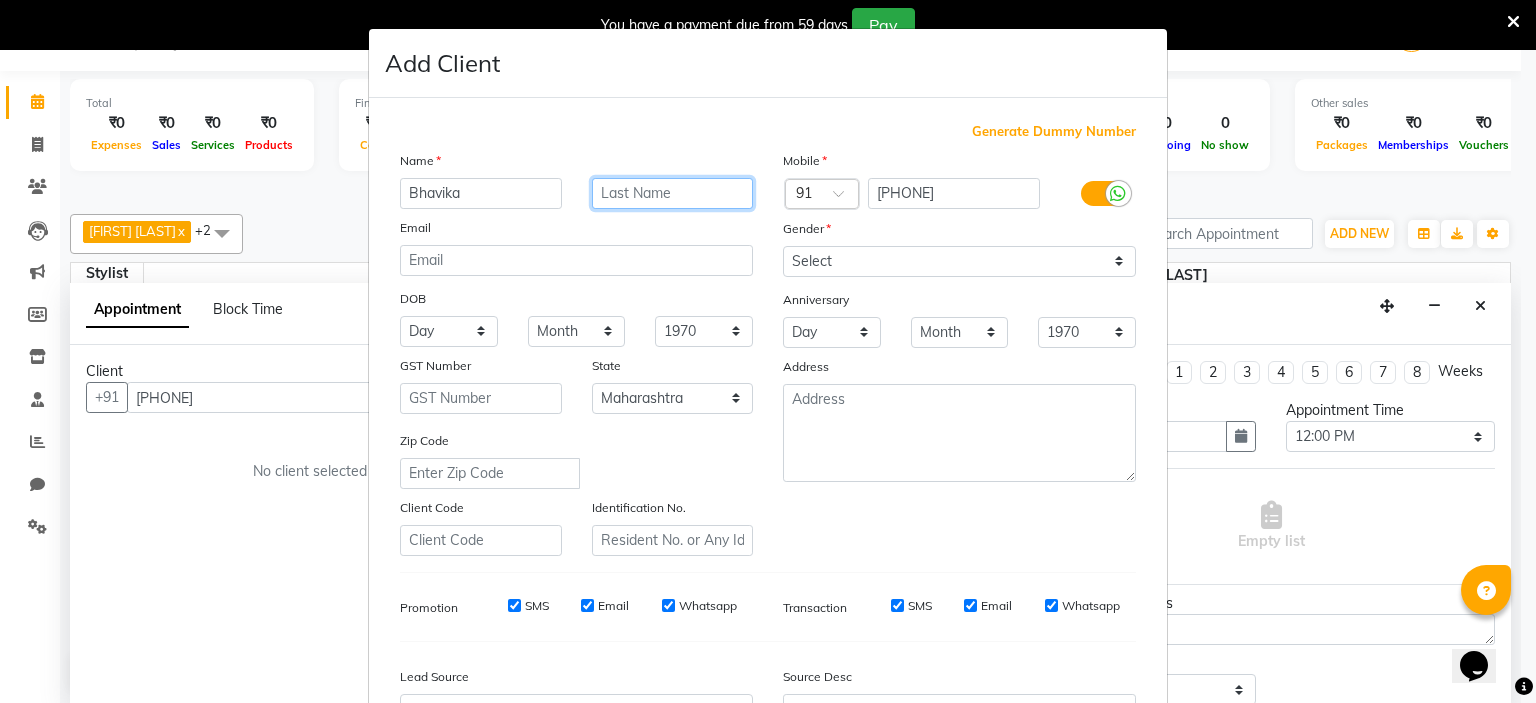 click at bounding box center [673, 193] 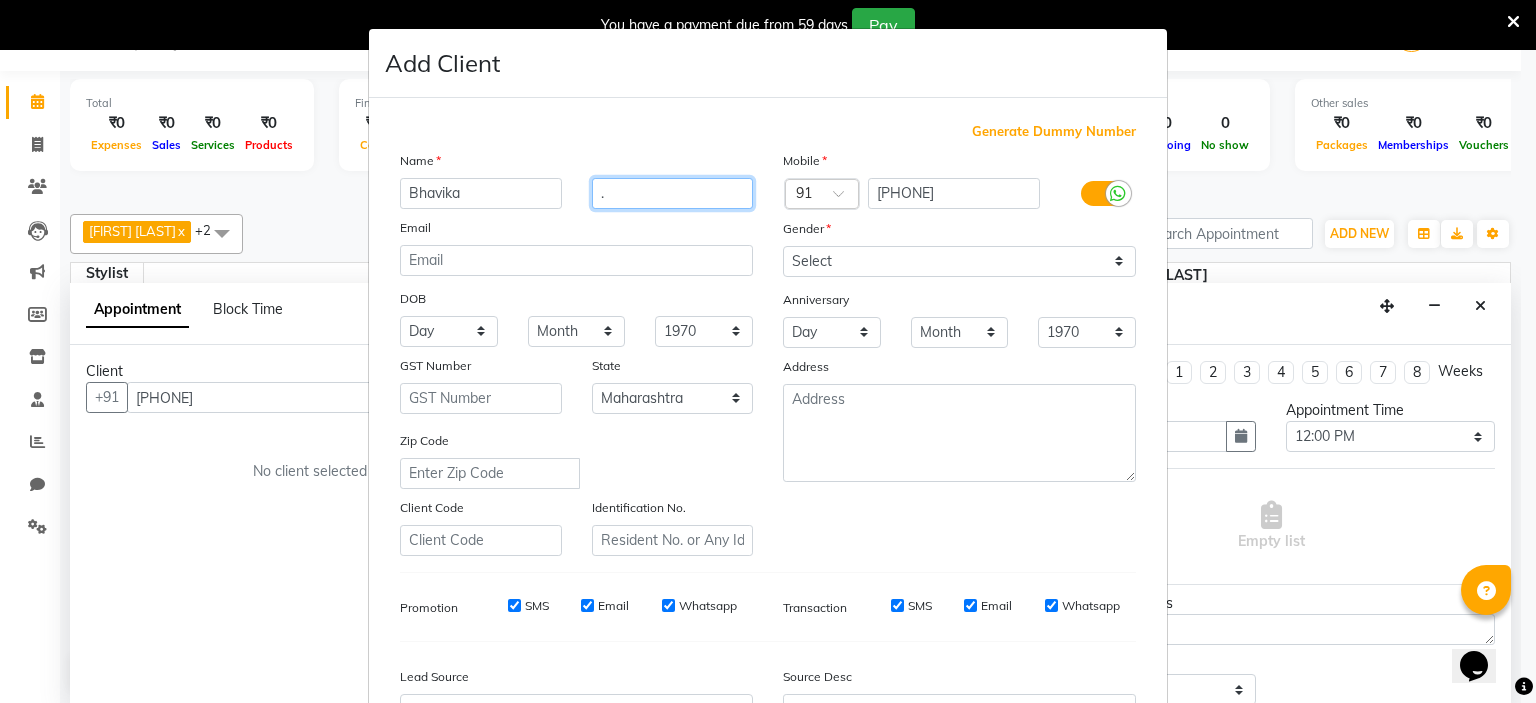 type on "." 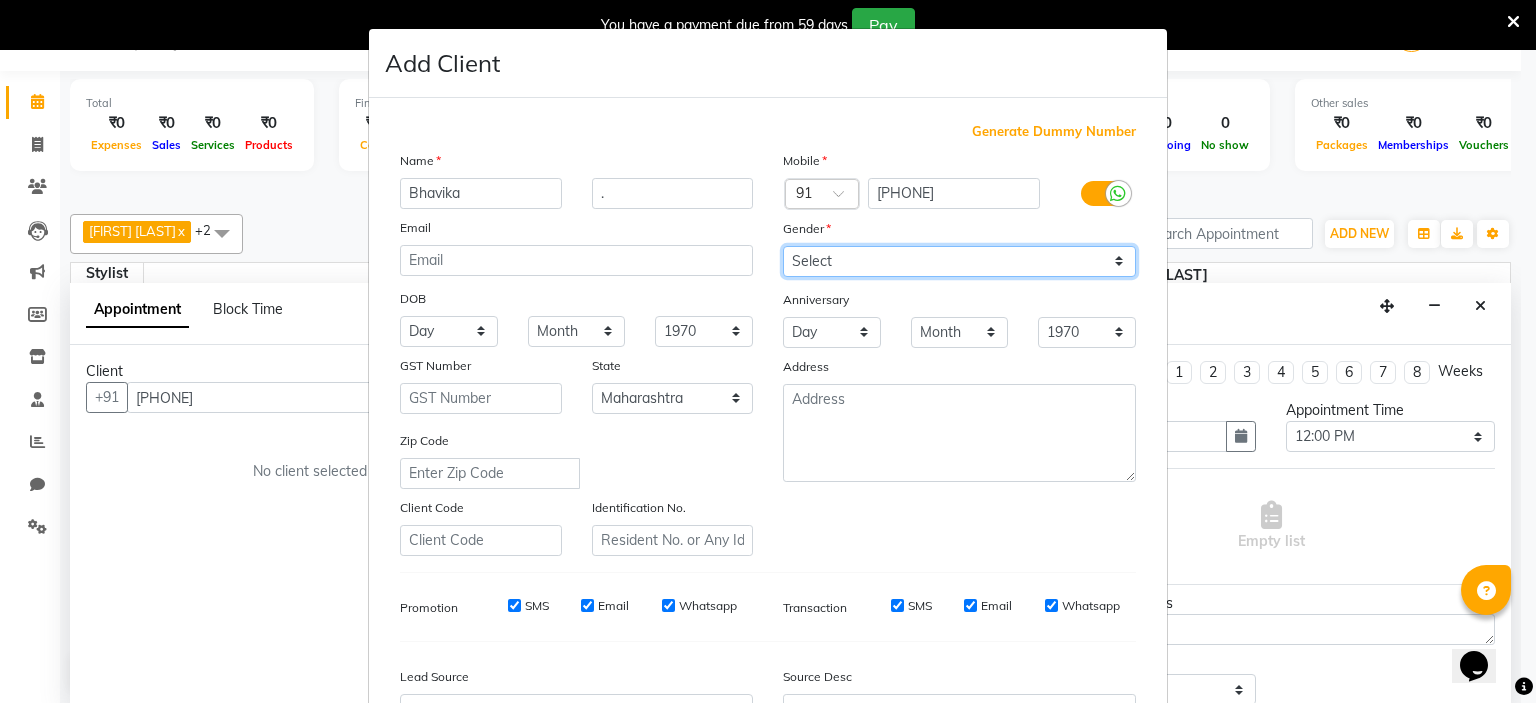 click on "Select Male Female Other Prefer Not To Say" at bounding box center [959, 261] 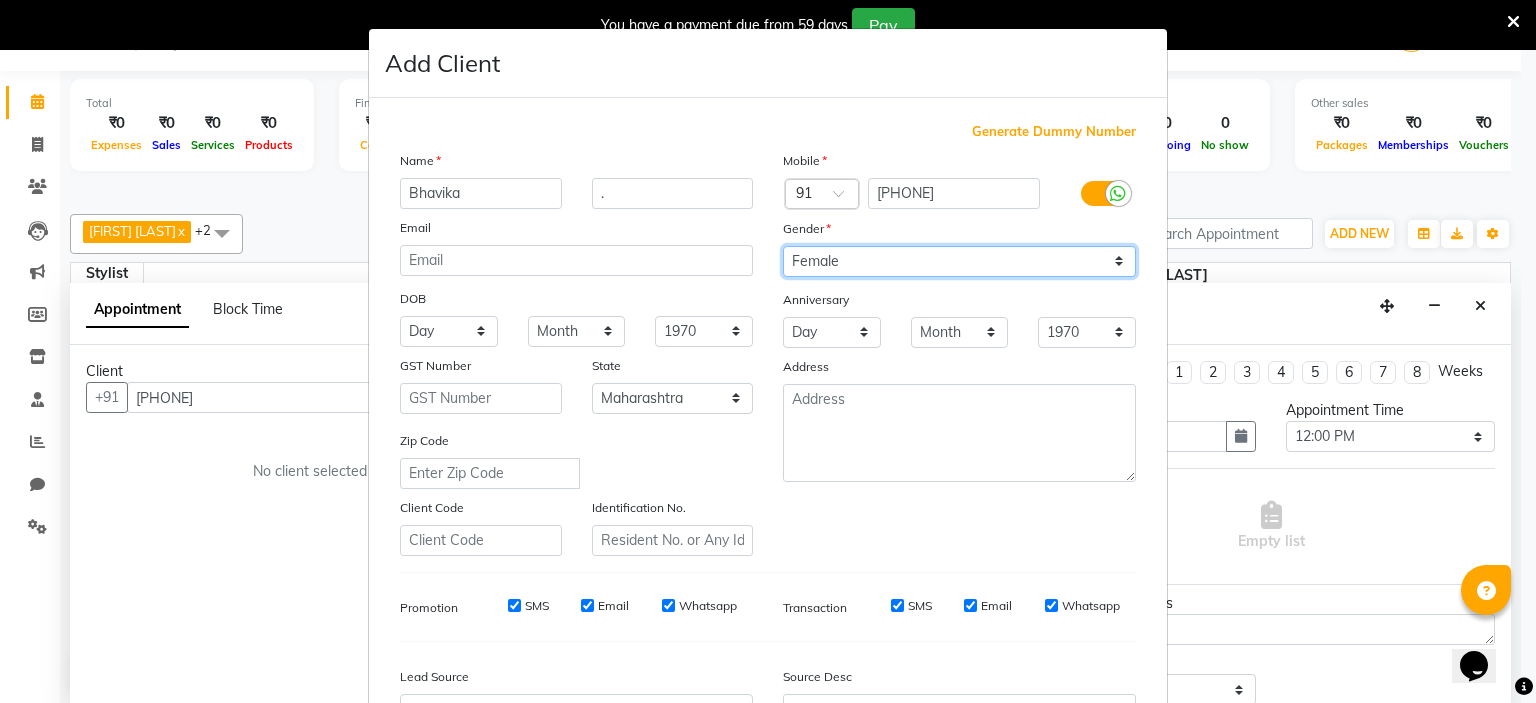 click on "Select Male Female Other Prefer Not To Say" at bounding box center (959, 261) 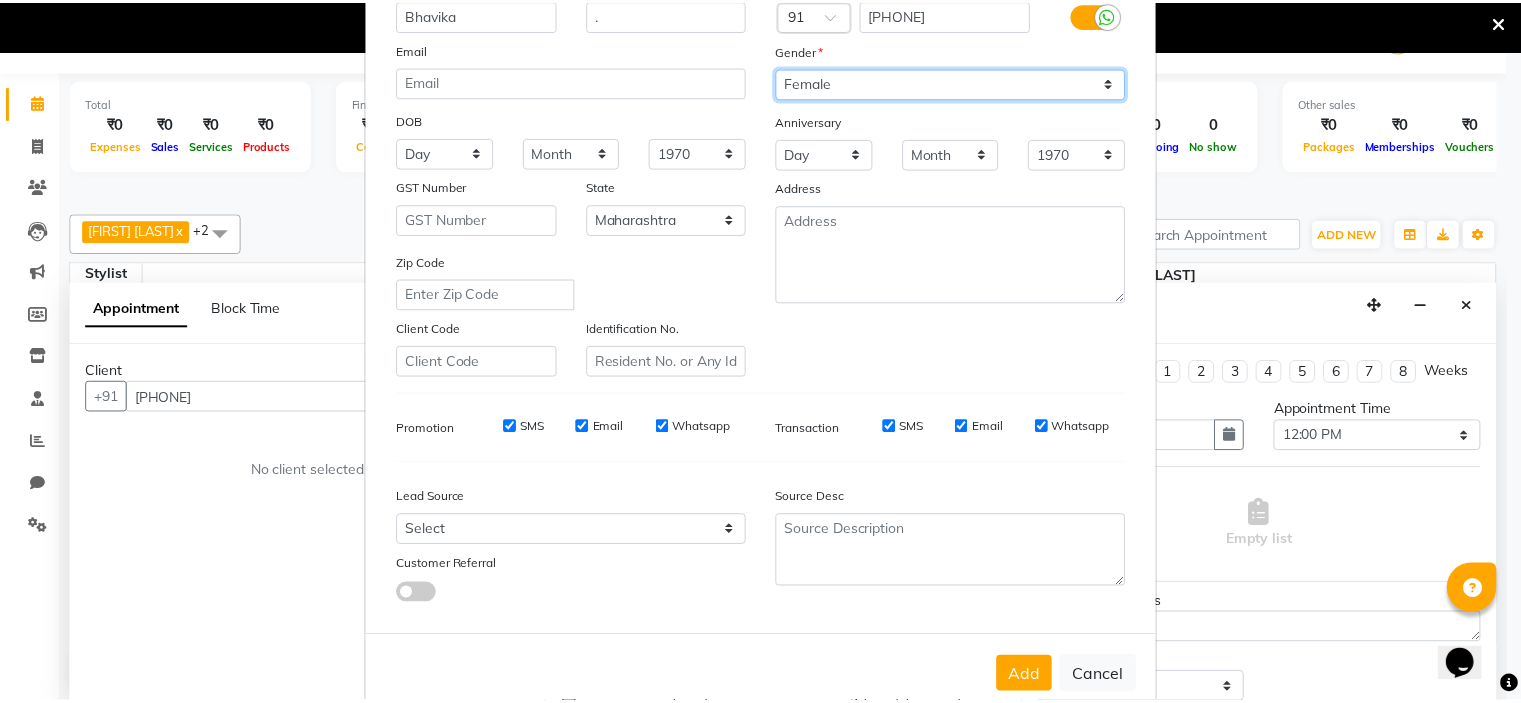 scroll, scrollTop: 229, scrollLeft: 0, axis: vertical 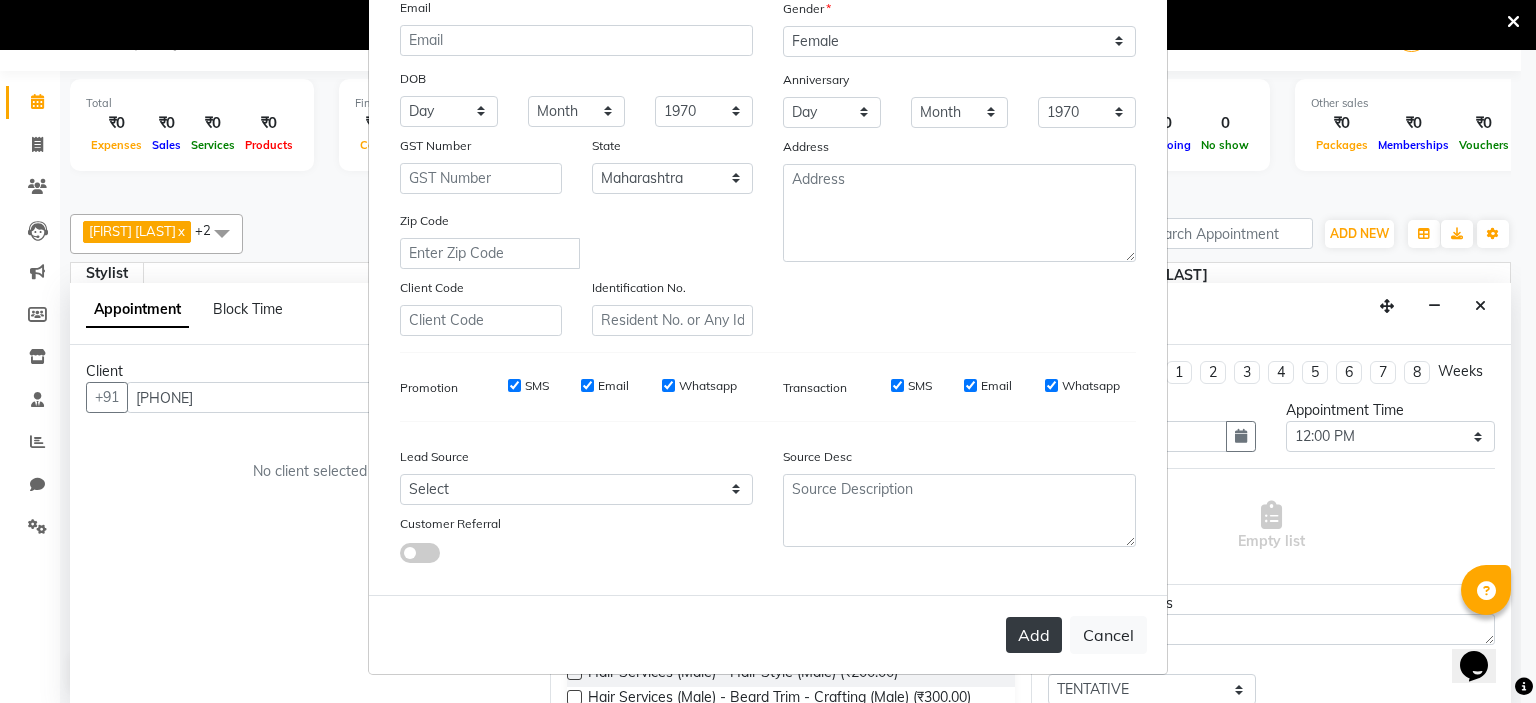 click on "Add" at bounding box center (1034, 635) 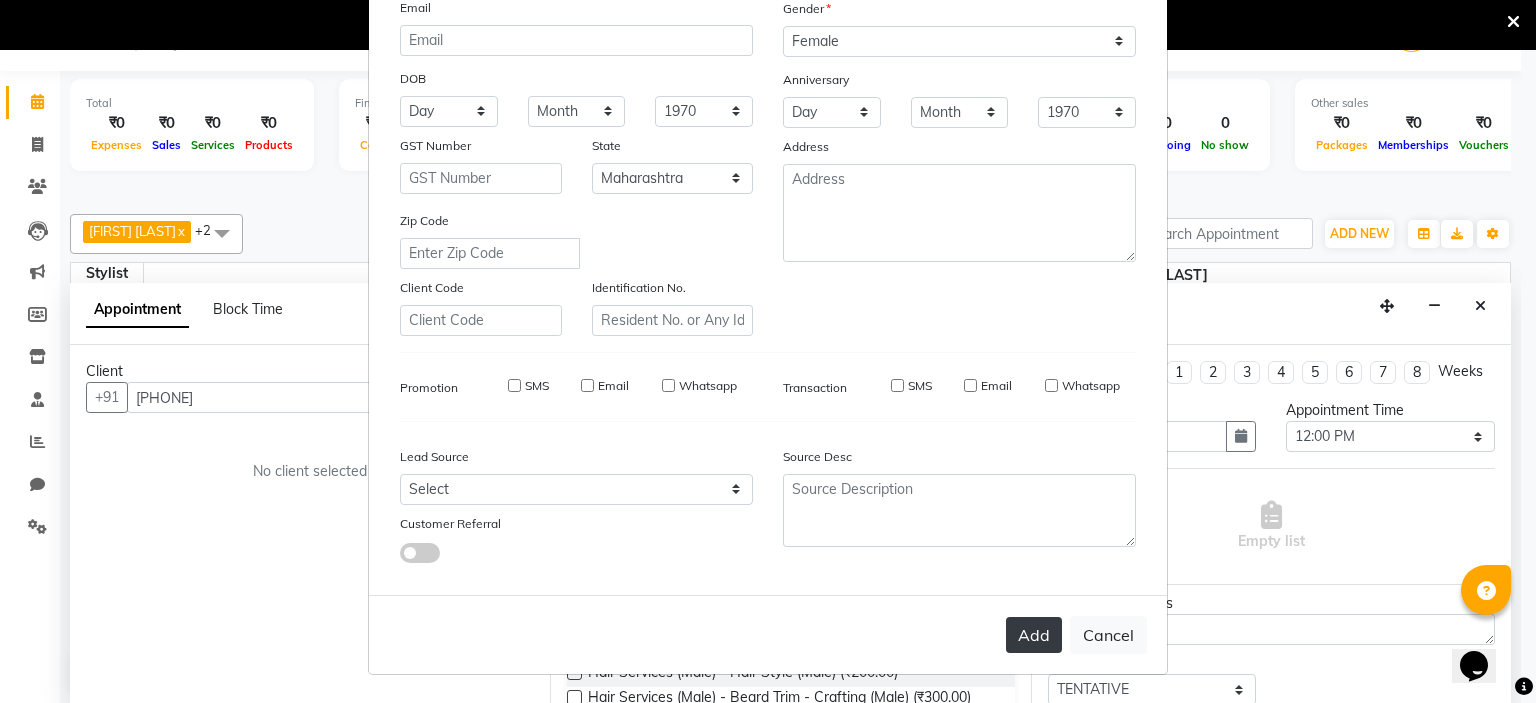 type 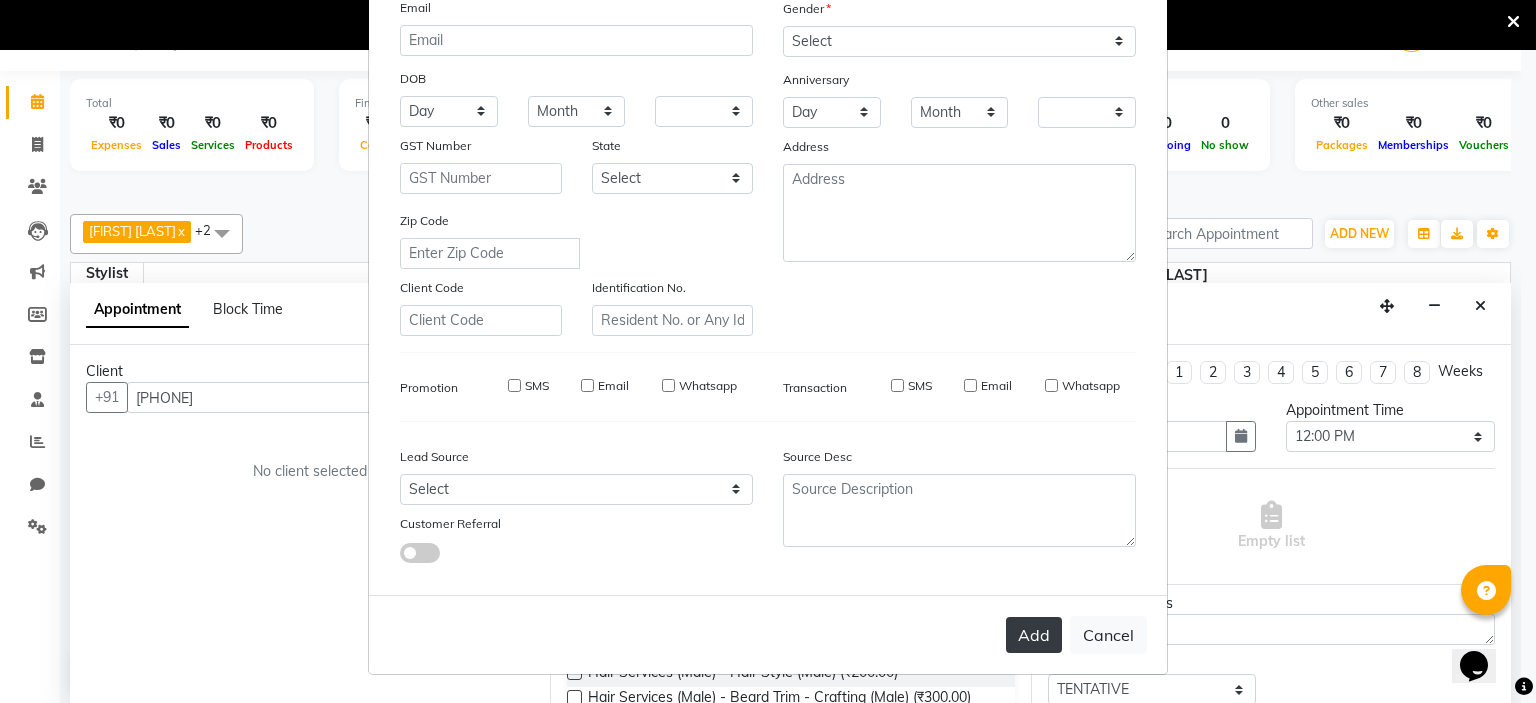 checkbox on "false" 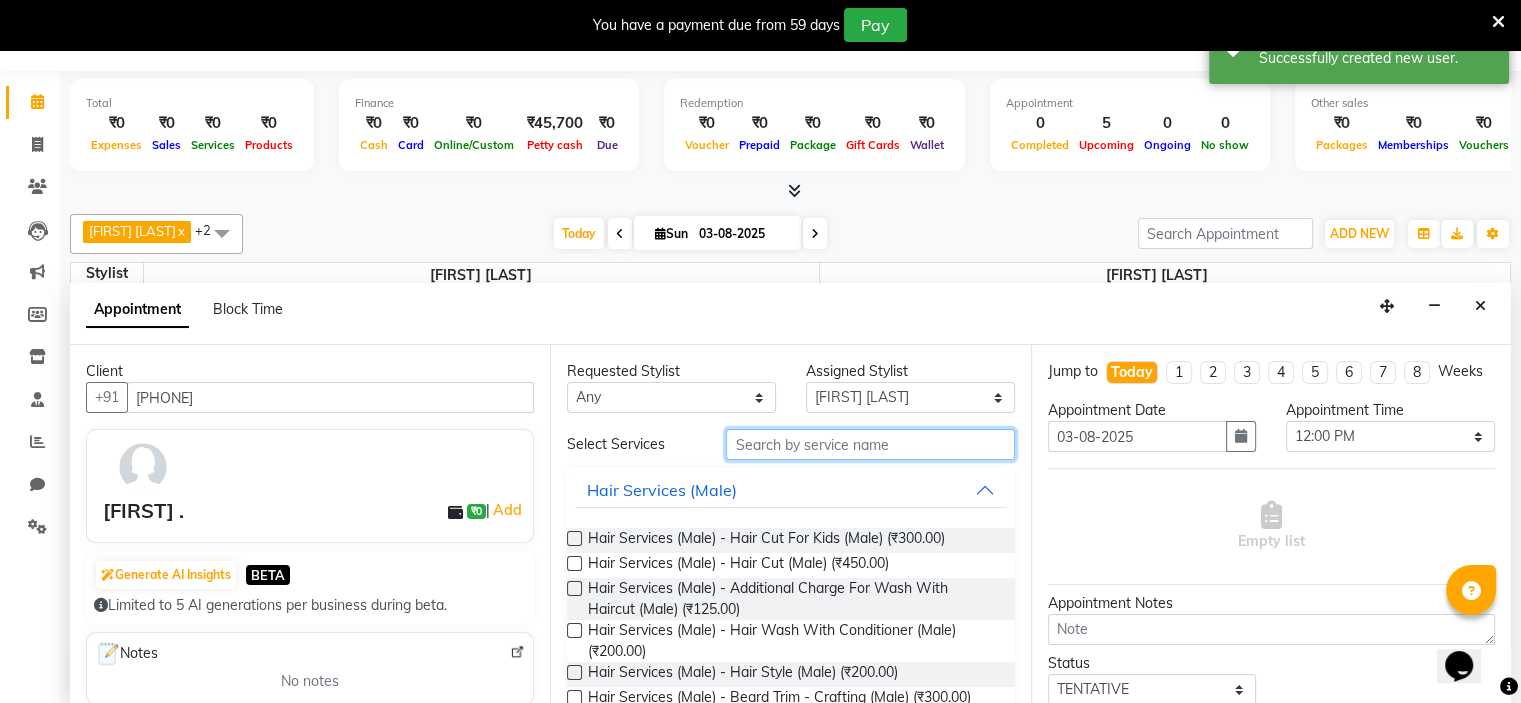 click at bounding box center [870, 444] 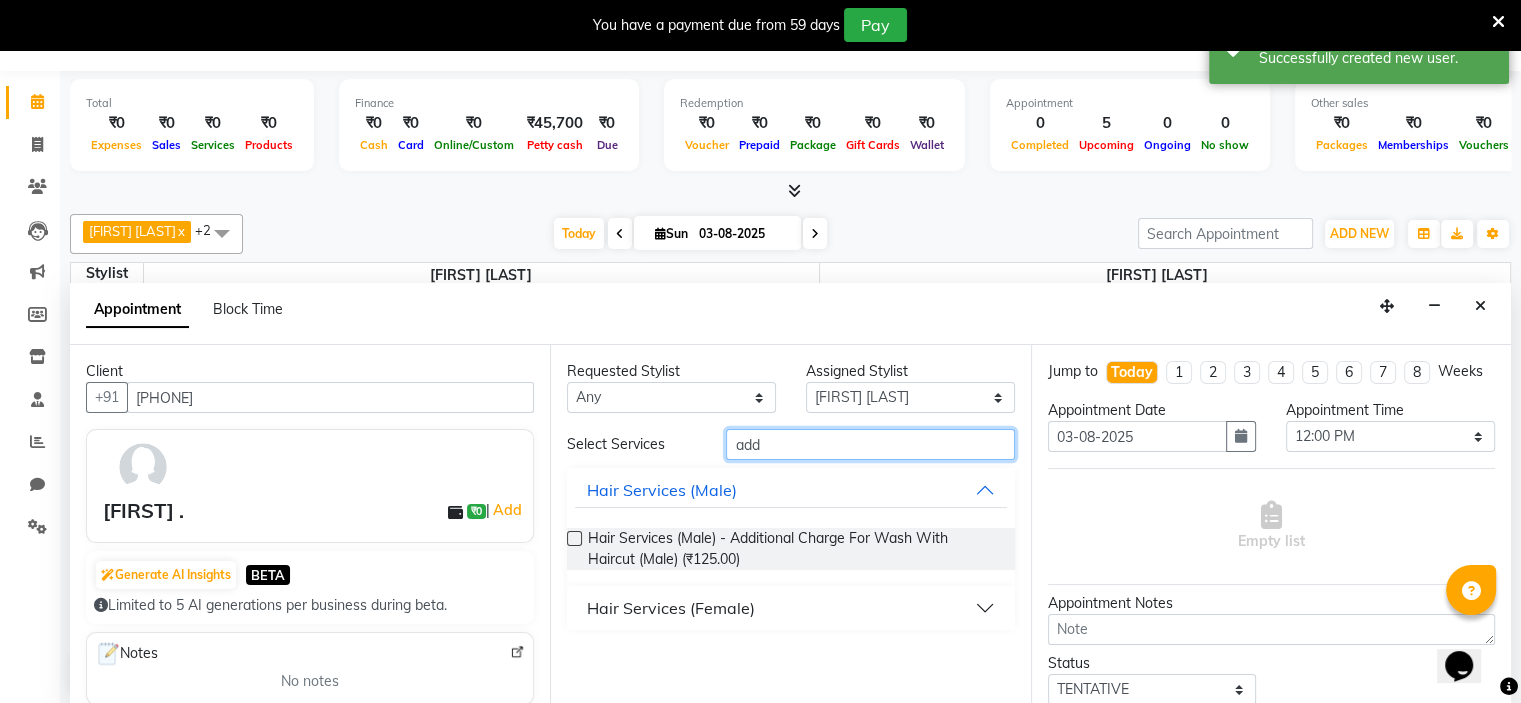 type on "add" 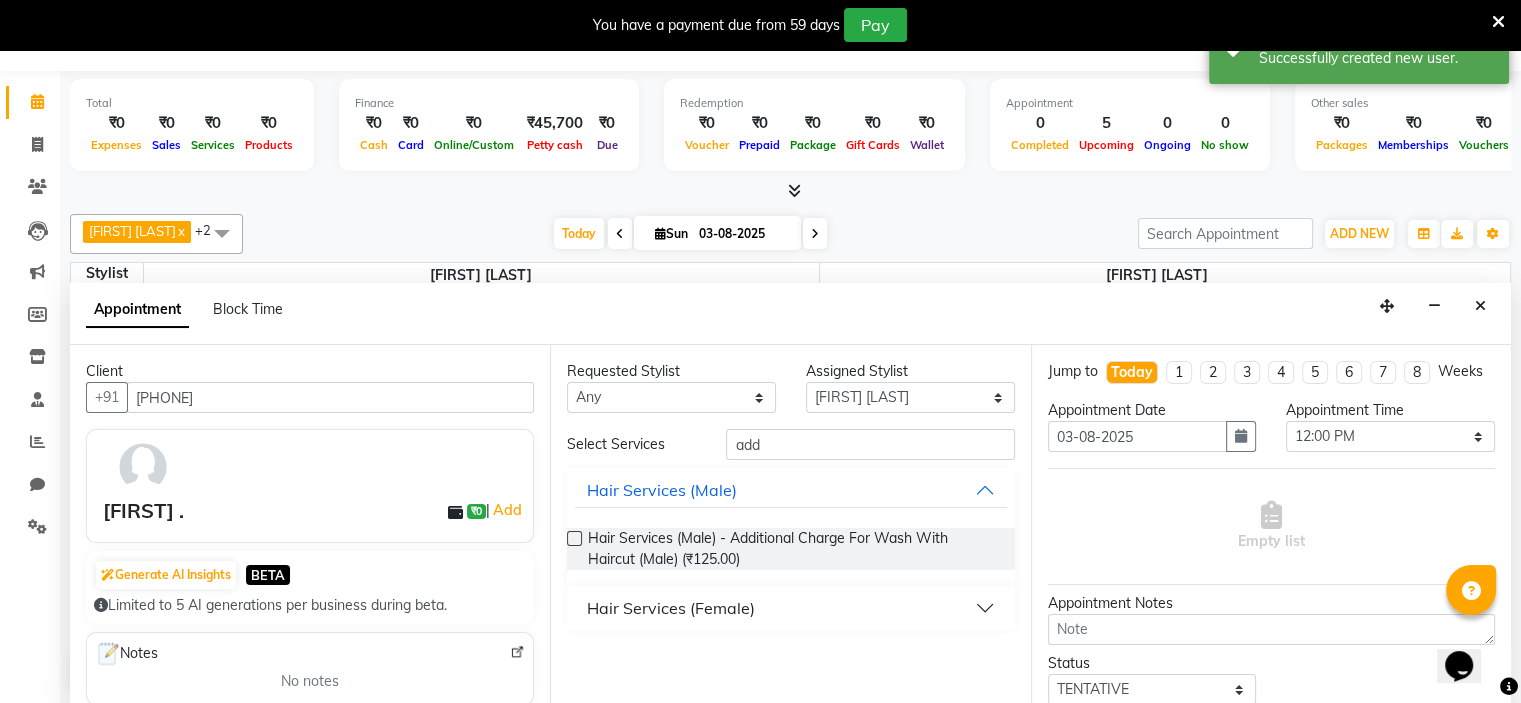 click on "Hair Services (Female)" at bounding box center (790, 608) 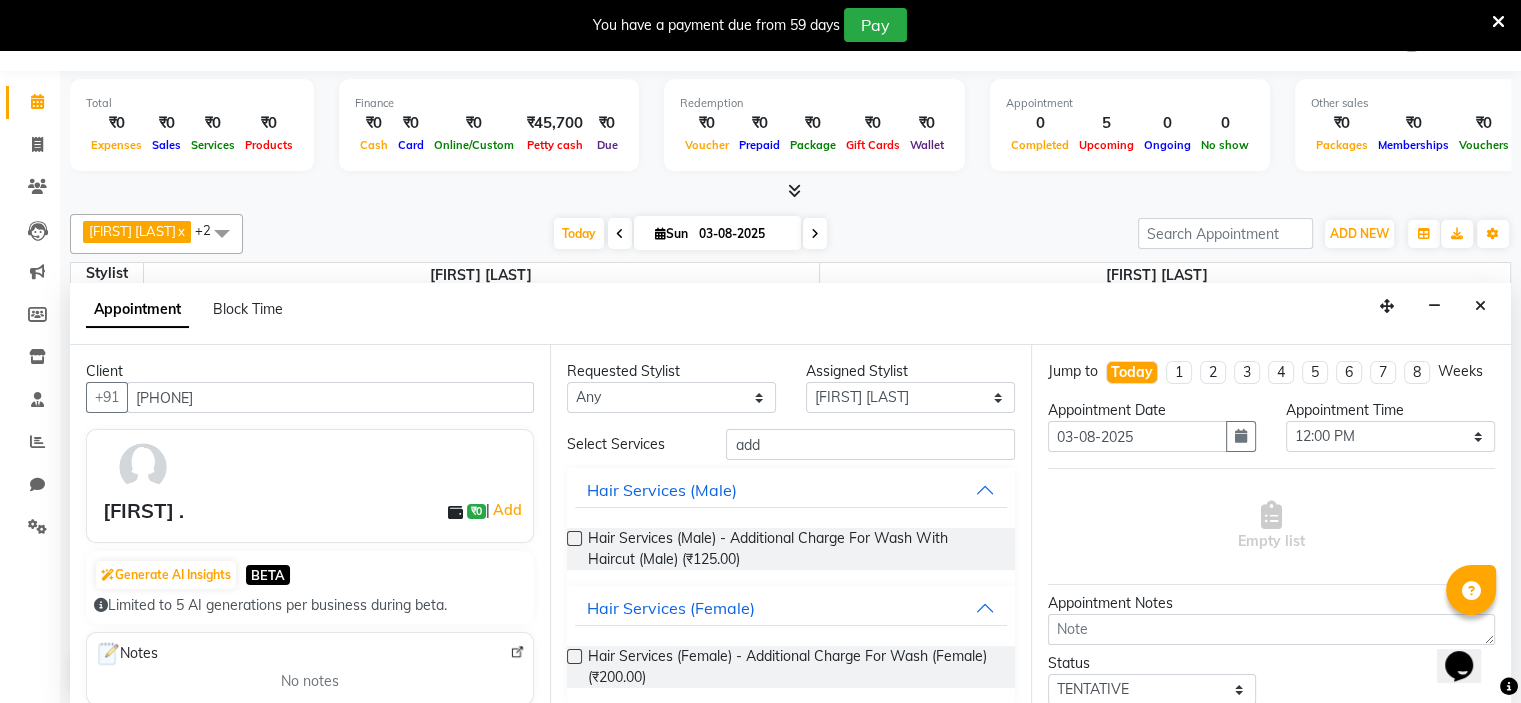 click at bounding box center (574, 656) 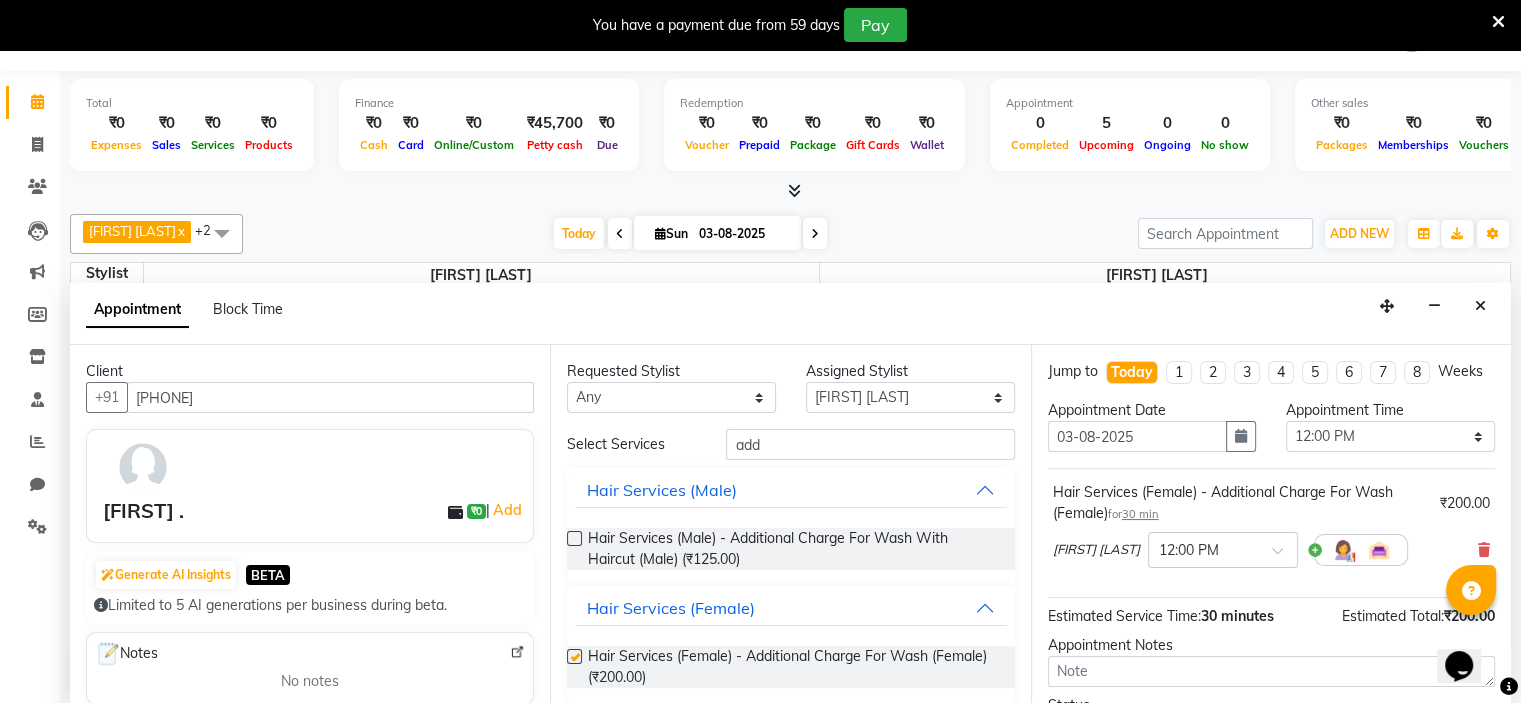 checkbox on "false" 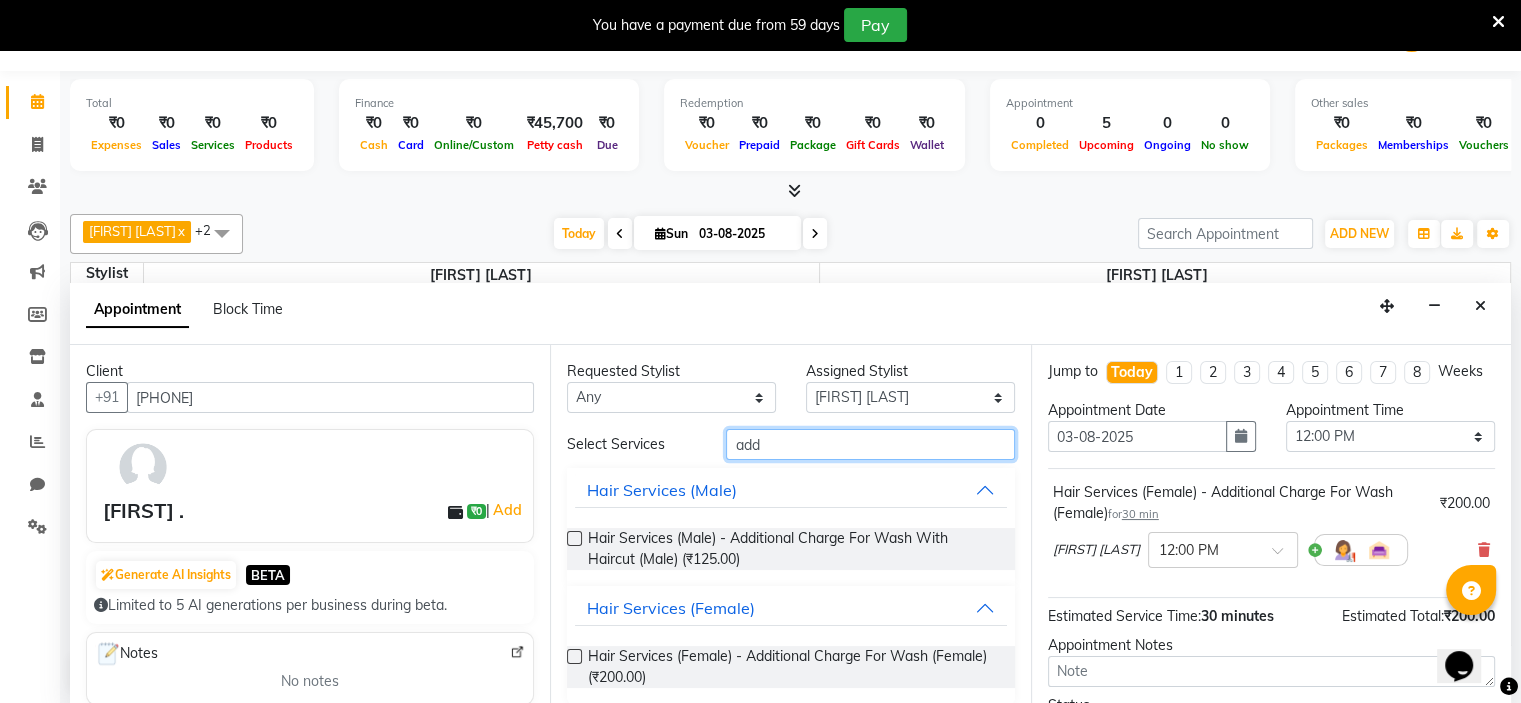 click on "add" at bounding box center (870, 444) 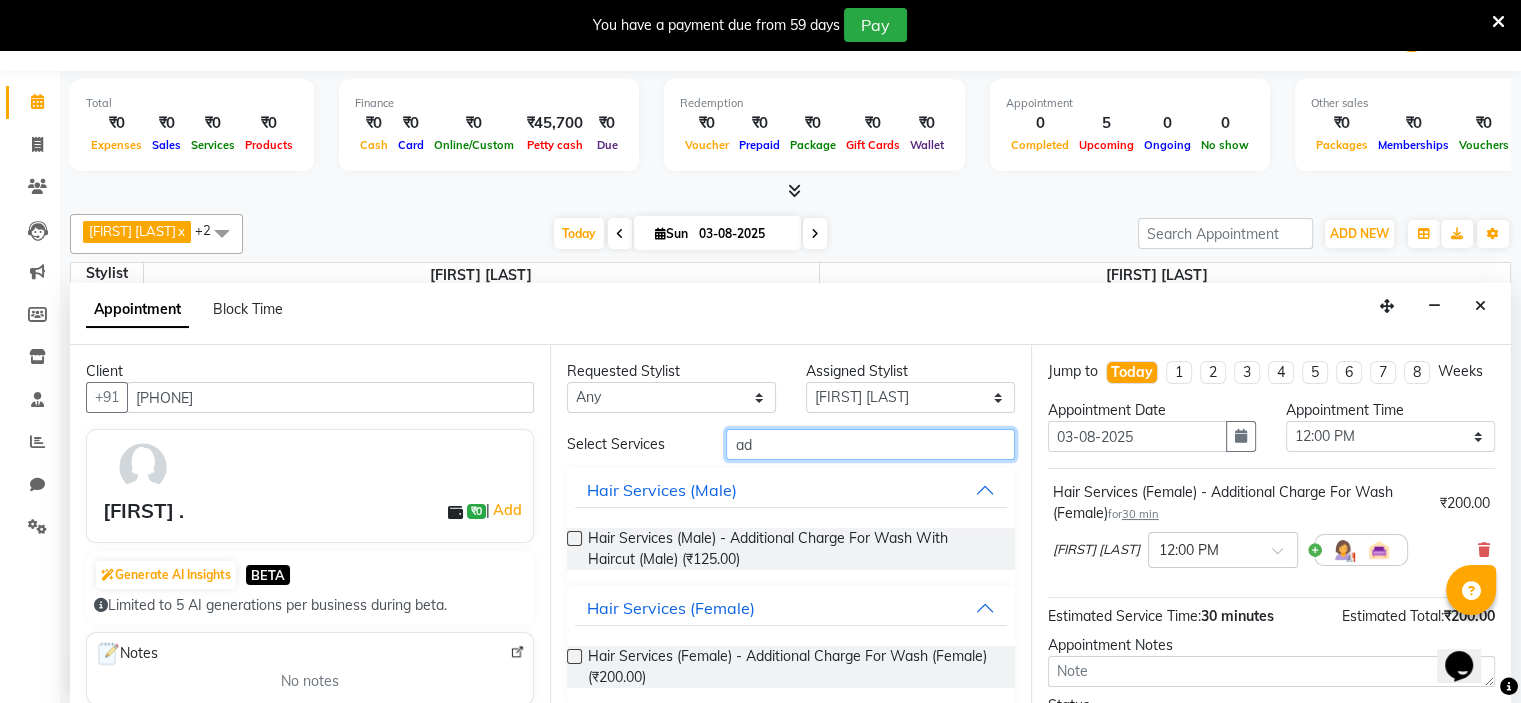 type on "a" 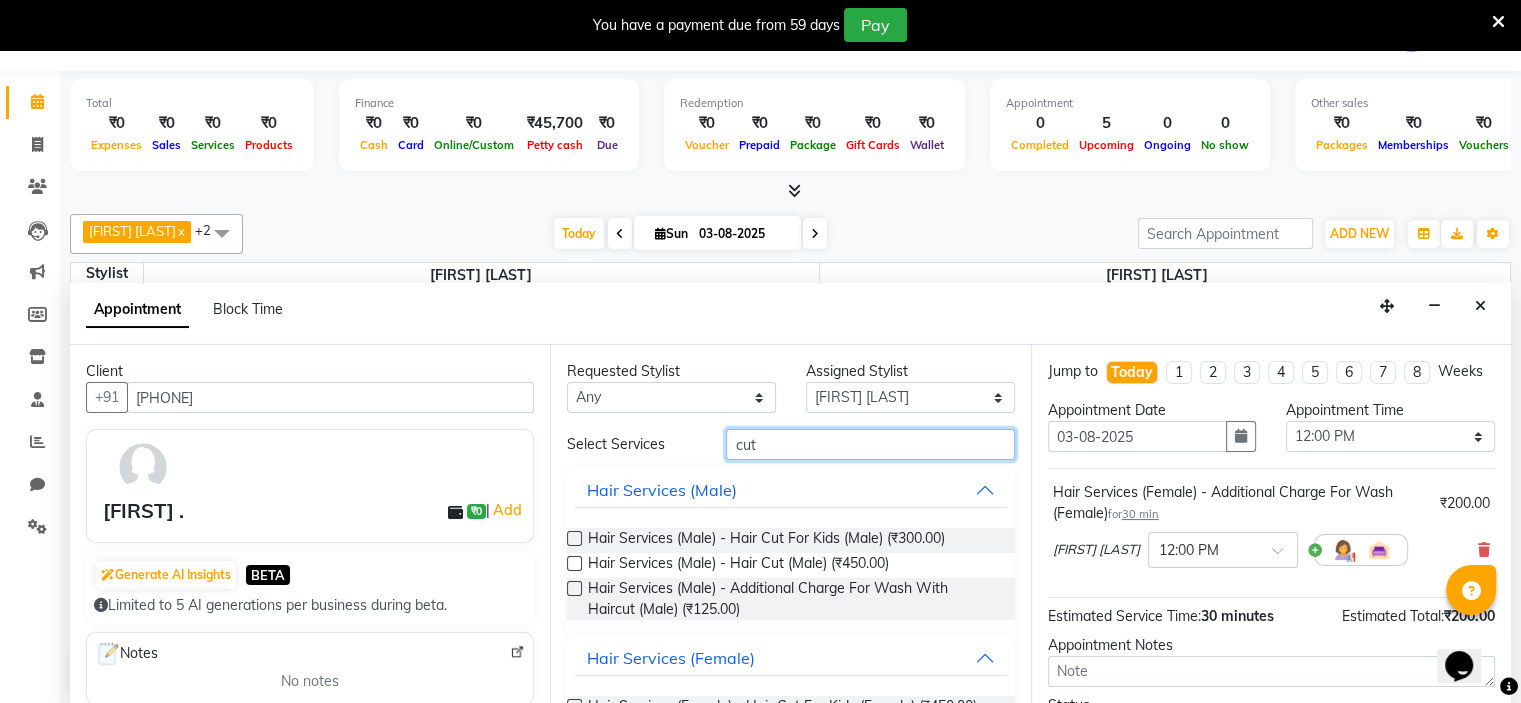 scroll, scrollTop: 186, scrollLeft: 0, axis: vertical 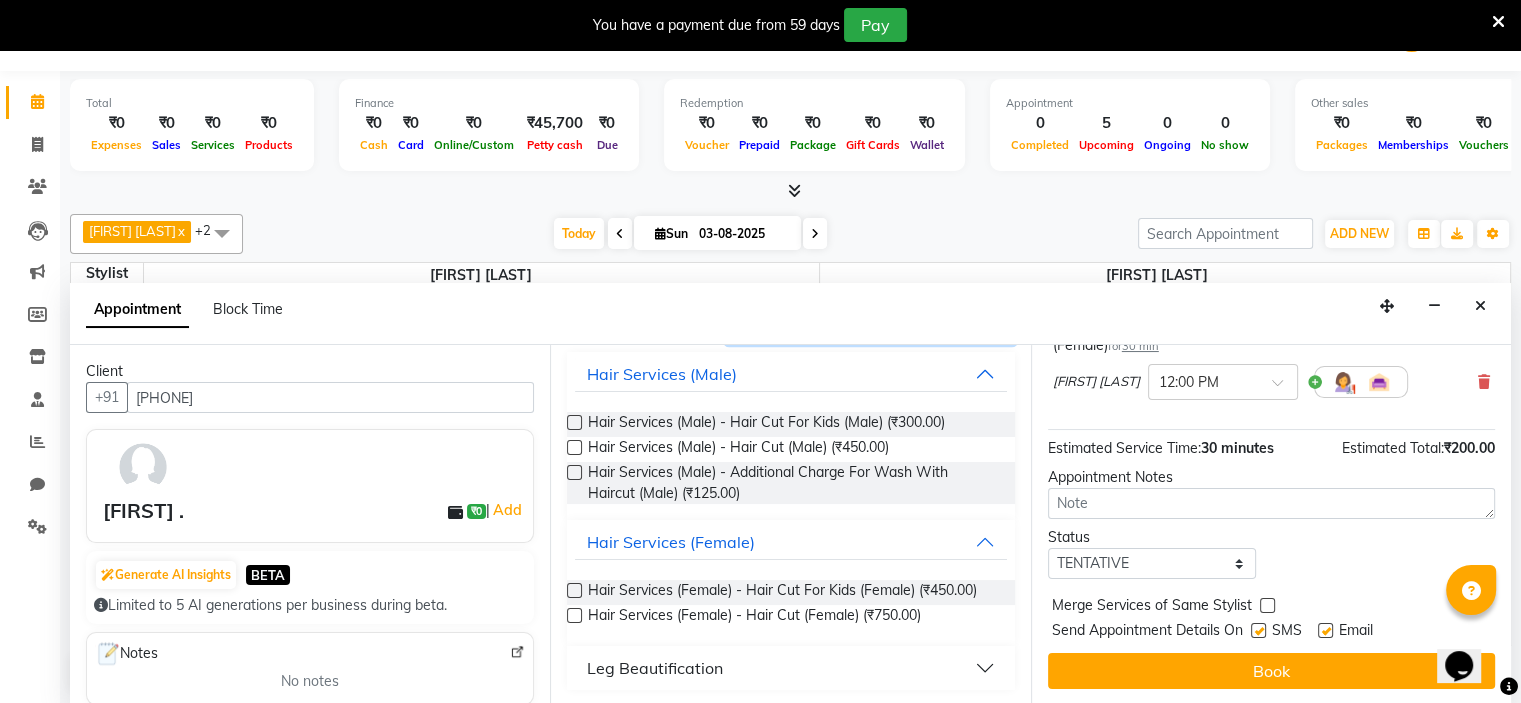 type on "cut" 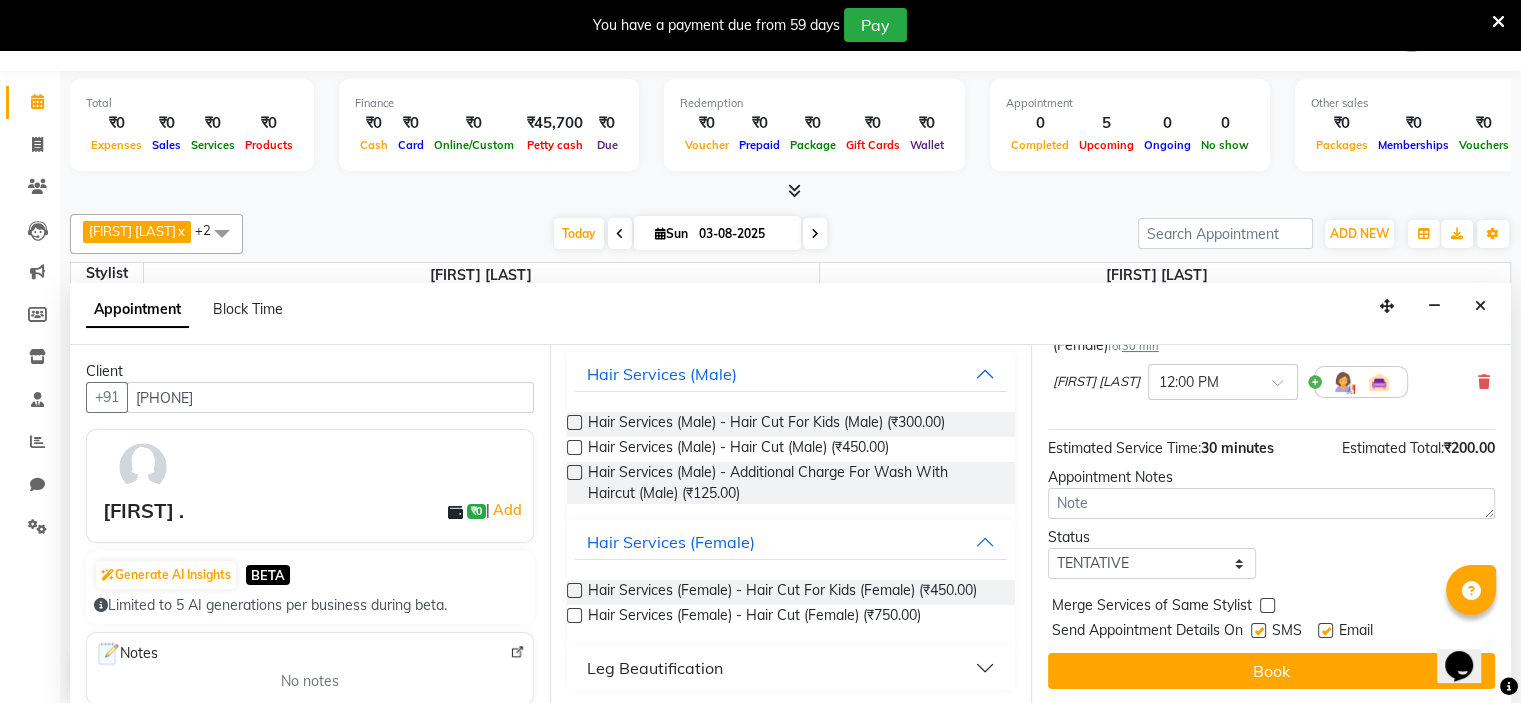 click at bounding box center [574, 615] 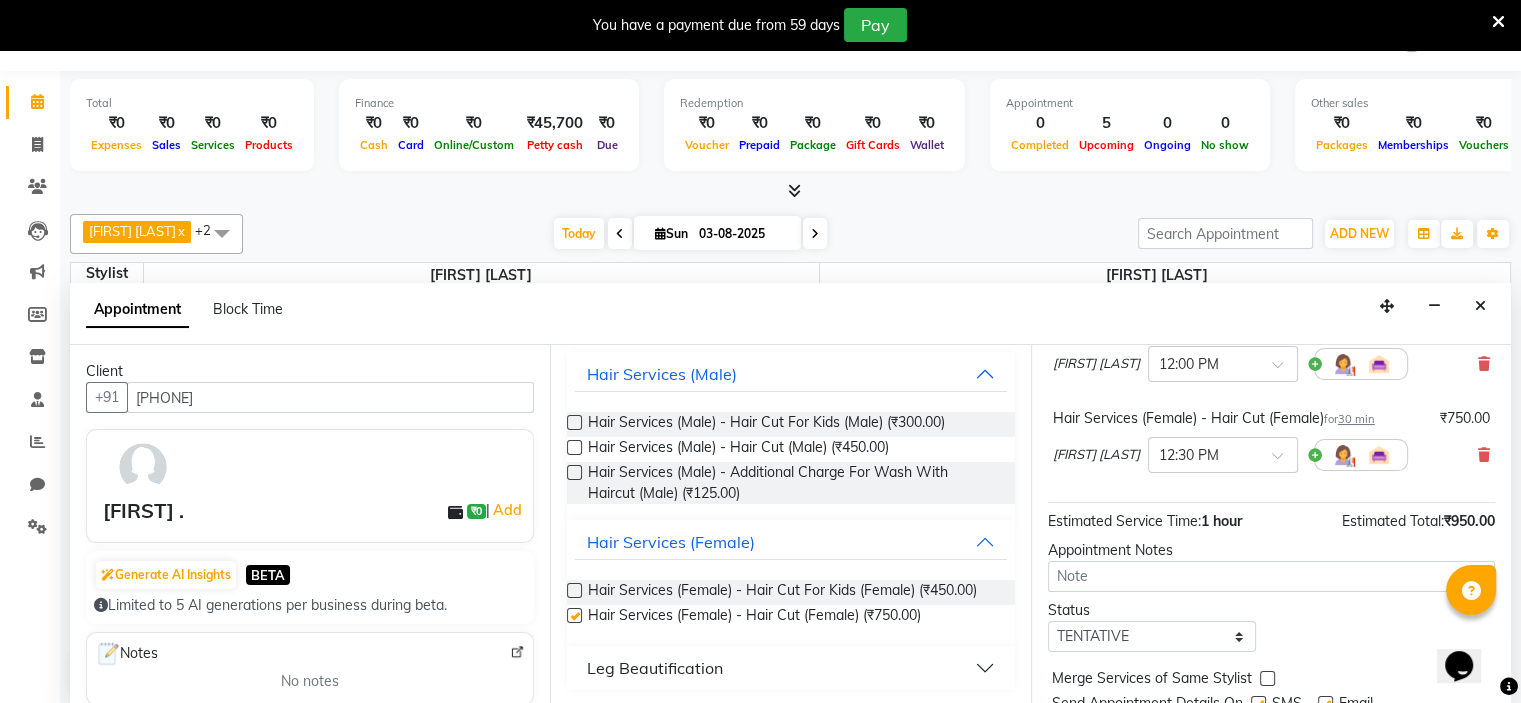 checkbox on "false" 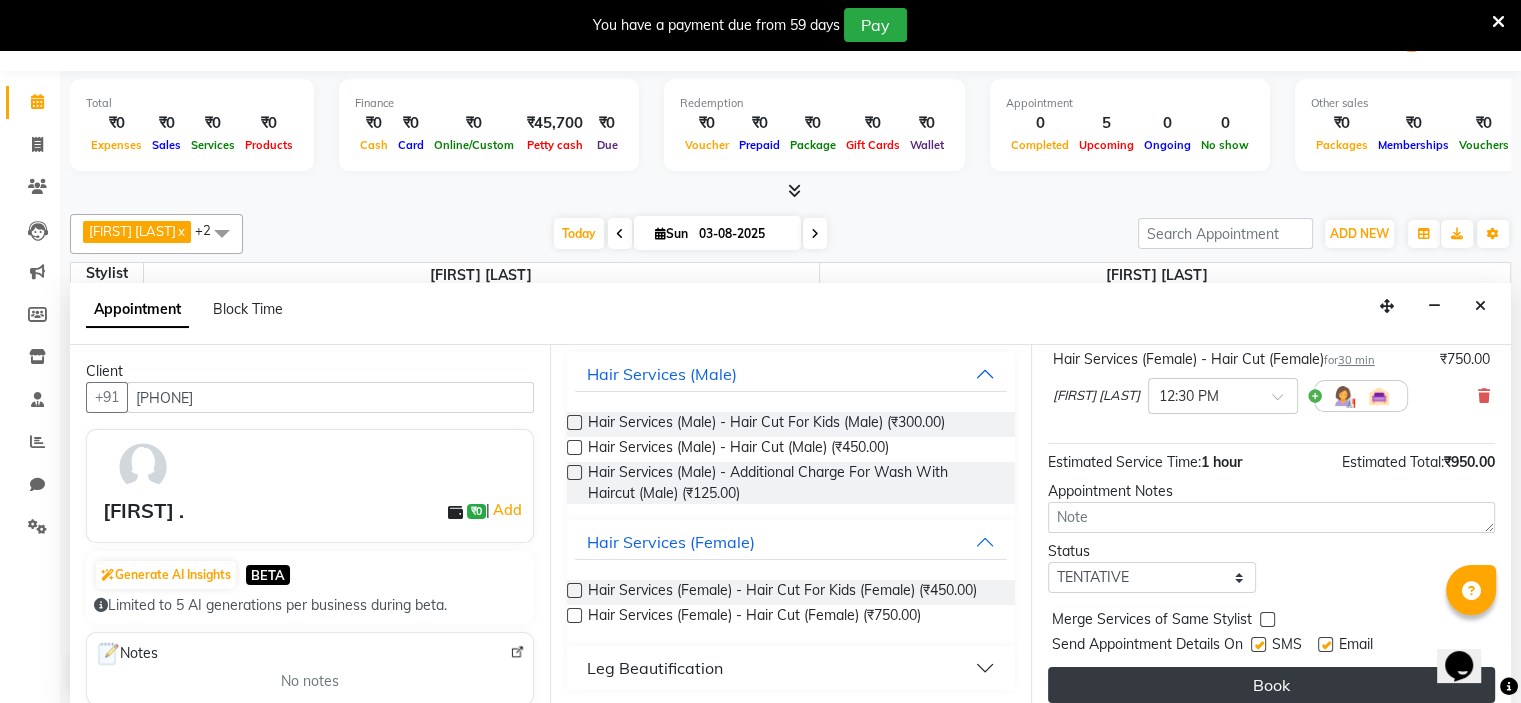 scroll, scrollTop: 276, scrollLeft: 0, axis: vertical 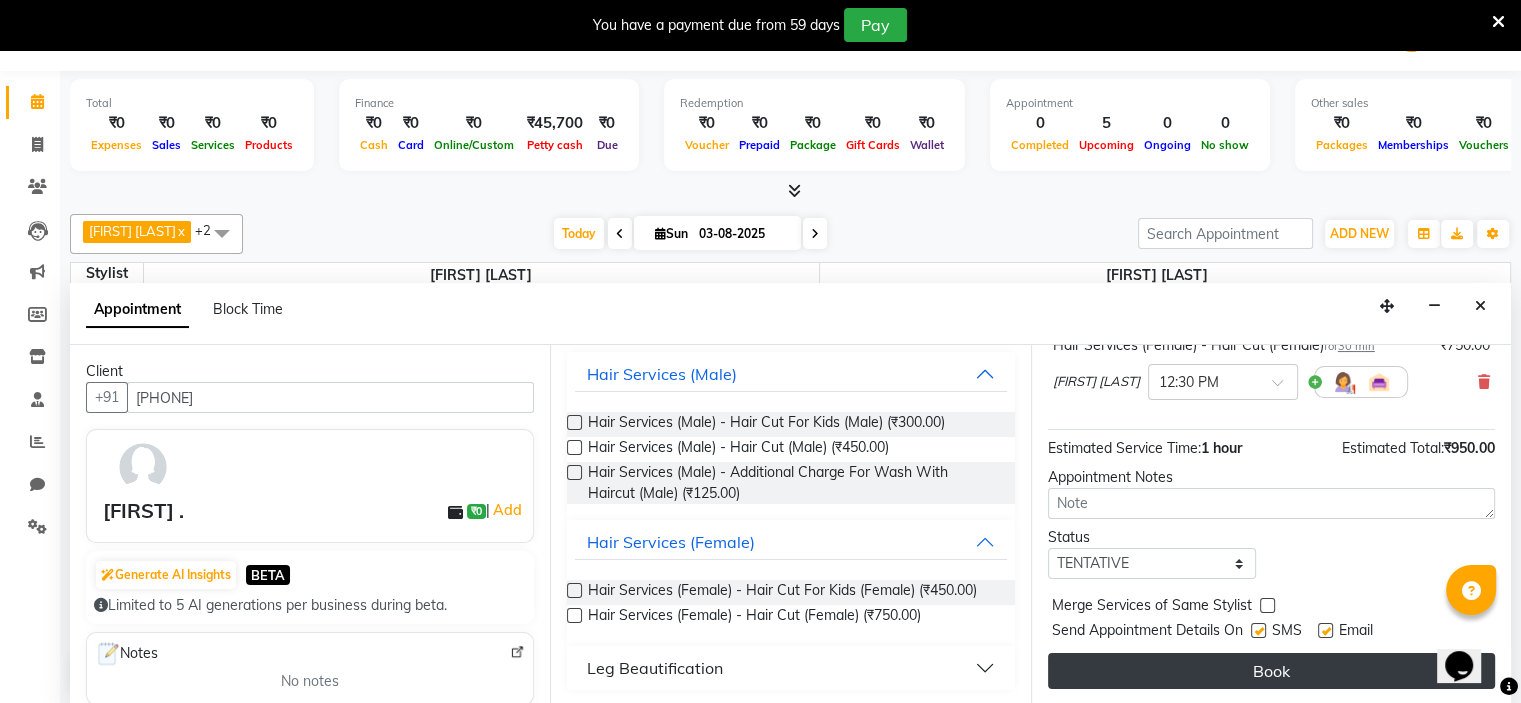 click on "Book" at bounding box center (1271, 671) 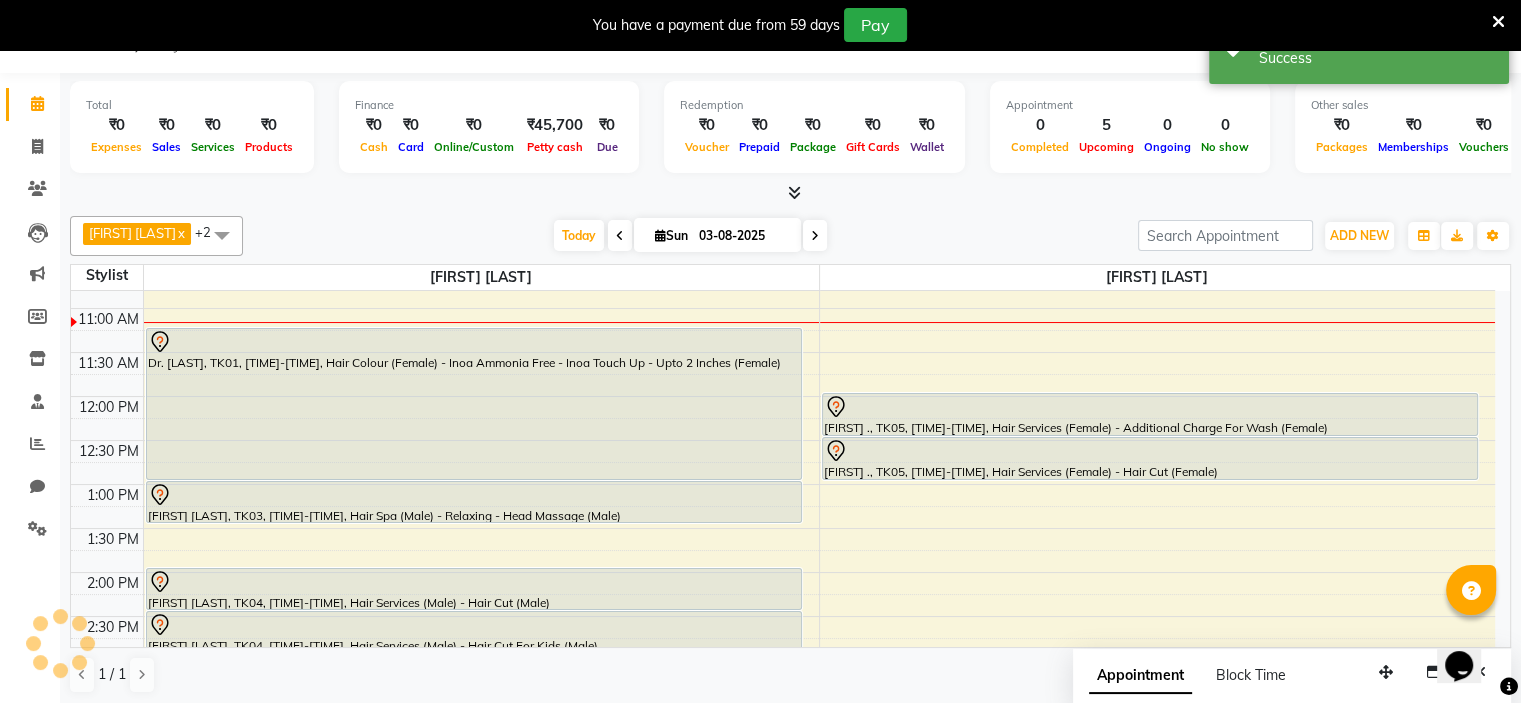 scroll, scrollTop: 0, scrollLeft: 0, axis: both 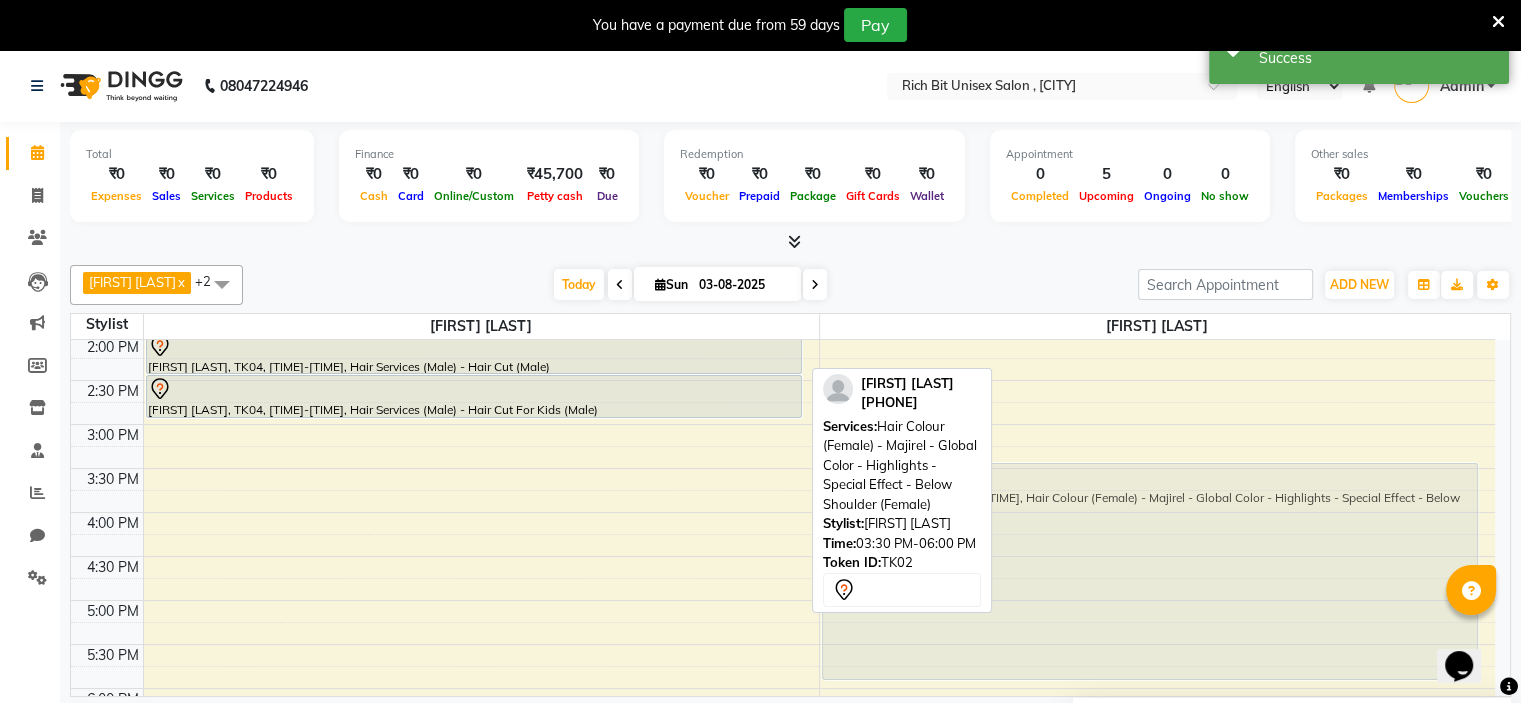 drag, startPoint x: 594, startPoint y: 516, endPoint x: 1061, endPoint y: 520, distance: 467.01712 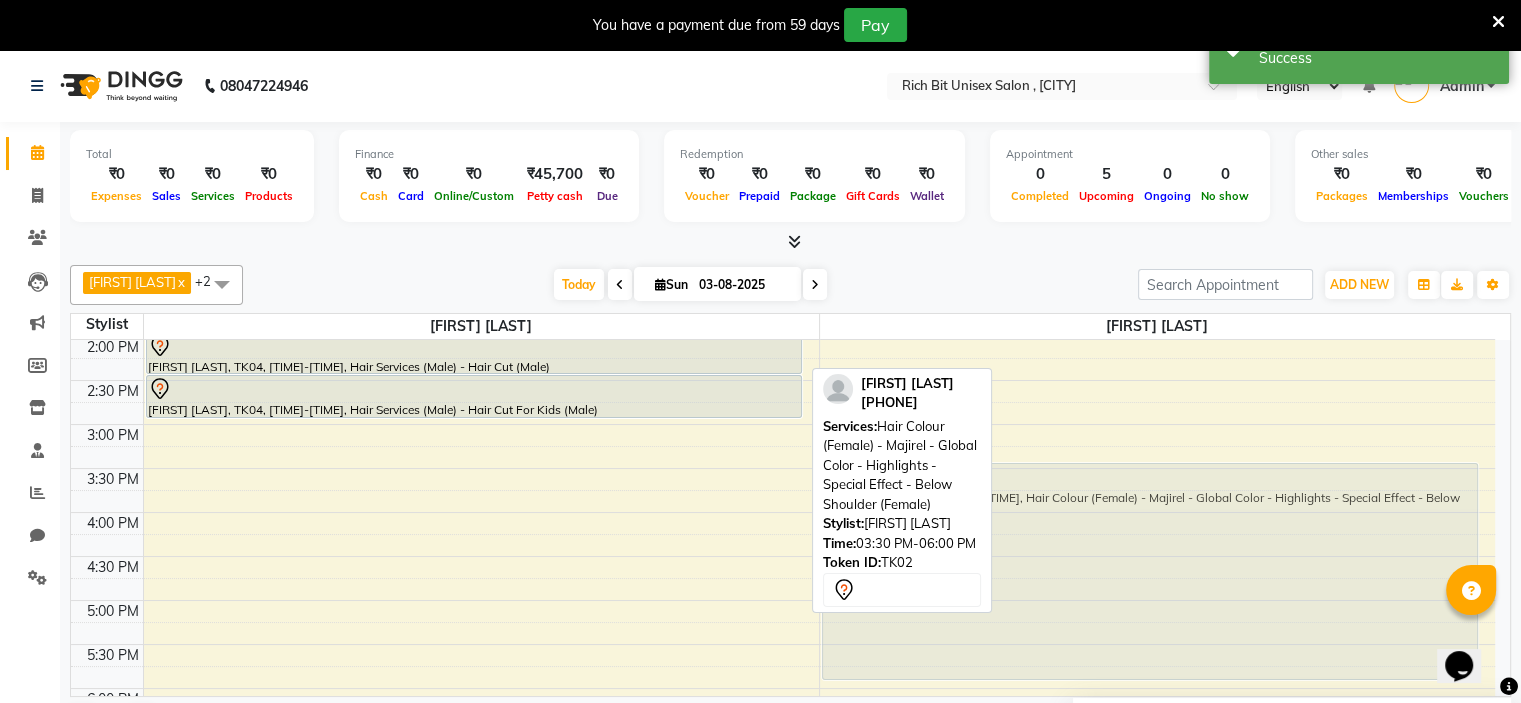 click on "Dr. [LAST], TK01, [TIME]-[TIME], Hair Colour (Female) - Inoa Ammonia Free - Inoa Touch Up - Upto 2 Inches (Female) [FIRST] [LAST], TK03, [TIME]-[TIME], Hair Spa (Male) - Relaxing - Head Massage (Male) [FIRST] [LAST], TK04, [TIME]-[TIME], Hair Services (Male) - Hair Cut (Male) [FIRST] [LAST], TK04, [TIME]-[TIME], Hair Services (Male) - Hair Cut For Kids (Male) [FIRST] [LAST], TK02, [TIME]-[TIME], Hair Colour (Female) - Majirel - Global Color - Highlights - Special Effect - Below Shoulder (Female) [FIRST] ., TK05, [TIME]-[TIME], Hair Services (Female) - Additional Charge For Wash (Female) [FIRST] ., TK05, [TIME]-[TIME], Hair Services (Female) - Hair Cut (Female) [FIRST] [LAST], TK02, [TIME]-[TIME], Hair Colour (Female) - Majirel - Global Color - Highlights - Special Effect - Below Shoulder (Female)" at bounding box center (783, 468) 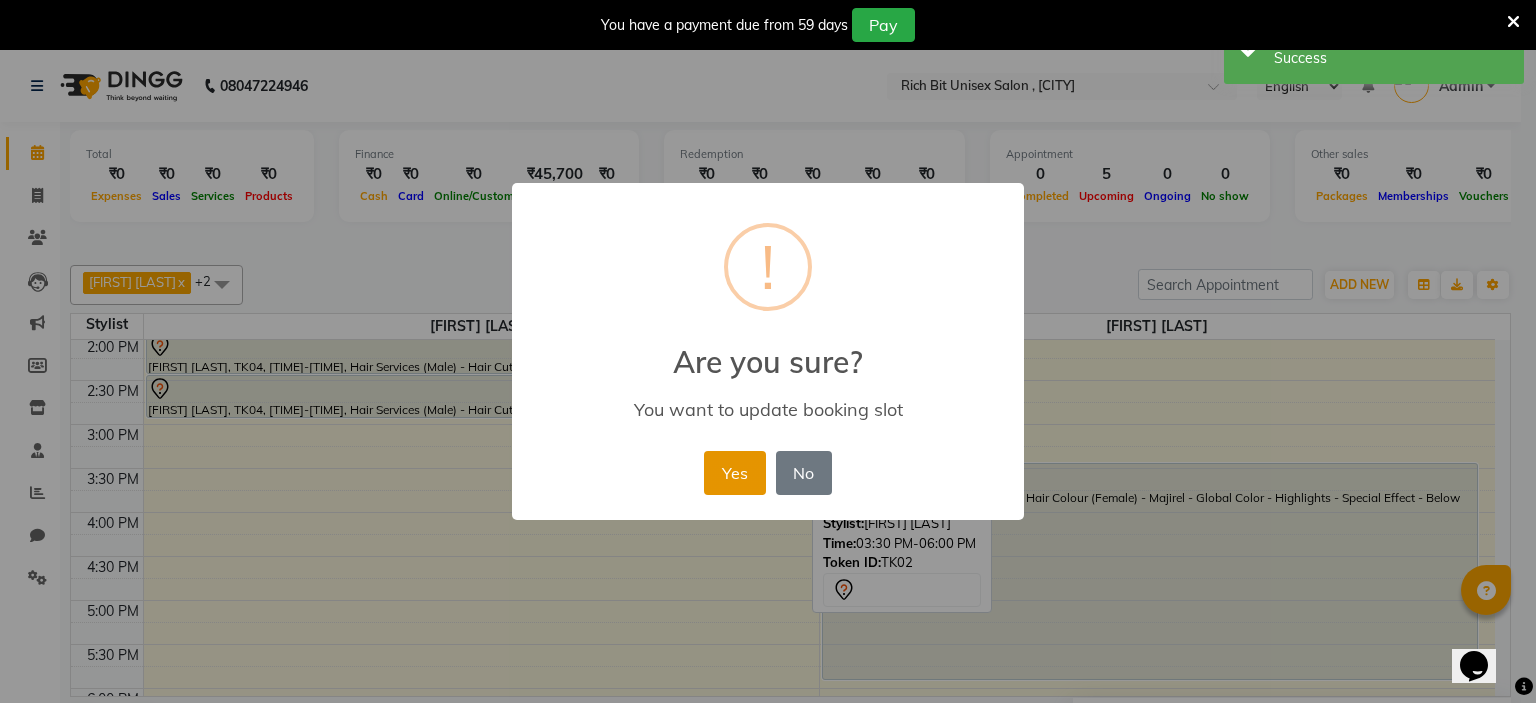 click on "Yes" at bounding box center [734, 473] 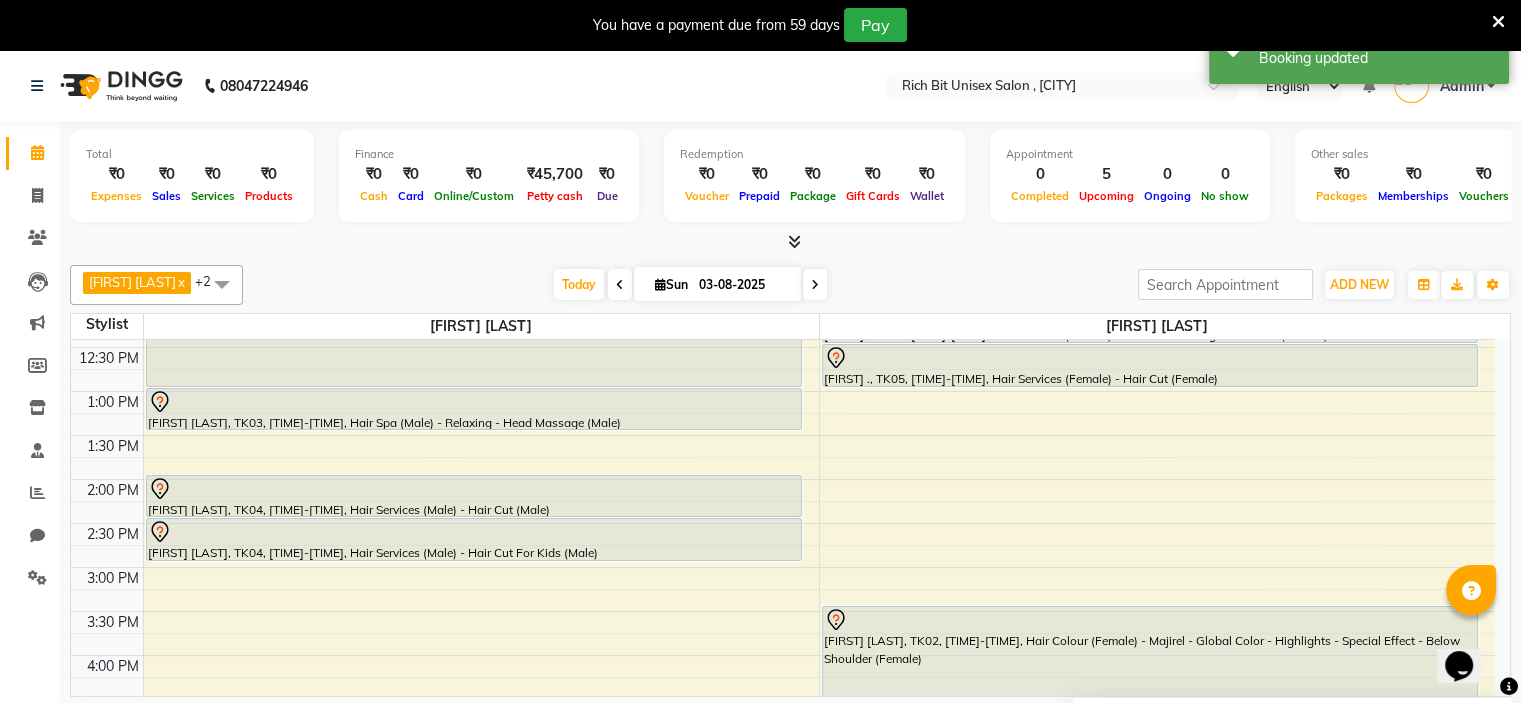 scroll, scrollTop: 343, scrollLeft: 0, axis: vertical 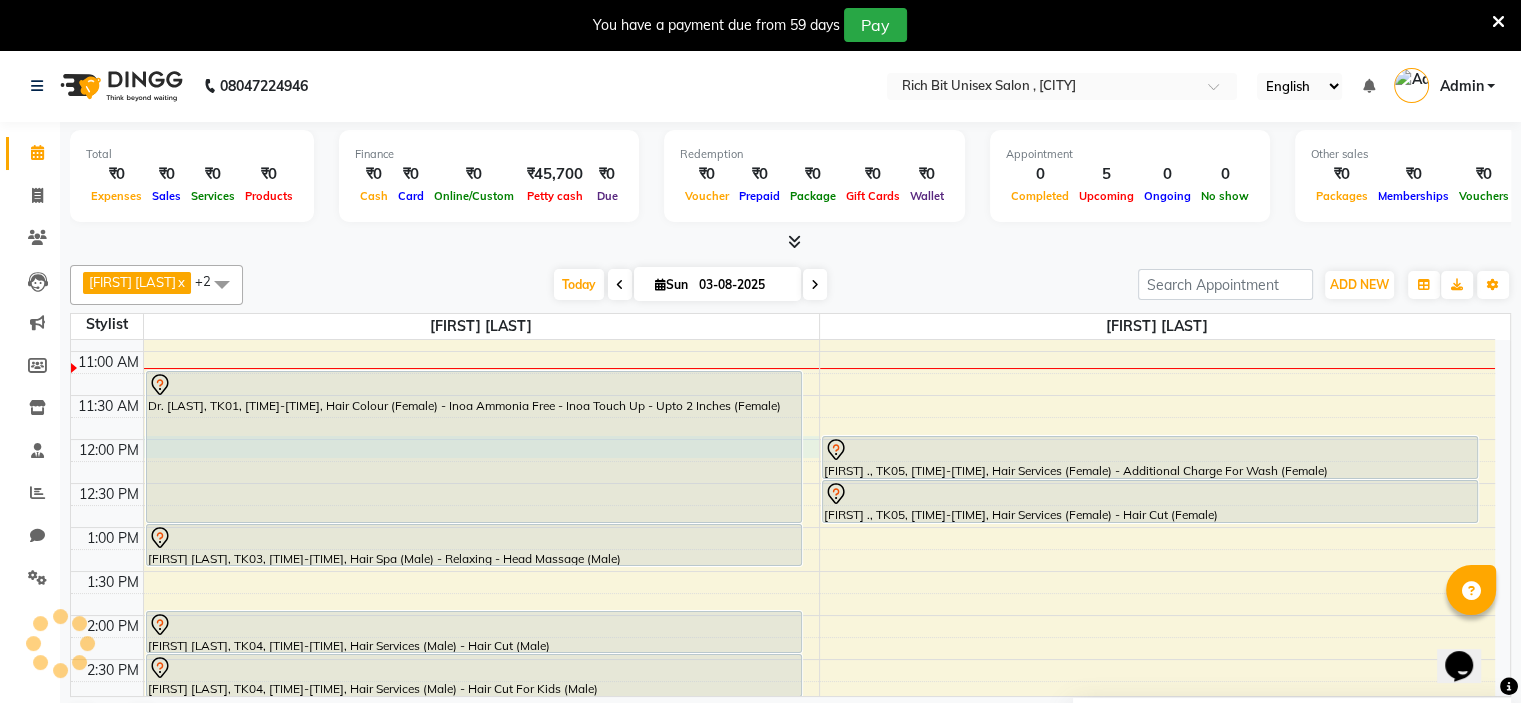 click on "8:00 AM 8:30 AM 9:00 AM 9:30 AM 10:00 AM 10:30 AM 11:00 AM 11:30 AM 12:00 PM 12:30 PM 1:00 PM 1:30 PM 2:00 PM 2:30 PM 3:00 PM 3:30 PM 4:00 PM 4:30 PM 5:00 PM 5:30 PM 6:00 PM 6:30 PM 7:00 PM 7:30 PM 8:00 PM 8:30 PM 9:00 PM 9:30 PM 10:00 PM 10:30 PM Dr. [LAST], TK01, [TIME]-[TIME], Hair Colour (Female) - Inoa Ammonia Free - Inoa Touch Up - Upto 2 Inches (Female) [FIRST] [LAST], TK03, [TIME]-[TIME], Hair Spa (Male) - Relaxing - Head Massage (Male) [FIRST] [LAST], TK04, [TIME]-[TIME], Hair Services (Male) - Hair Cut (Male) [FIRST] [LAST], TK04, [TIME]-[TIME], Hair Services (Male) - Hair Cut For Kids (Male) [FIRST] ., TK05, [TIME]-[TIME], Hair Services (Female) - Additional Charge For Wash (Female) [FIRST] ., TK05, [TIME]-[TIME], Hair Services (Female) - Hair Cut (Female)" at bounding box center (783, 747) 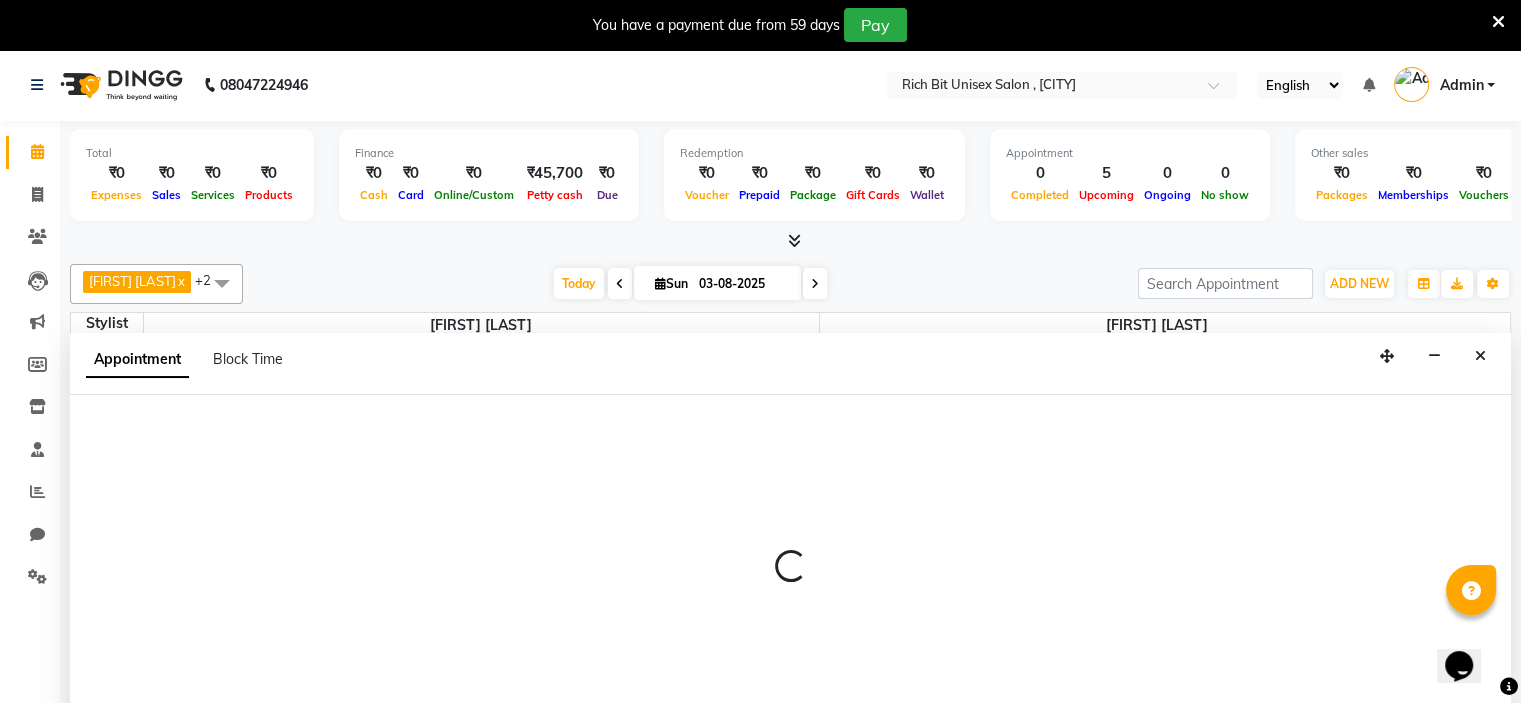 select on "70823" 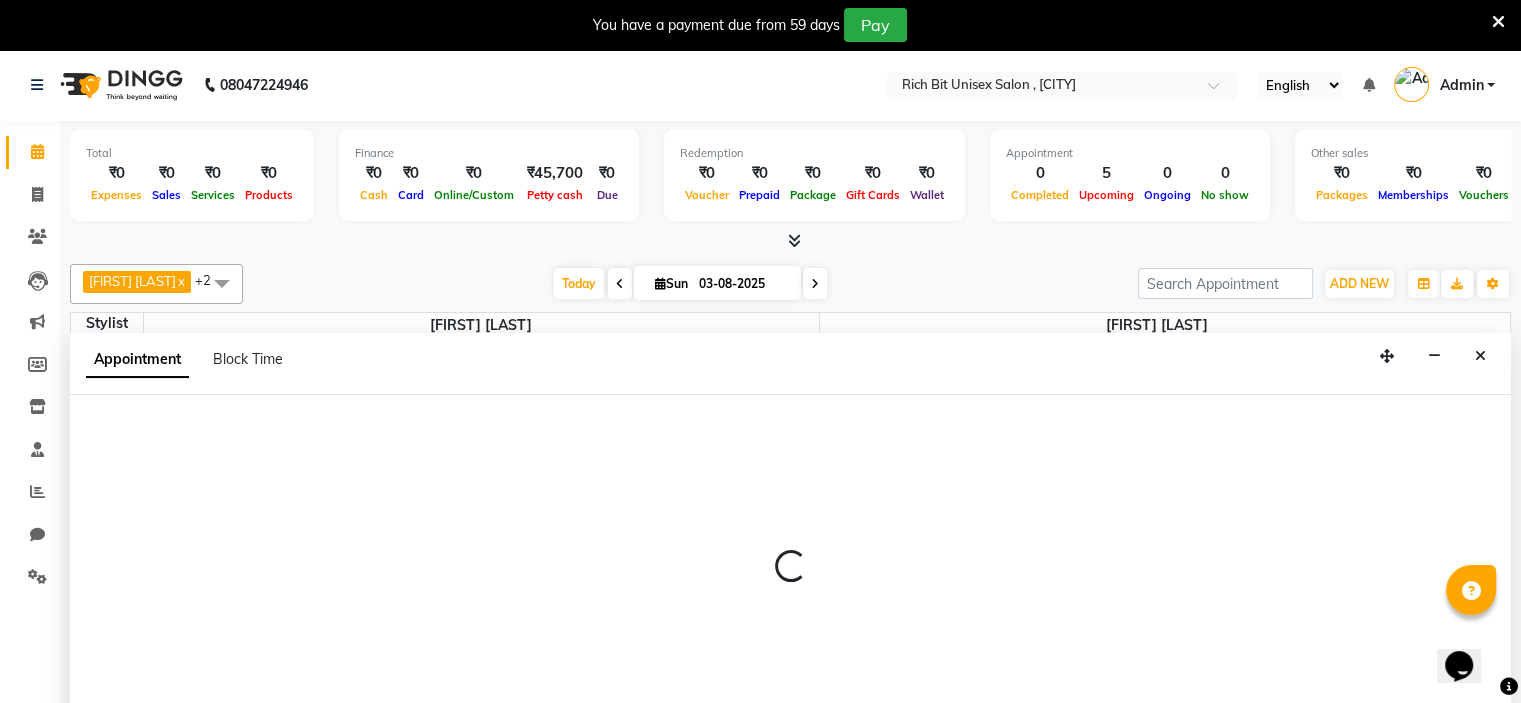 select on "720" 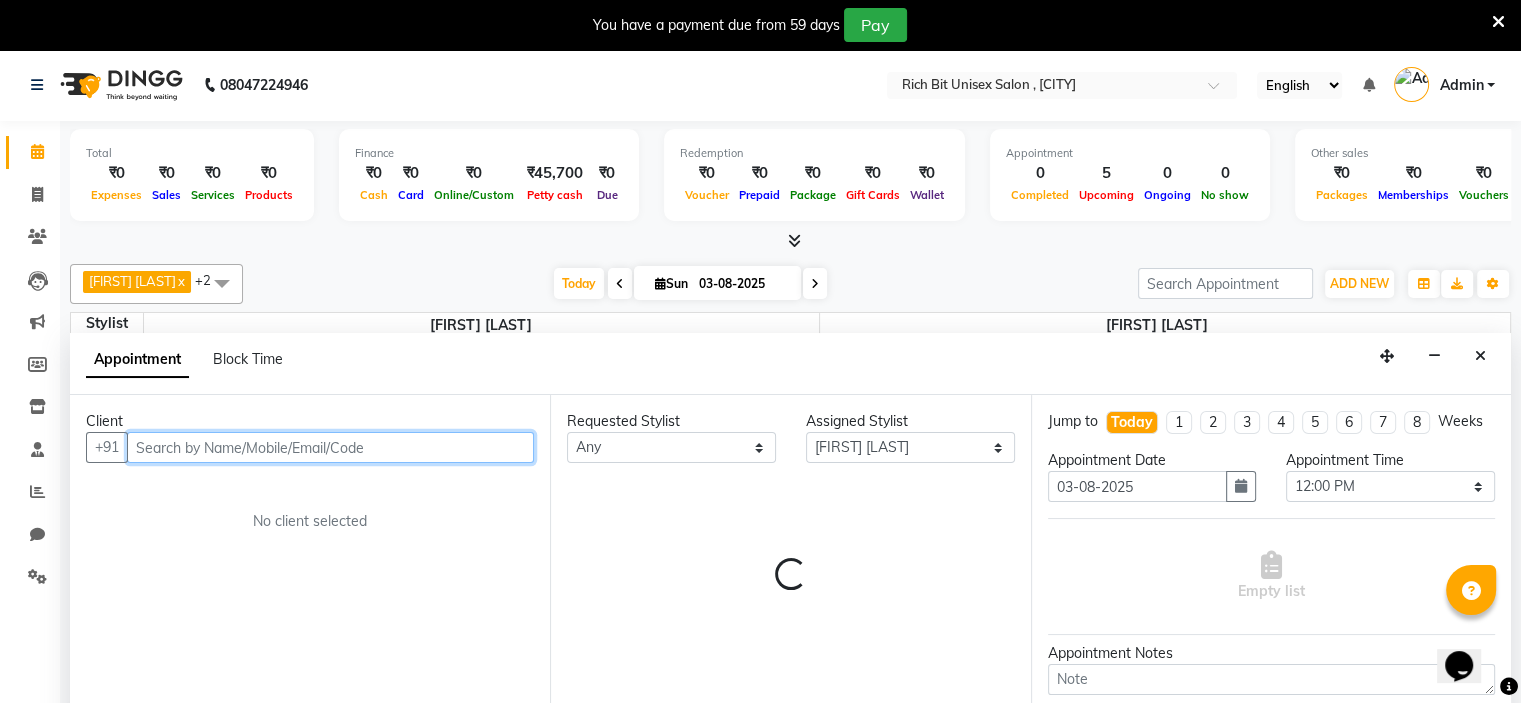 scroll, scrollTop: 51, scrollLeft: 0, axis: vertical 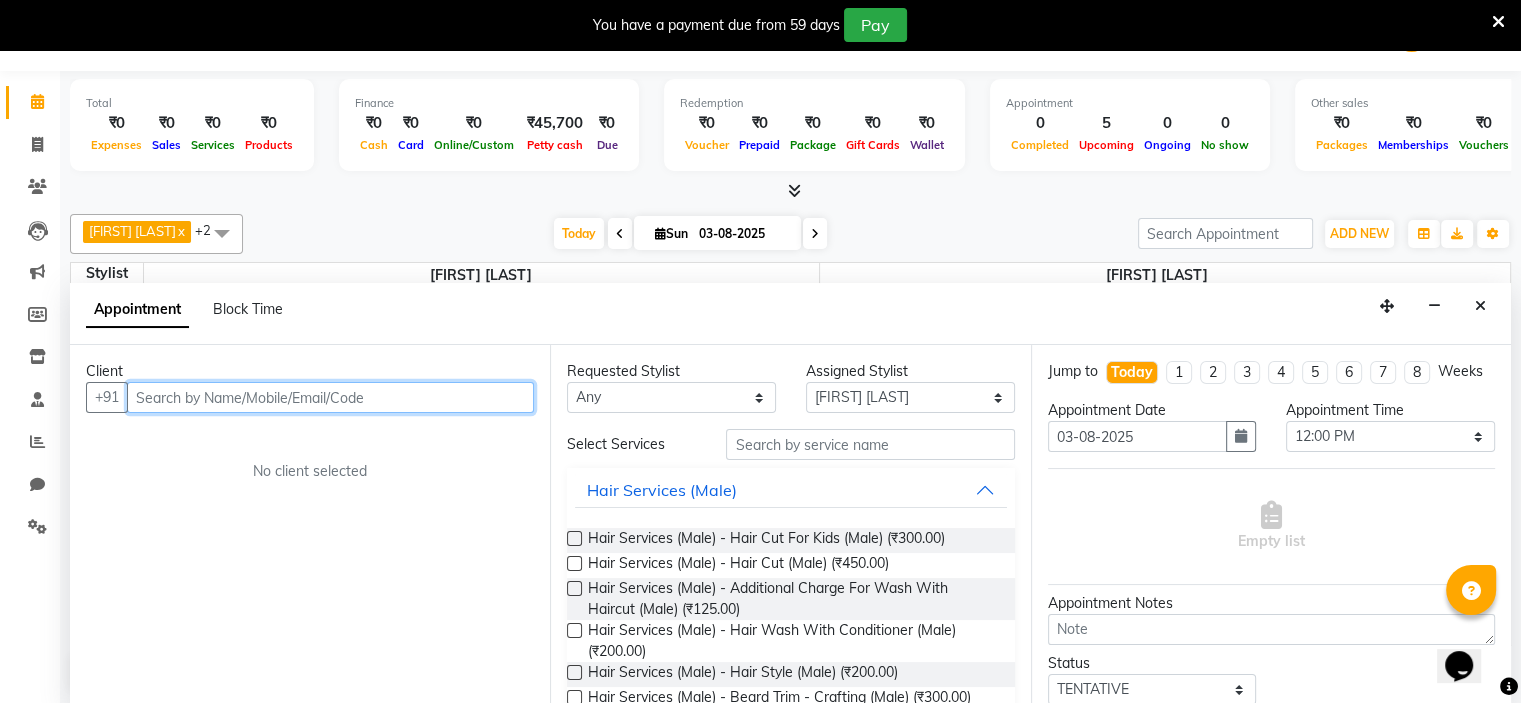 click at bounding box center (330, 397) 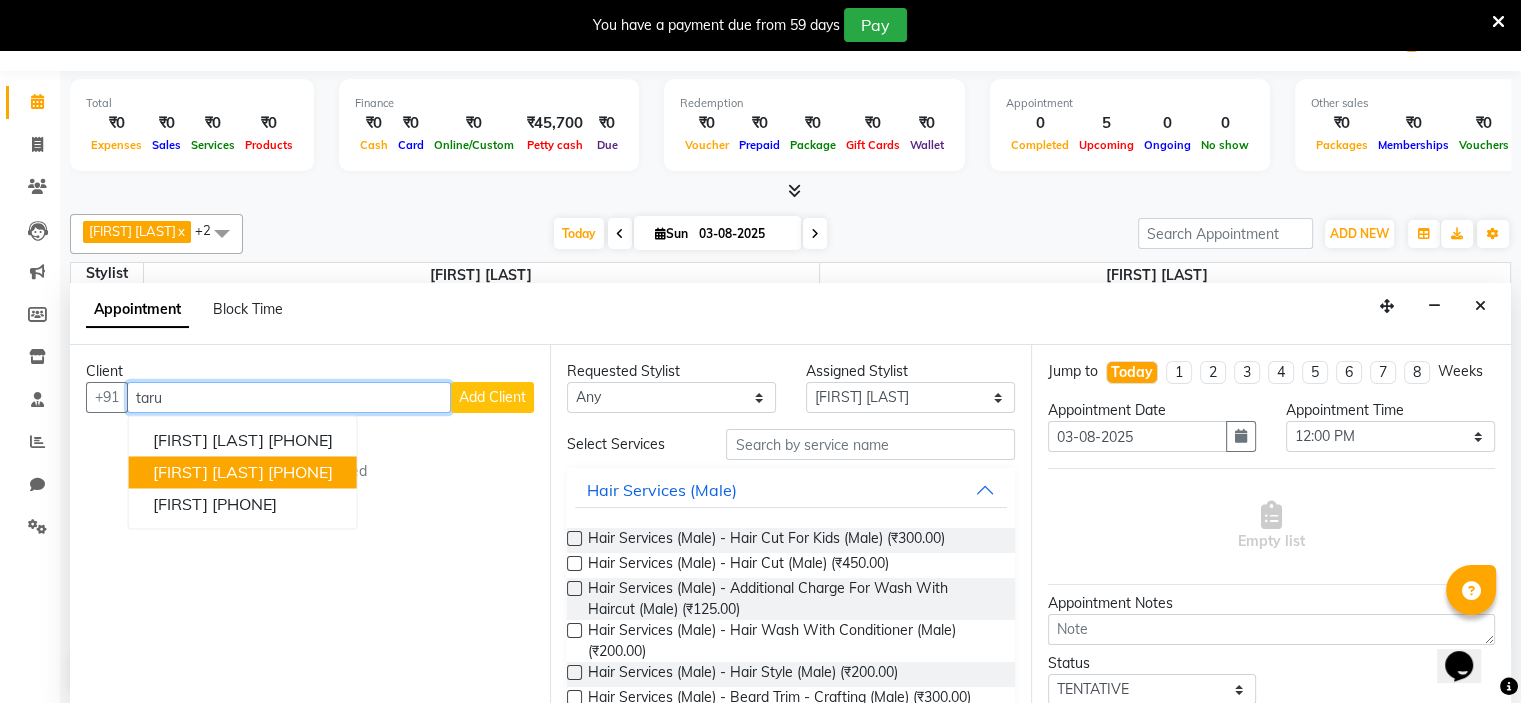 click on "[PHONE]" at bounding box center [300, 472] 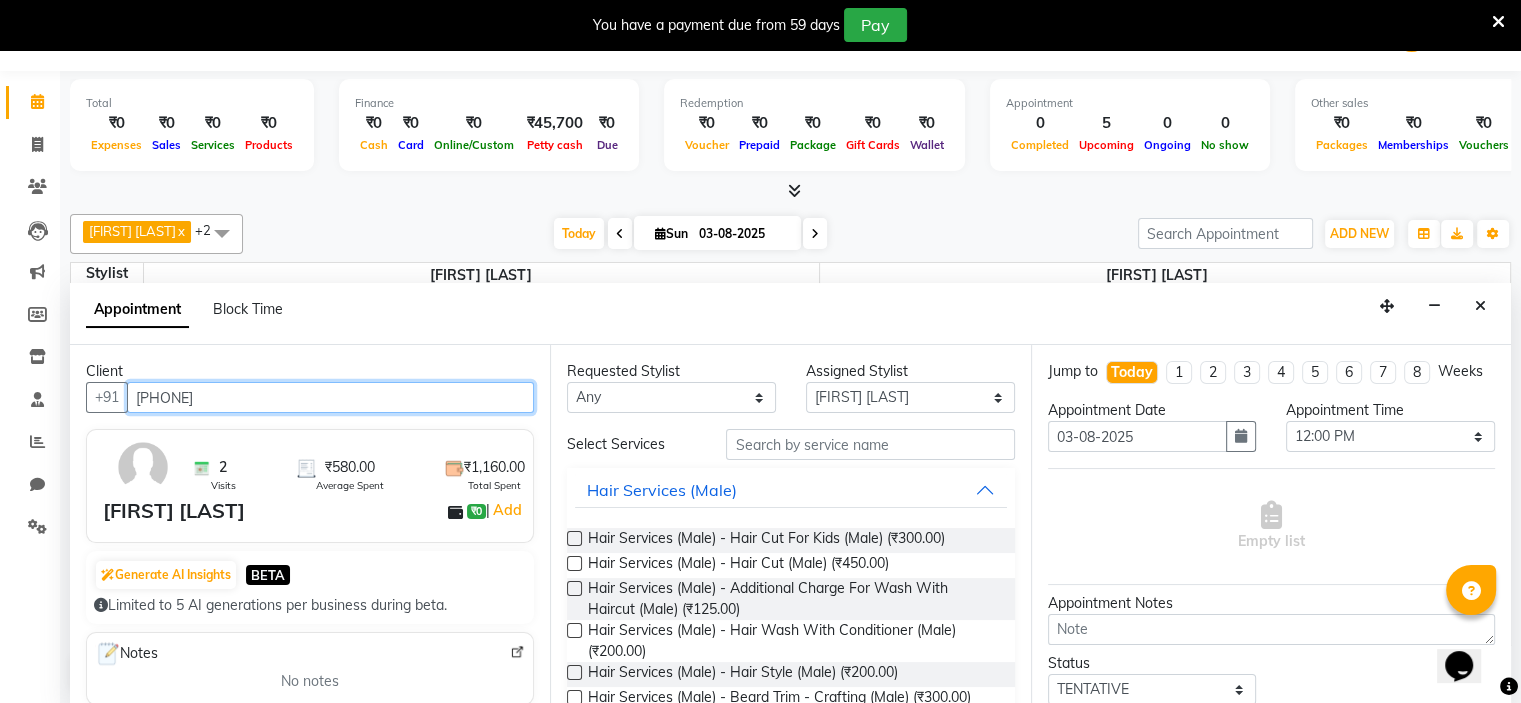 type on "[PHONE]" 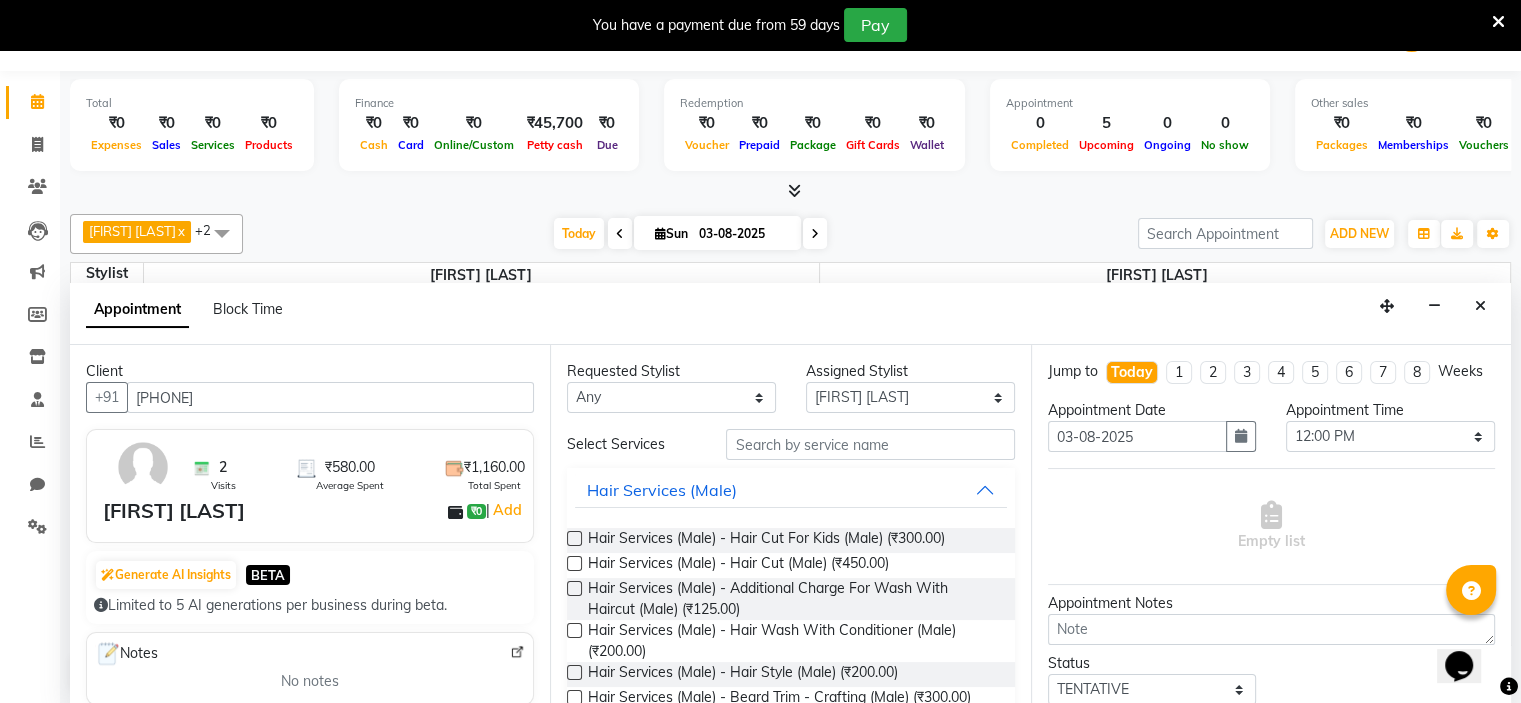 click at bounding box center [574, 697] 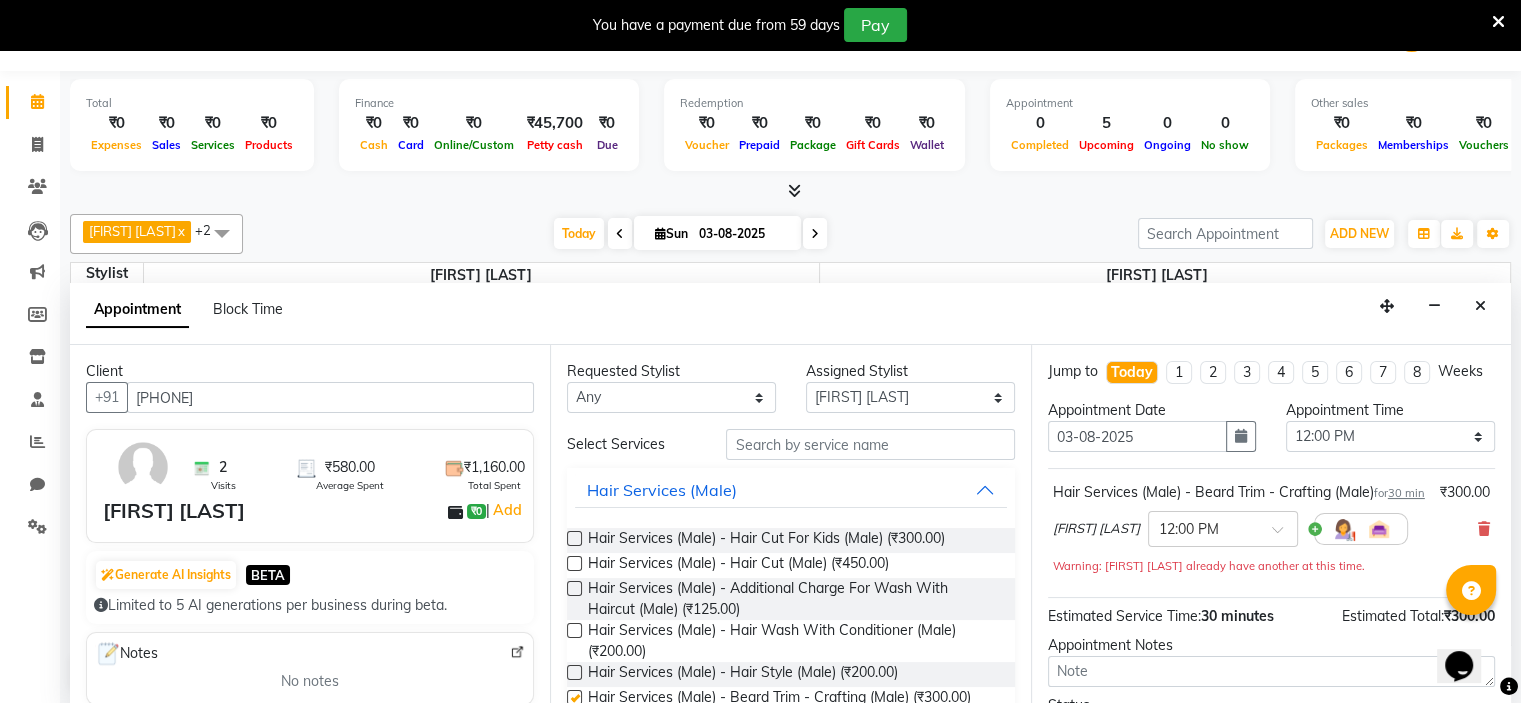 checkbox on "false" 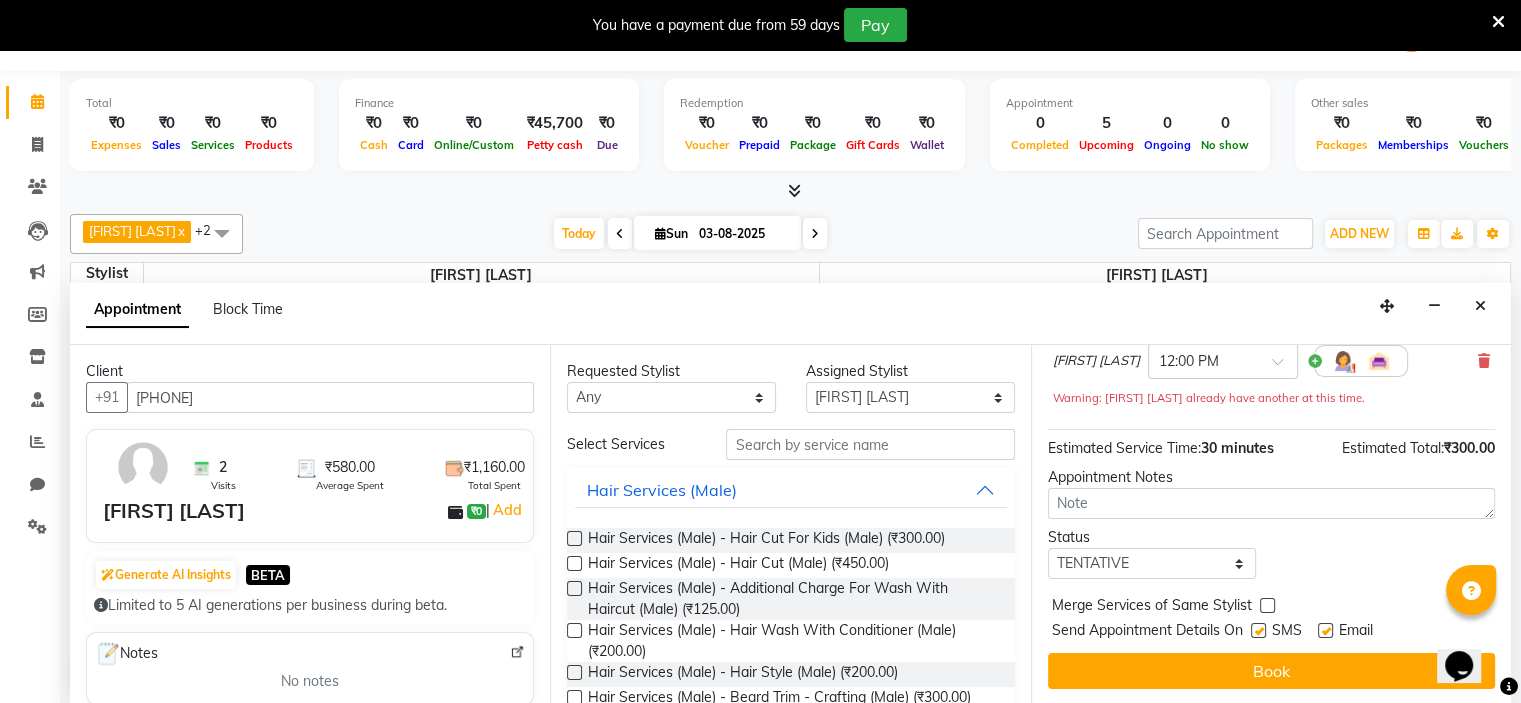 scroll, scrollTop: 207, scrollLeft: 0, axis: vertical 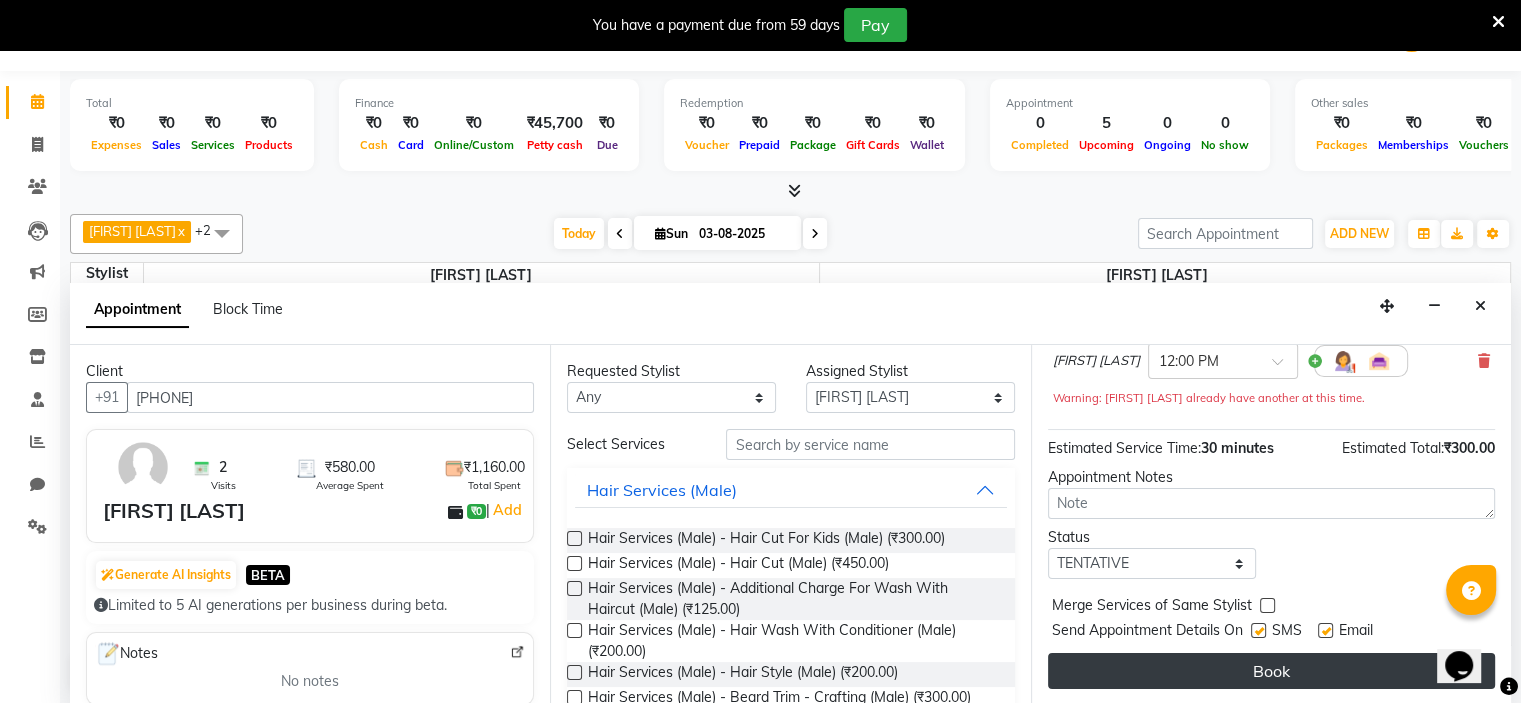 click on "Book" at bounding box center (1271, 671) 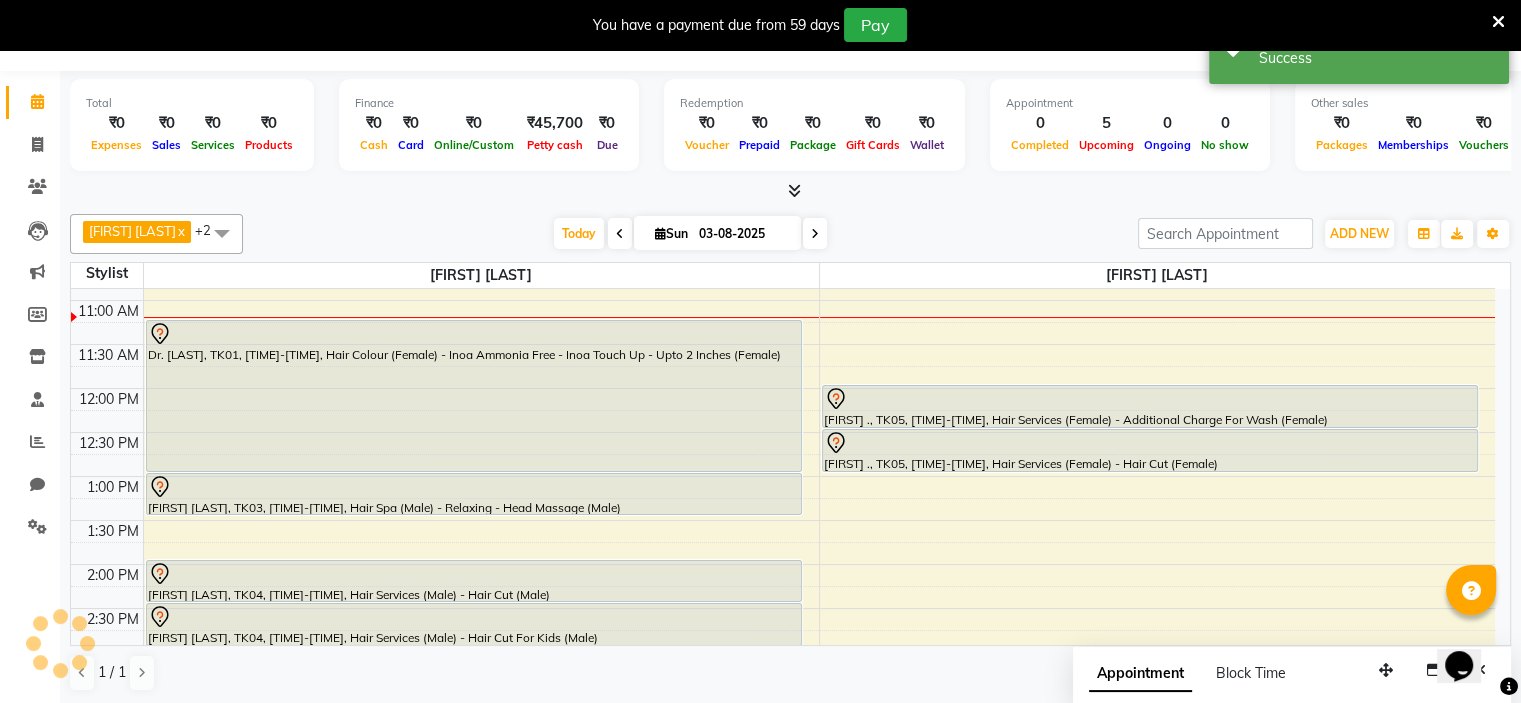 scroll, scrollTop: 0, scrollLeft: 0, axis: both 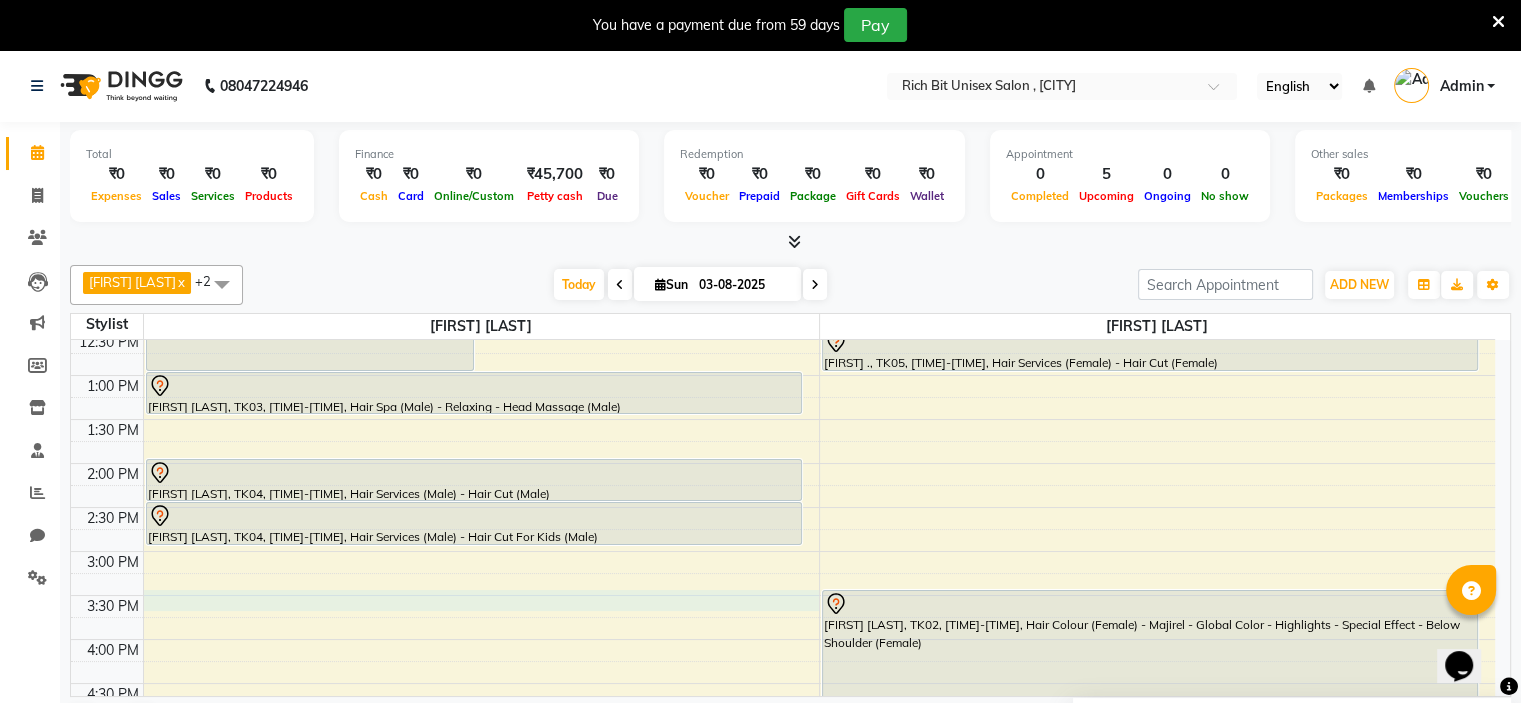 click on "8:00 AM 8:30 AM 9:00 AM 9:30 AM 10:00 AM 10:30 AM 11:00 AM 11:30 AM 12:00 PM 12:30 PM 1:00 PM 1:30 PM 2:00 PM 2:30 PM 3:00 PM 3:30 PM 4:00 PM 4:30 PM 5:00 PM 5:30 PM 6:00 PM 6:30 PM 7:00 PM 7:30 PM 8:00 PM 8:30 PM 9:00 PM 9:30 PM 10:00 PM 10:30 PM Dr. [LAST], TK01, [TIME]-[TIME], Hair Colour (Female) - Inoa Ammonia Free - Inoa Touch Up - Upto 2 Inches (Female) [FIRST] [LAST], TK06, [TIME]-[TIME], Hair Services (Male) - Beard Trim - Crafting (Male) [FIRST] [LAST], TK03, [TIME]-[TIME], Hair Spa (Male) - Relaxing - Head Massage (Male) [FIRST] [LAST], TK04, [TIME]-[TIME], Hair Services (Male) - Hair Cut (Male) [FIRST] [LAST], TK04, [TIME]-[TIME], Hair Services (Male) - Hair Cut For Kids (Male) [FIRST] ., TK05, [TIME]-[TIME], Hair Services (Female) - Additional Charge For Wash (Female) [FIRST] ., TK05, [TIME]-[TIME], Hair Services (Female) - Hair Cut (Female)" at bounding box center (783, 595) 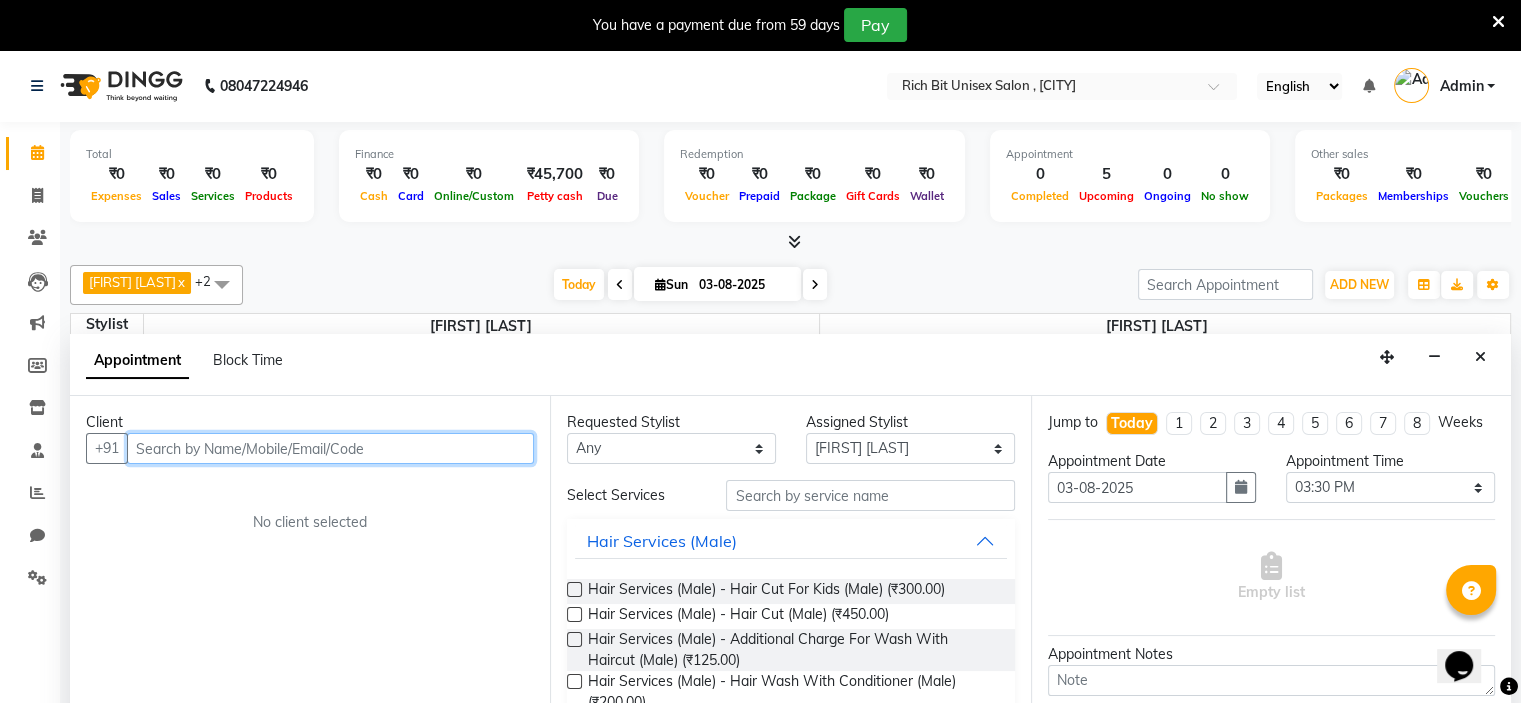 scroll, scrollTop: 51, scrollLeft: 0, axis: vertical 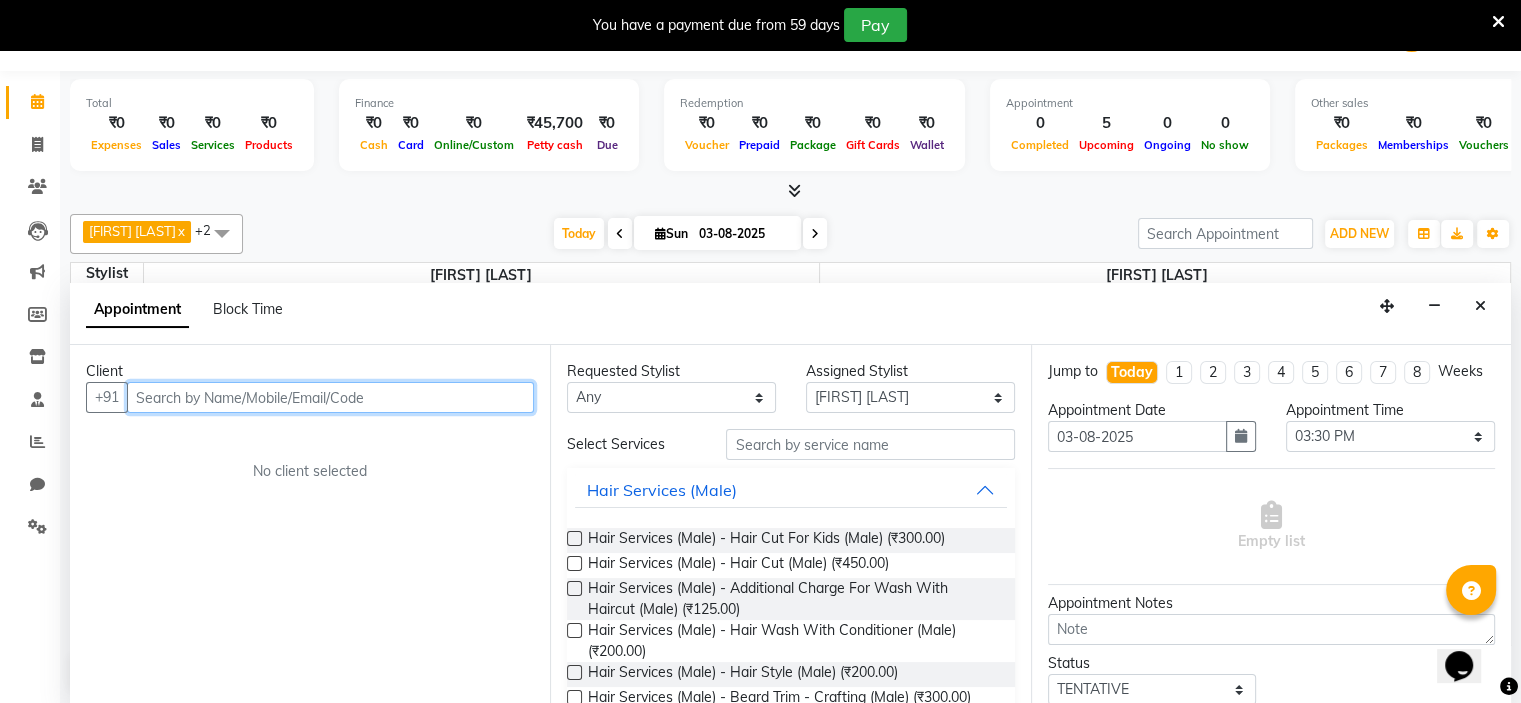 click at bounding box center (330, 397) 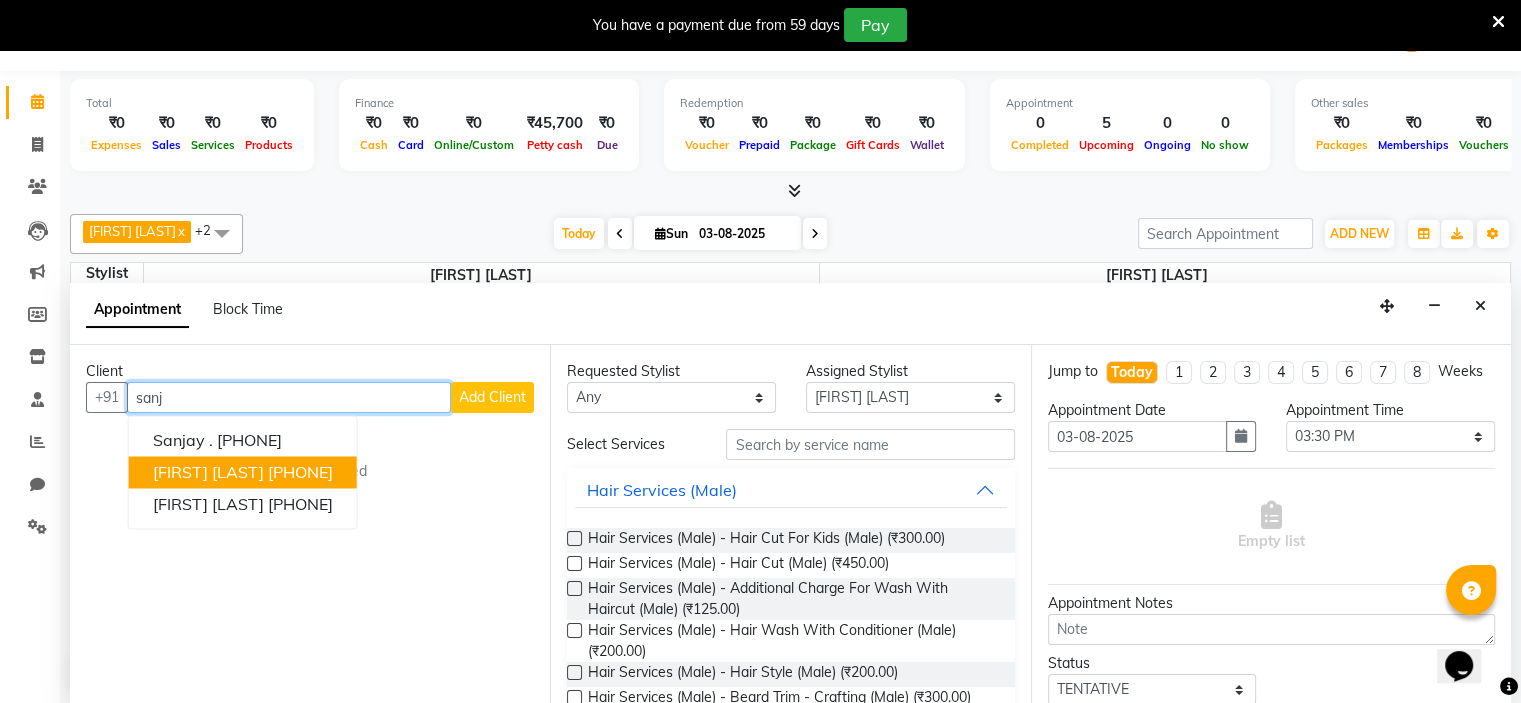 click on "[PHONE]" at bounding box center (300, 472) 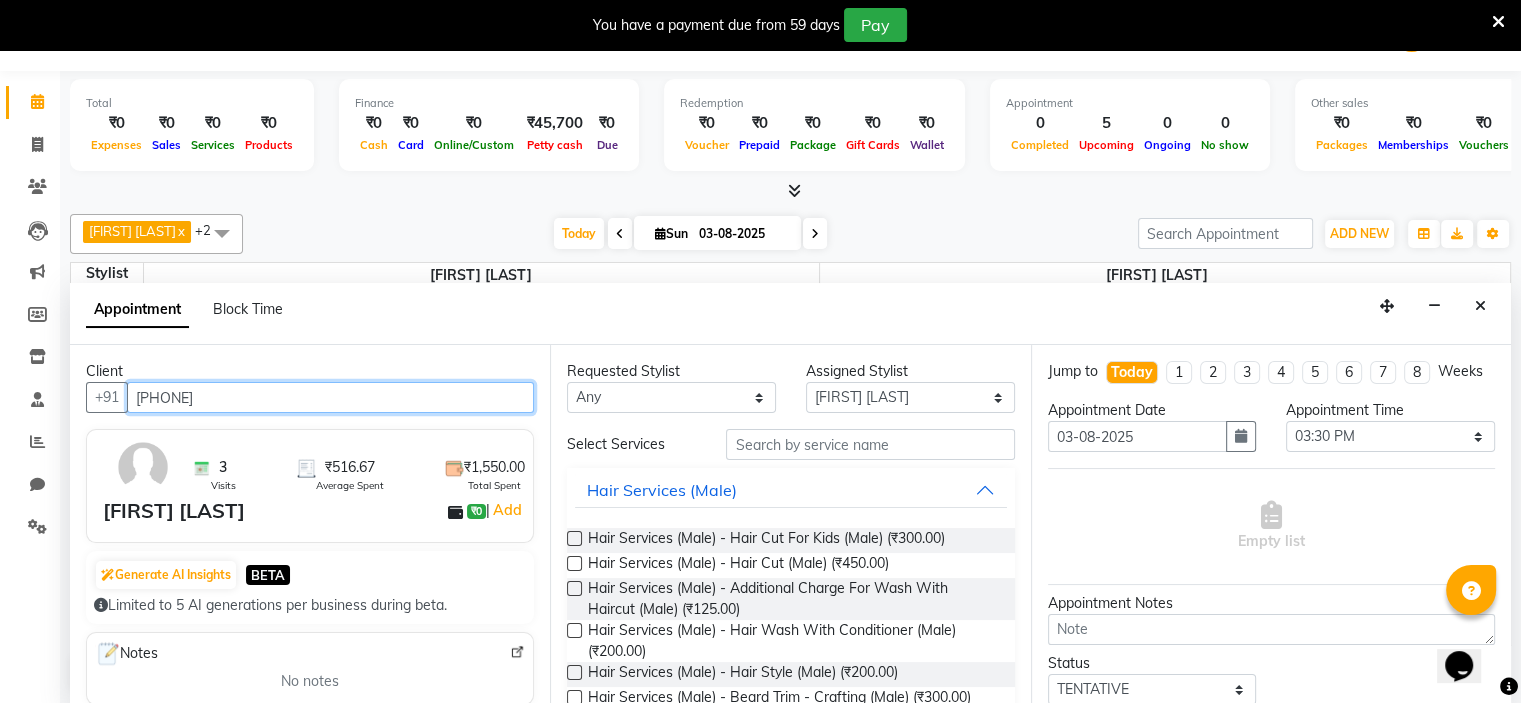 type on "[PHONE]" 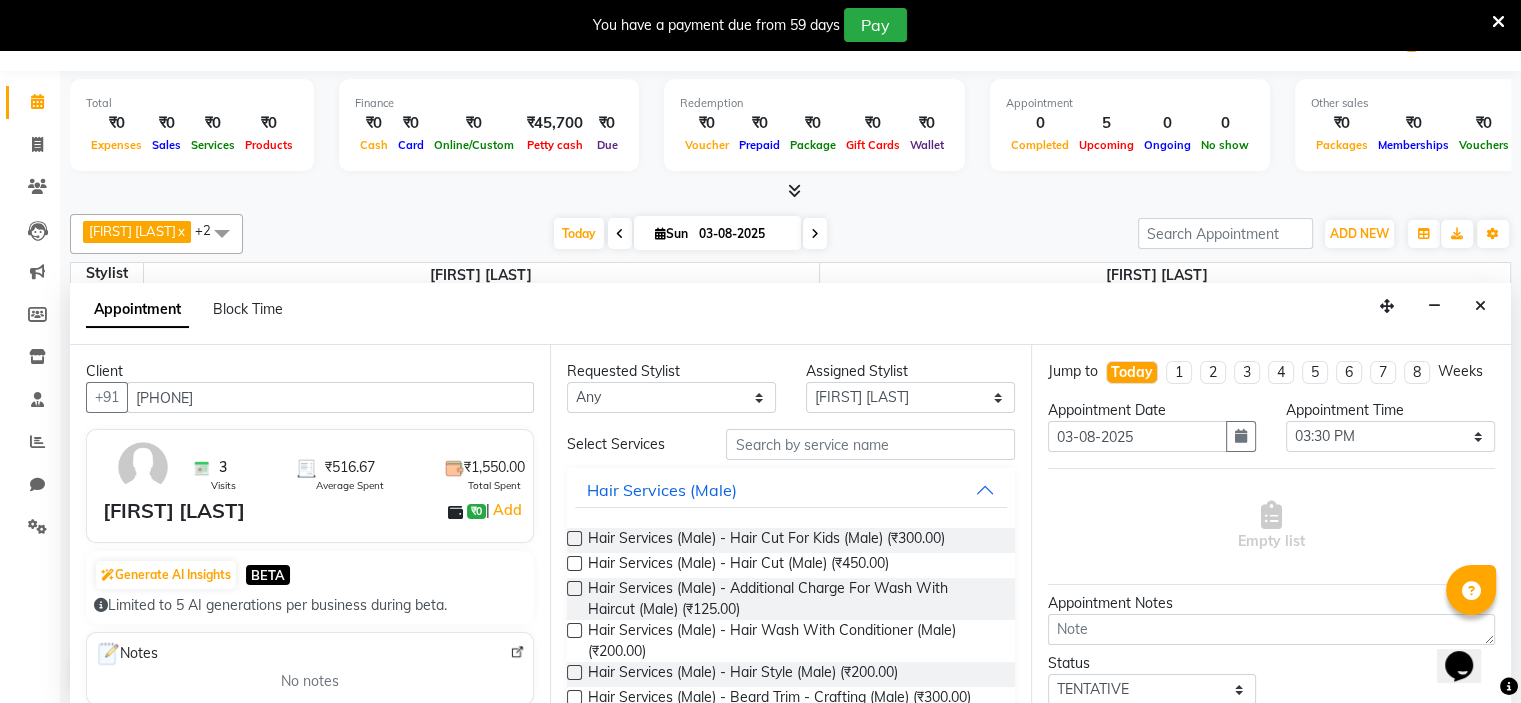 click at bounding box center (574, 563) 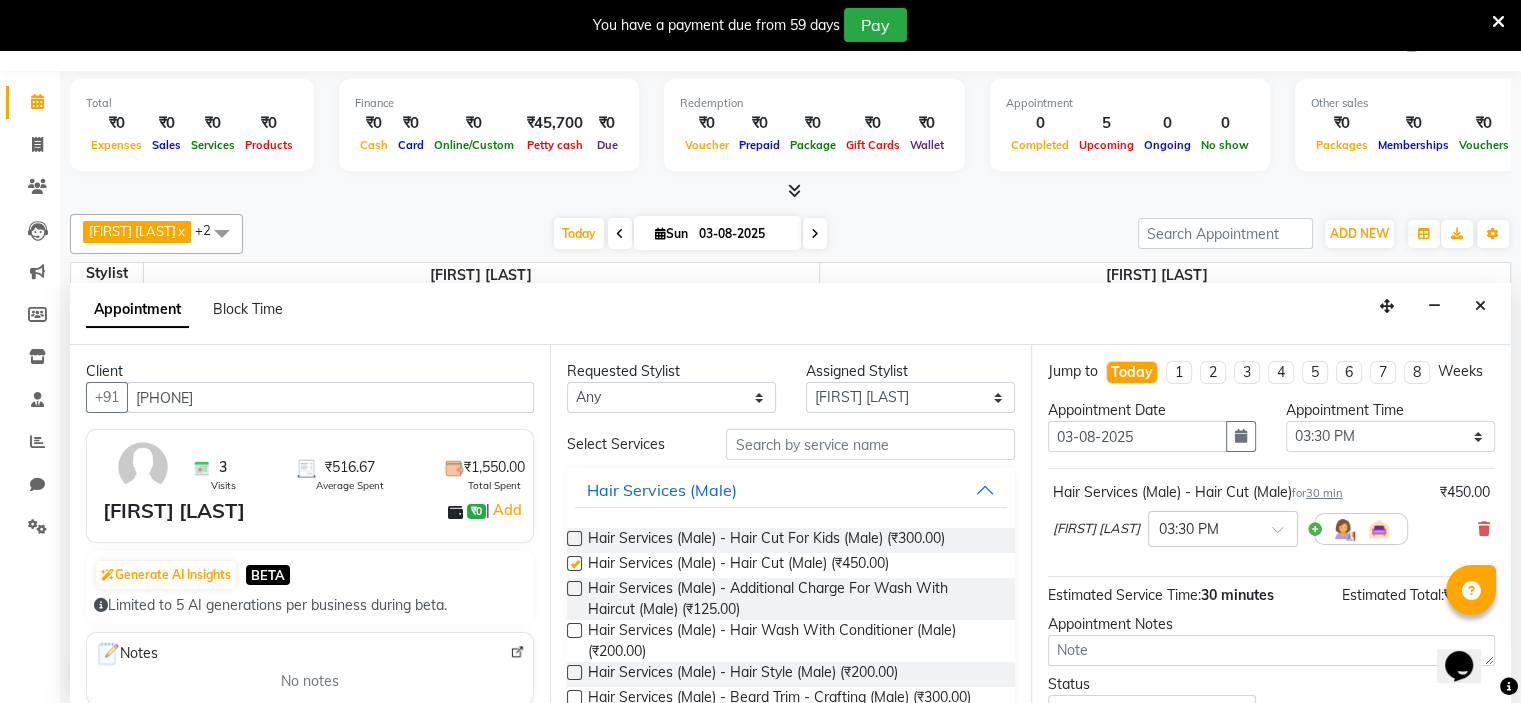 checkbox on "false" 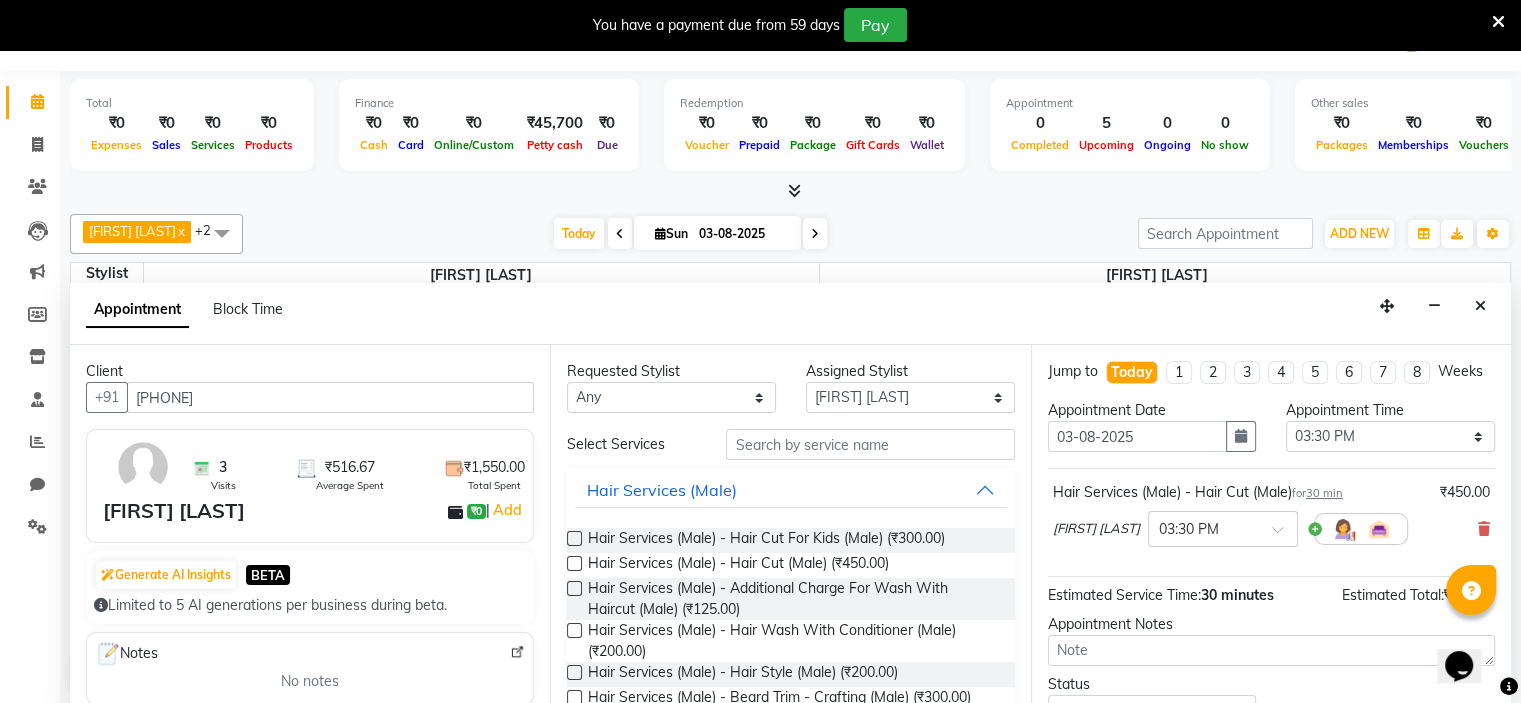 click at bounding box center (574, 697) 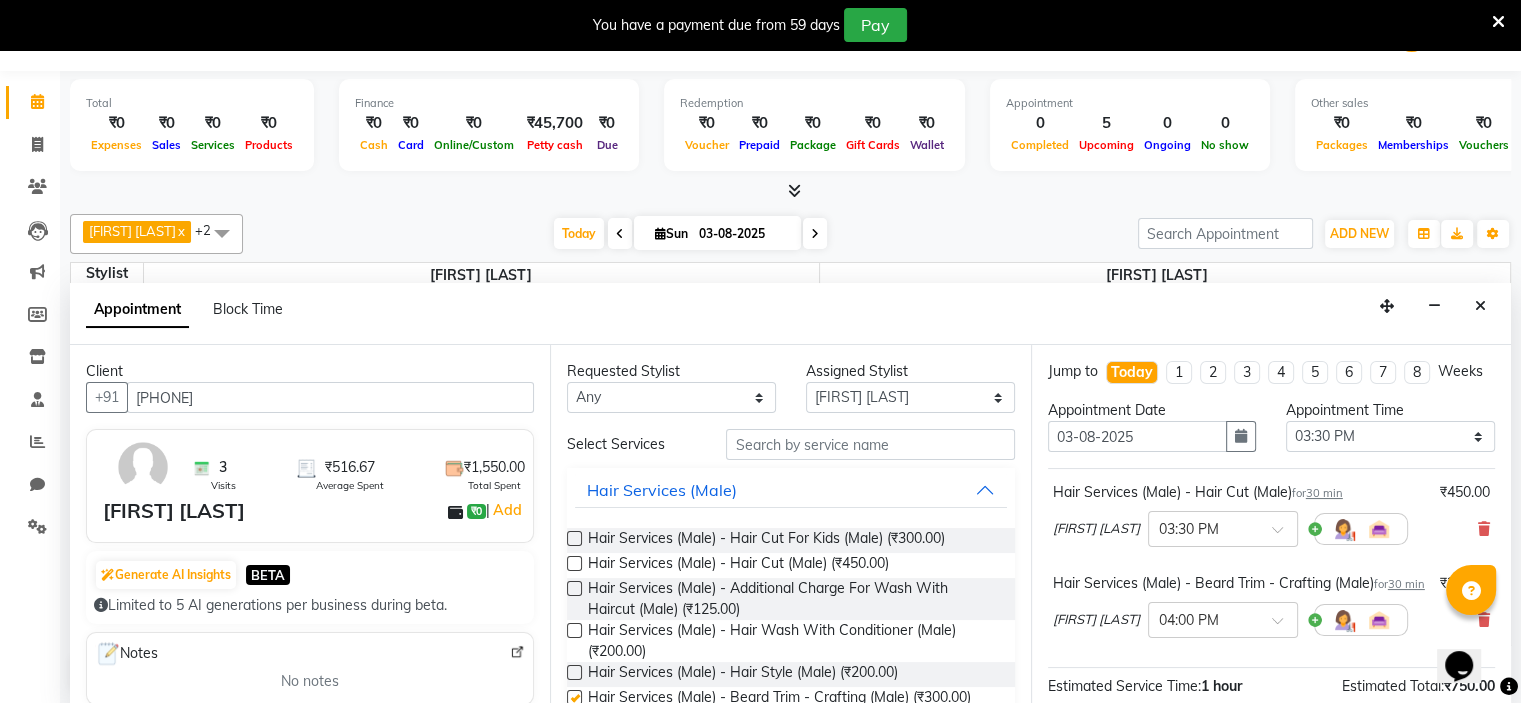 checkbox on "false" 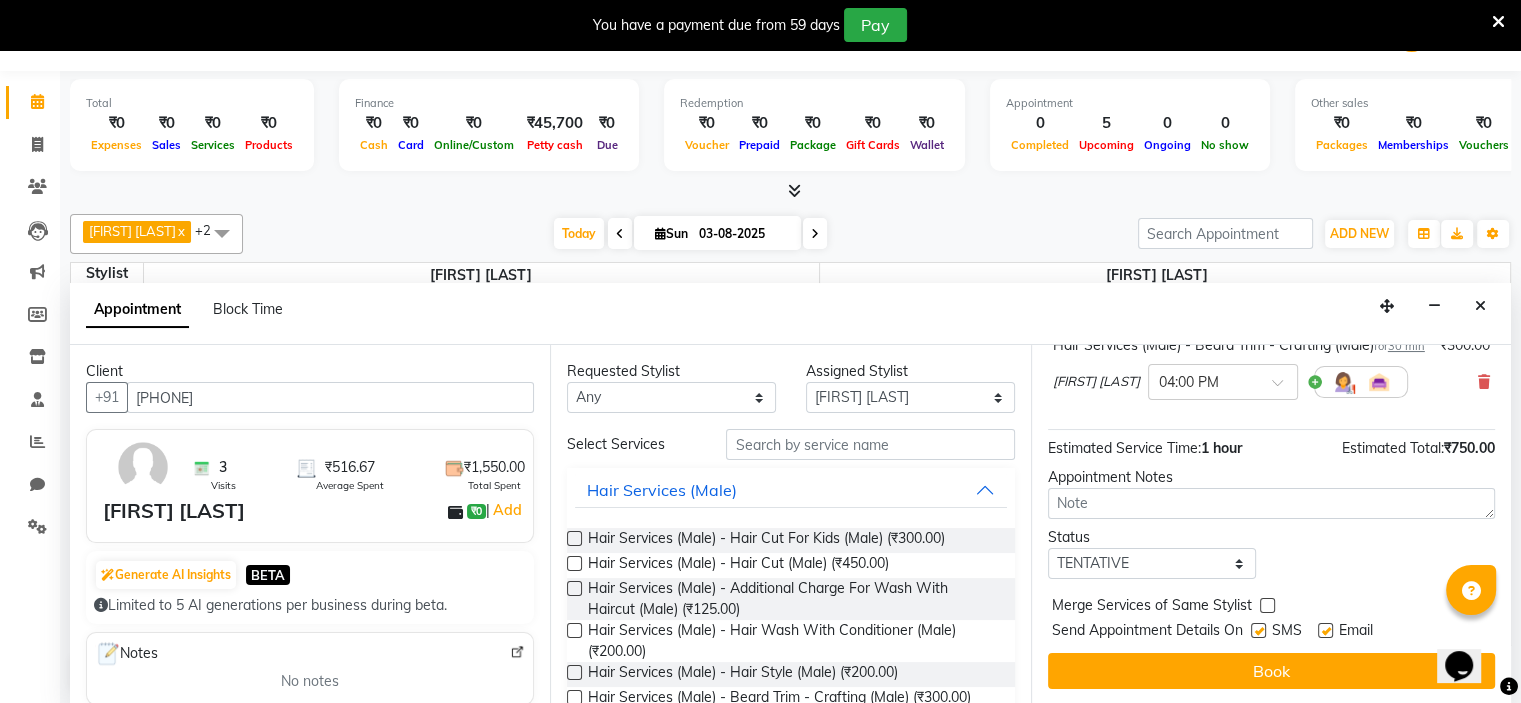 scroll, scrollTop: 276, scrollLeft: 0, axis: vertical 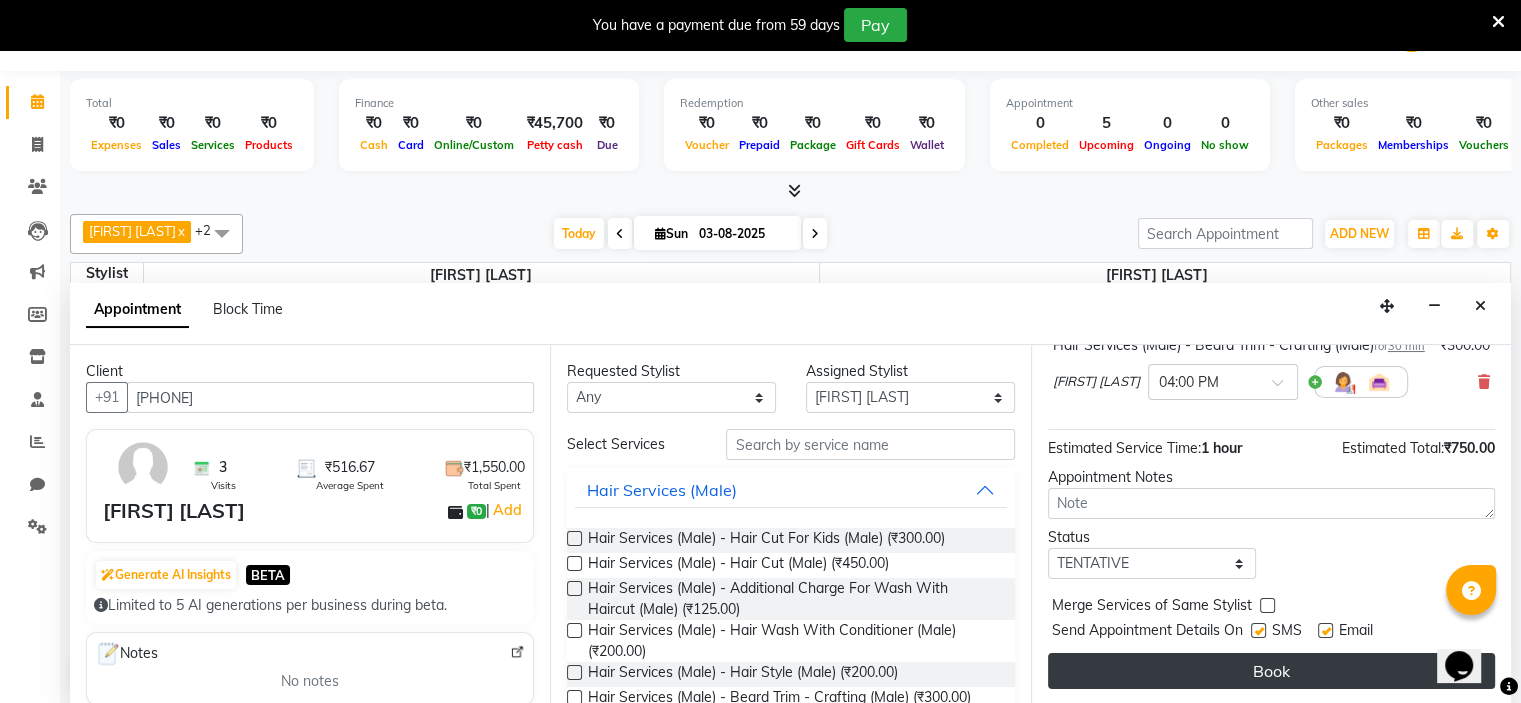 click on "Book" at bounding box center [1271, 671] 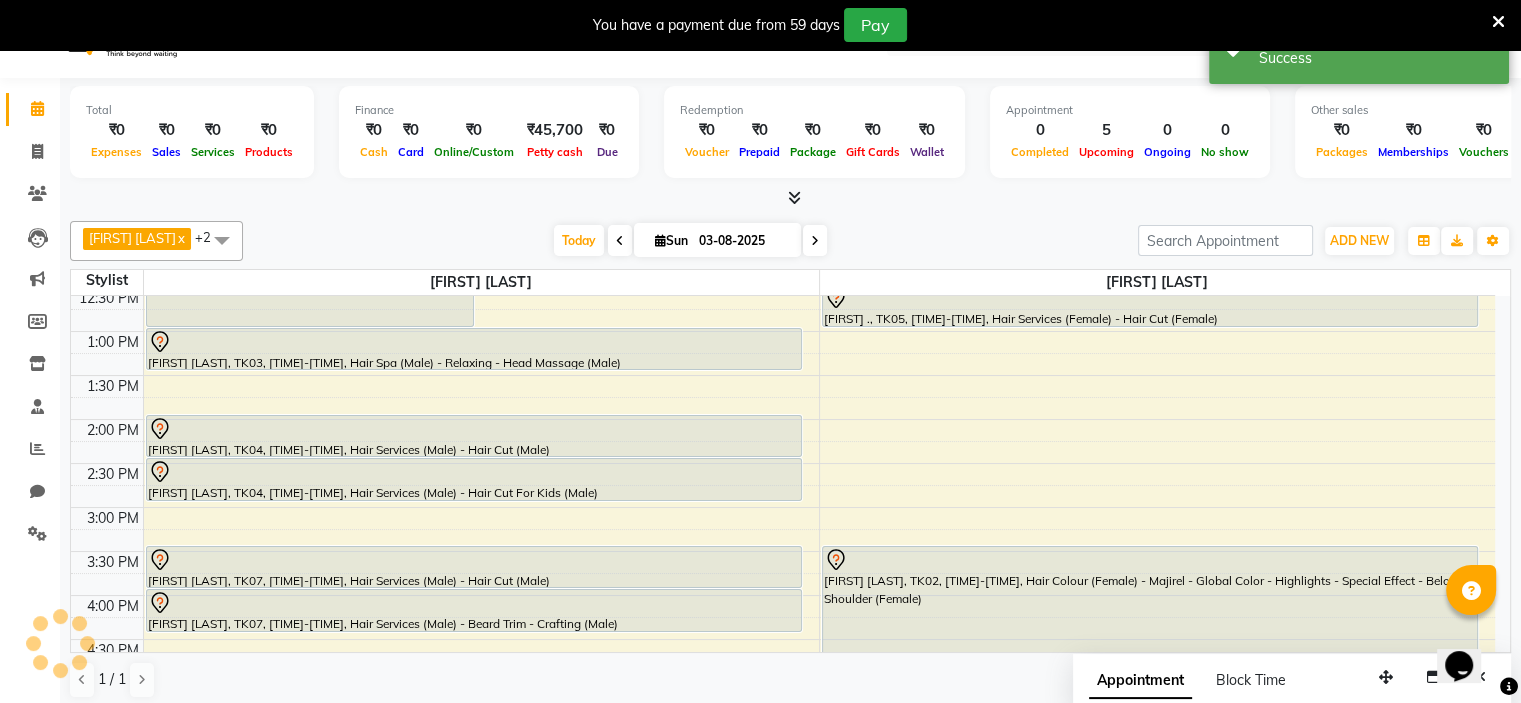 scroll, scrollTop: 0, scrollLeft: 0, axis: both 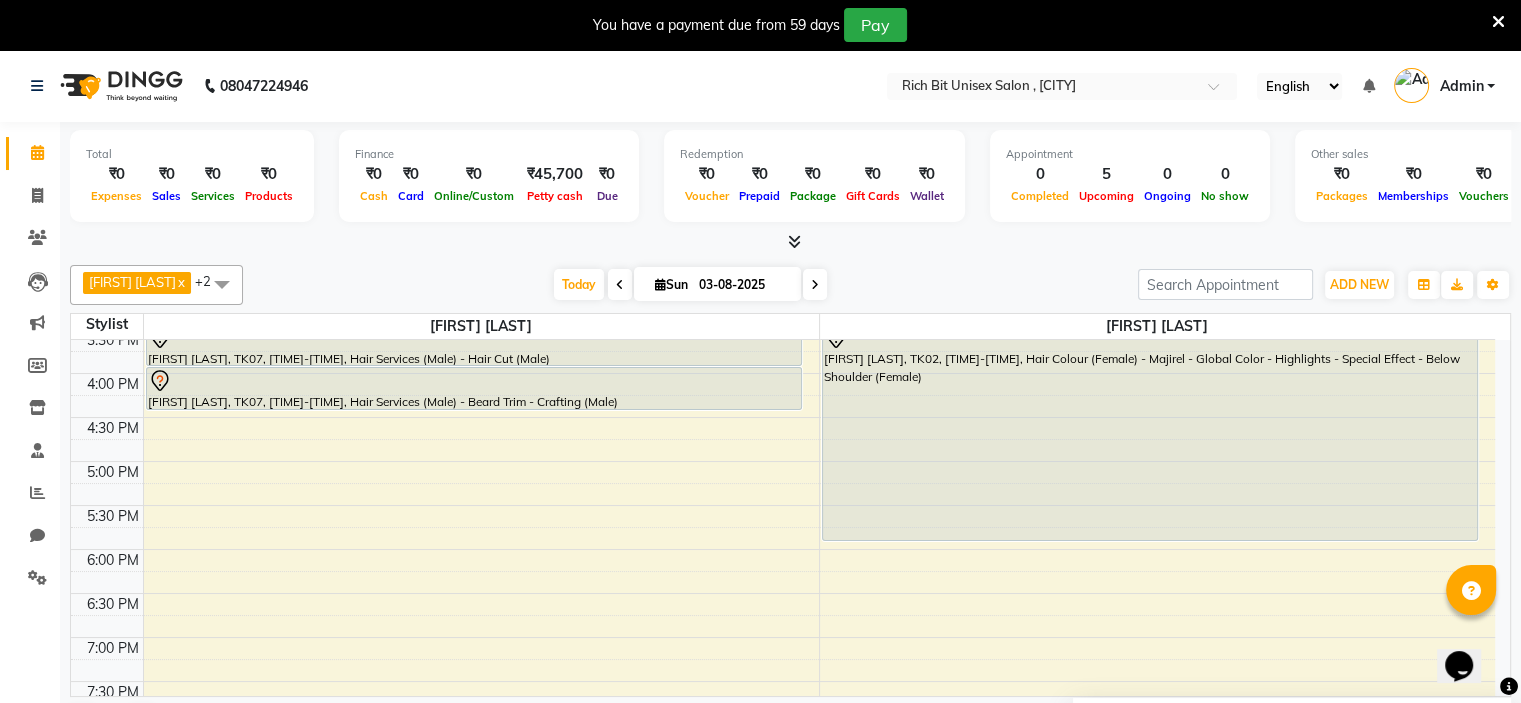 drag, startPoint x: 1510, startPoint y: 538, endPoint x: 1508, endPoint y: 527, distance: 11.18034 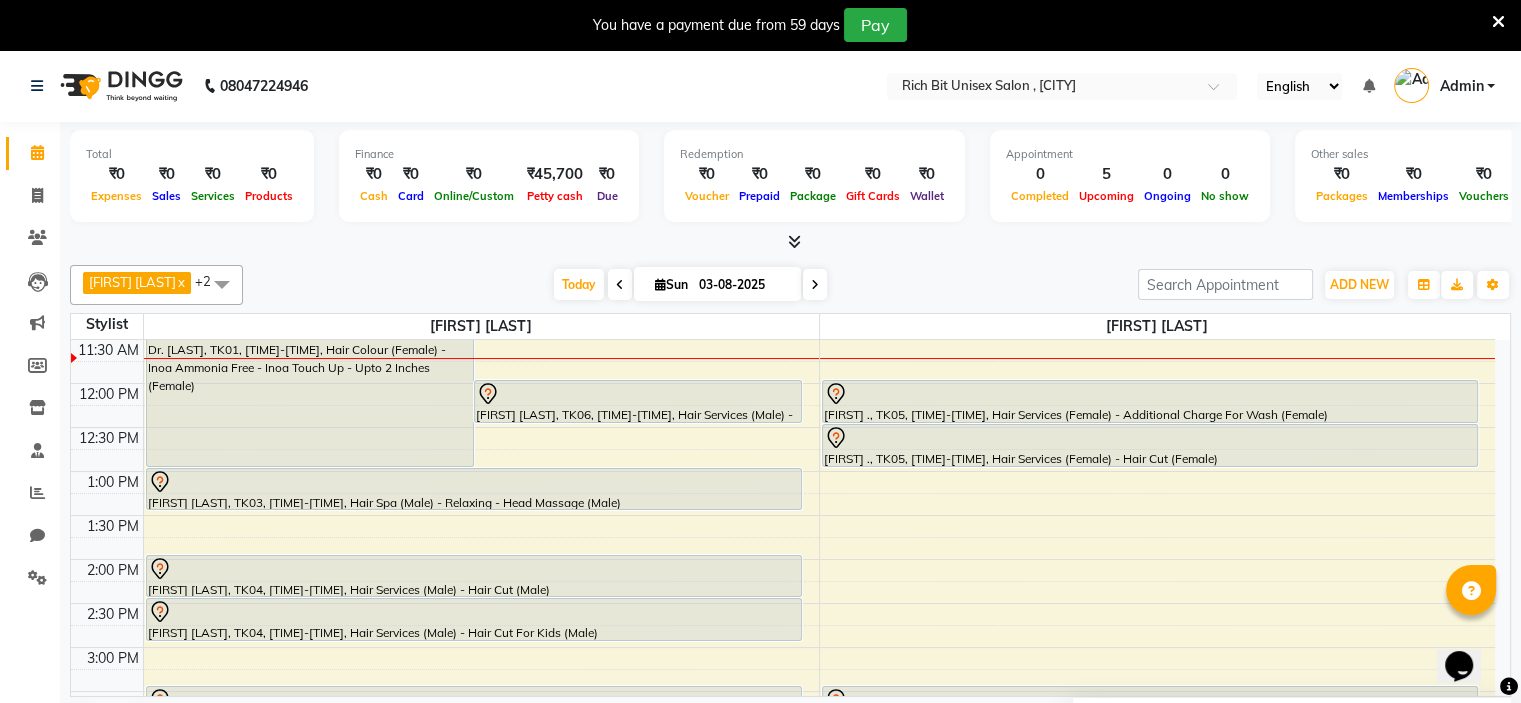 scroll, scrollTop: 318, scrollLeft: 0, axis: vertical 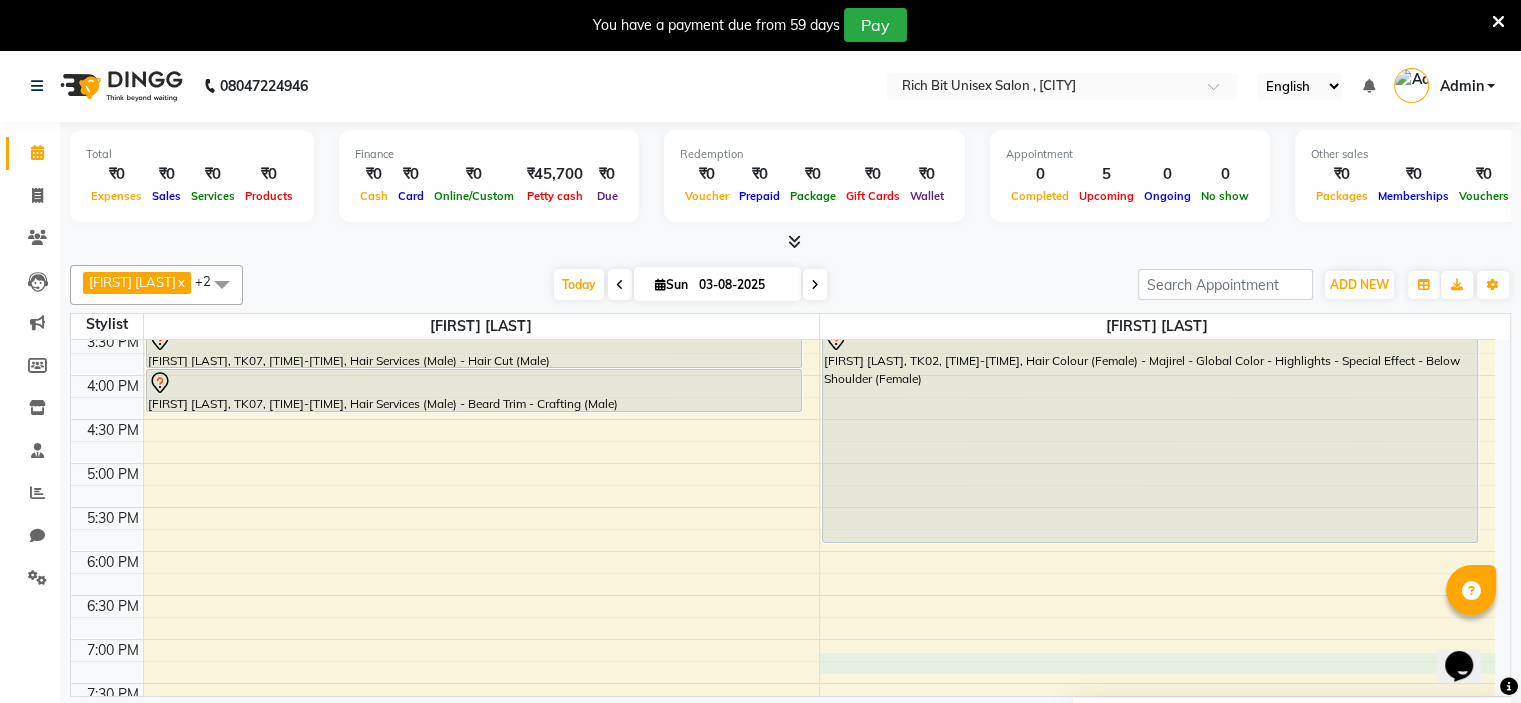 click on "8:00 AM 8:30 AM 9:00 AM 9:30 AM 10:00 AM 10:30 AM 11:00 AM 11:30 AM 12:00 PM 12:30 PM 1:00 PM 1:30 PM 2:00 PM 2:30 PM 3:00 PM 3:30 PM 4:00 PM 4:30 PM 5:00 PM 5:30 PM 6:00 PM 6:30 PM 7:00 PM 7:30 PM 8:00 PM 8:30 PM 9:00 PM 9:30 PM 10:00 PM 10:30 PM Dr. [LAST], TK01, [TIME]-[TIME], Hair Colour (Female) - Inoa Ammonia Free - Inoa Touch Up - Upto 2 Inches (Female) [FIRST] [LAST], TK06, [TIME]-[TIME], Hair Services (Male) - Beard Trim - Crafting (Male) [FIRST] [LAST], TK03, [TIME]-[TIME], Hair Spa (Male) - Relaxing - Head Massage (Male) [FIRST] [LAST], TK04, [TIME]-[TIME], Hair Services (Male) - Hair Cut (Male) [FIRST] [LAST], TK04, [TIME]-[TIME], Hair Services (Male) - Hair Cut For Kids (Male) [FIRST] [LAST], TK07, [TIME]-[TIME], Hair Services (Male) - Hair Cut (Male) [FIRST] [LAST], TK07, [TIME]-[TIME], Hair Services (Male) - Beard Trim - Crafting (Male)" at bounding box center [783, 331] 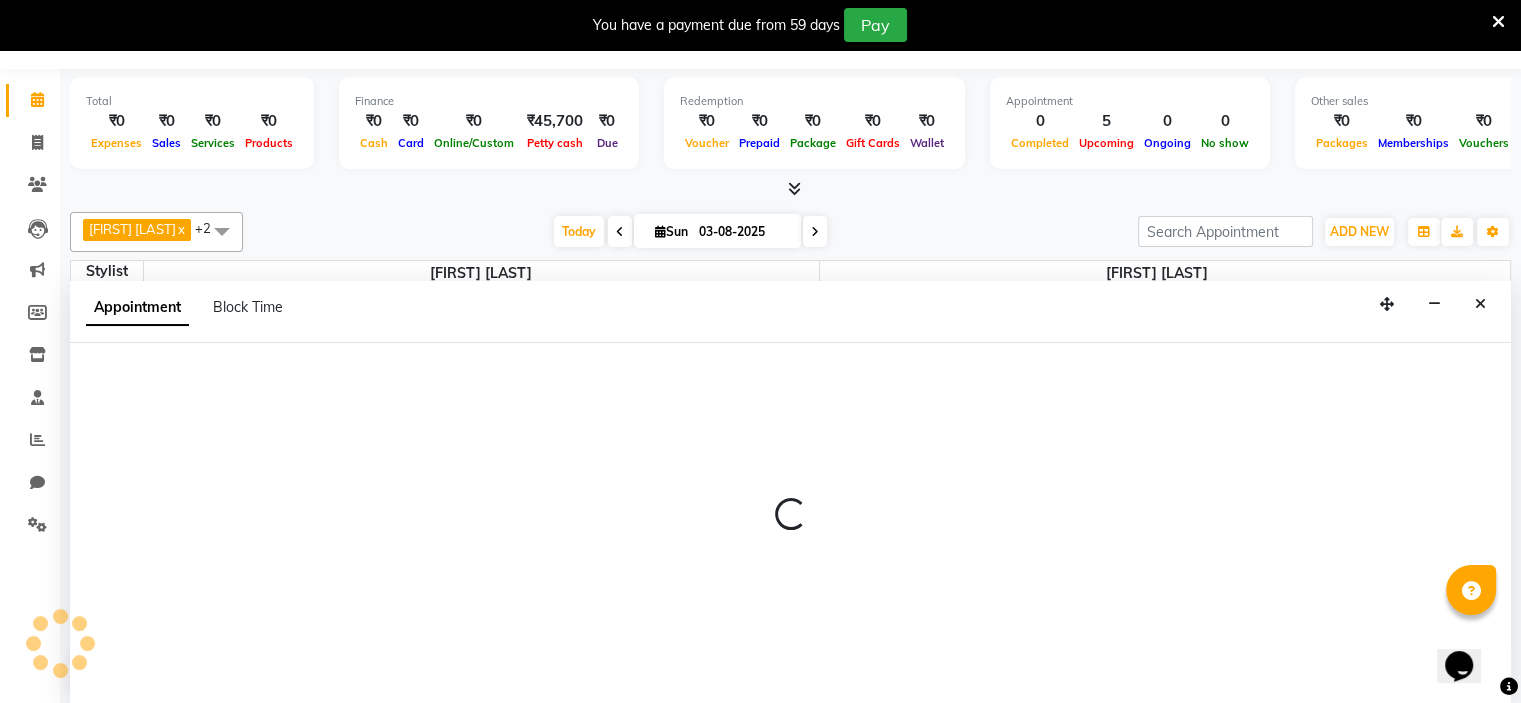 select on "70870" 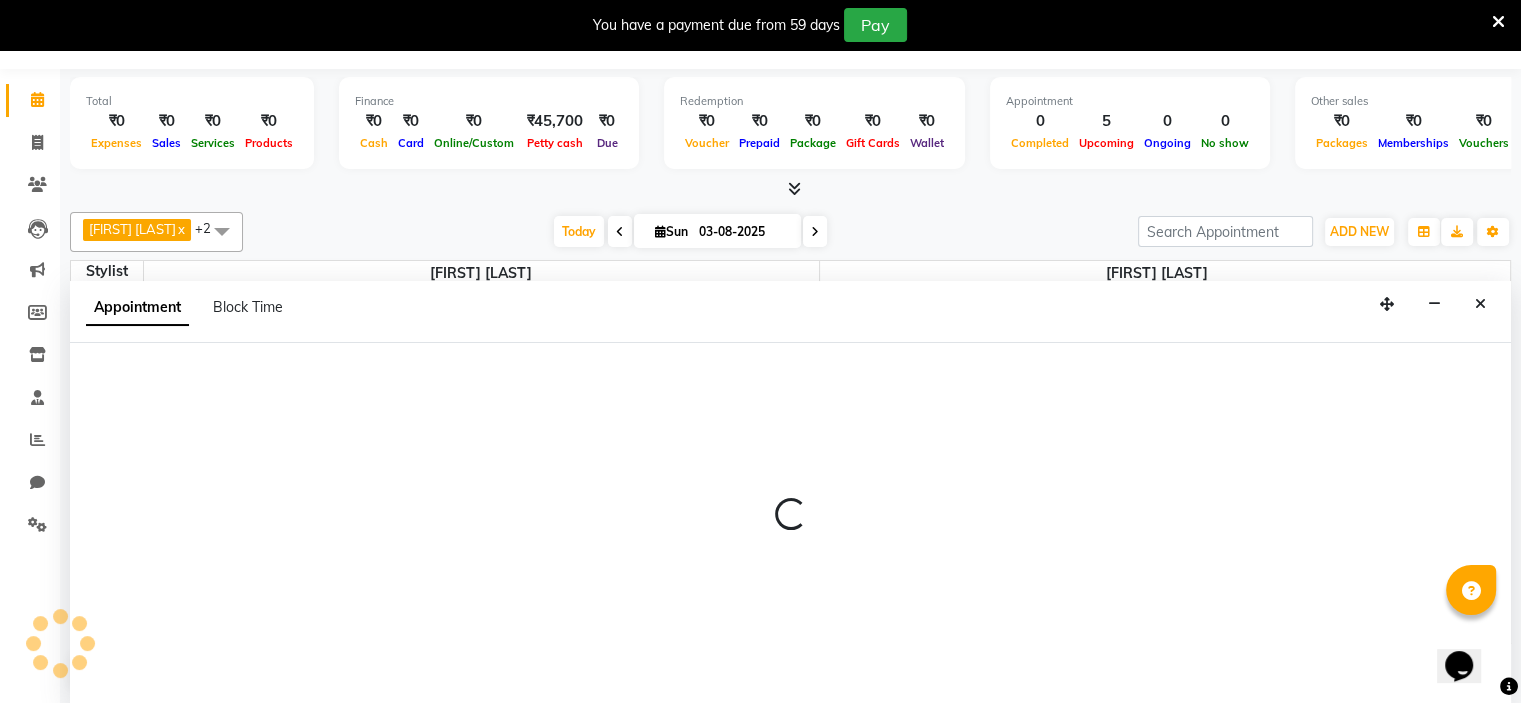 select on "tentative" 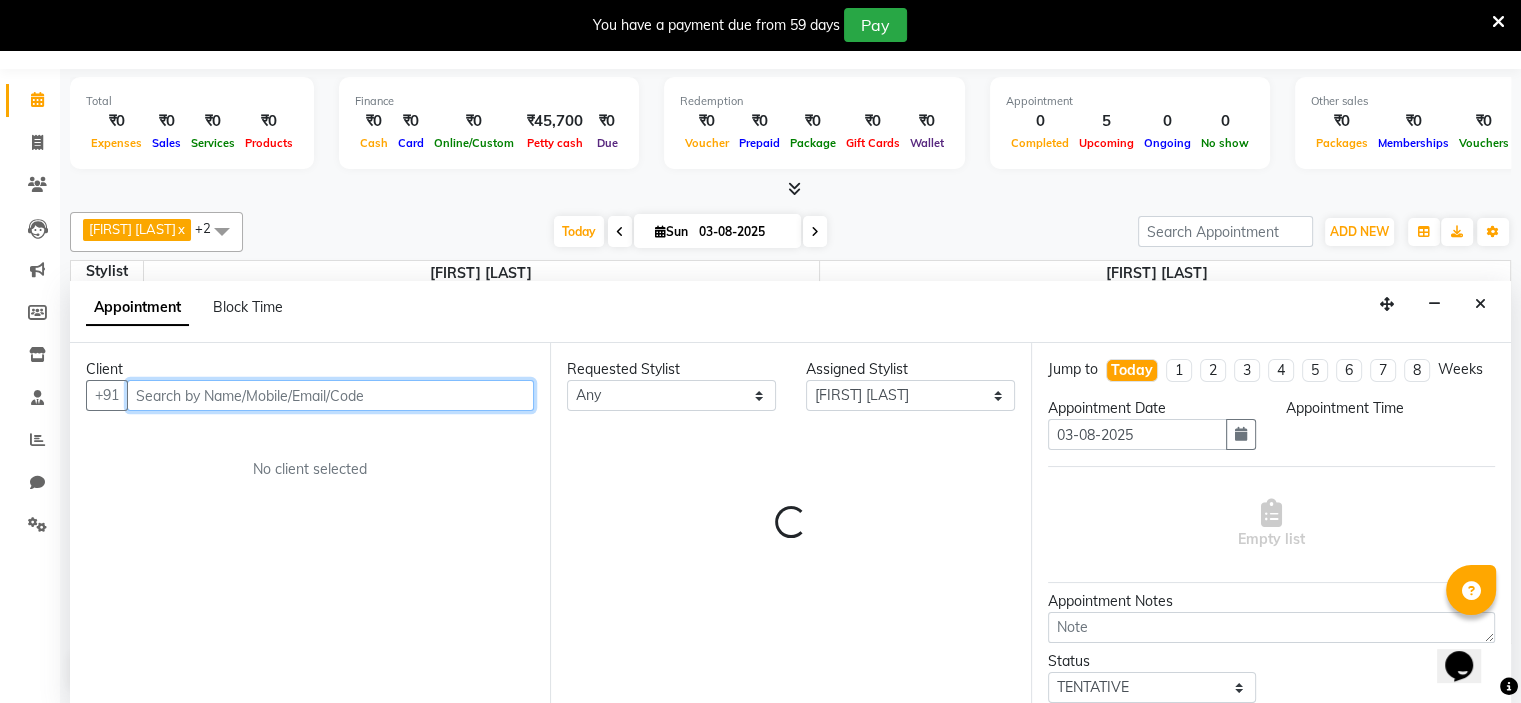 select on "1155" 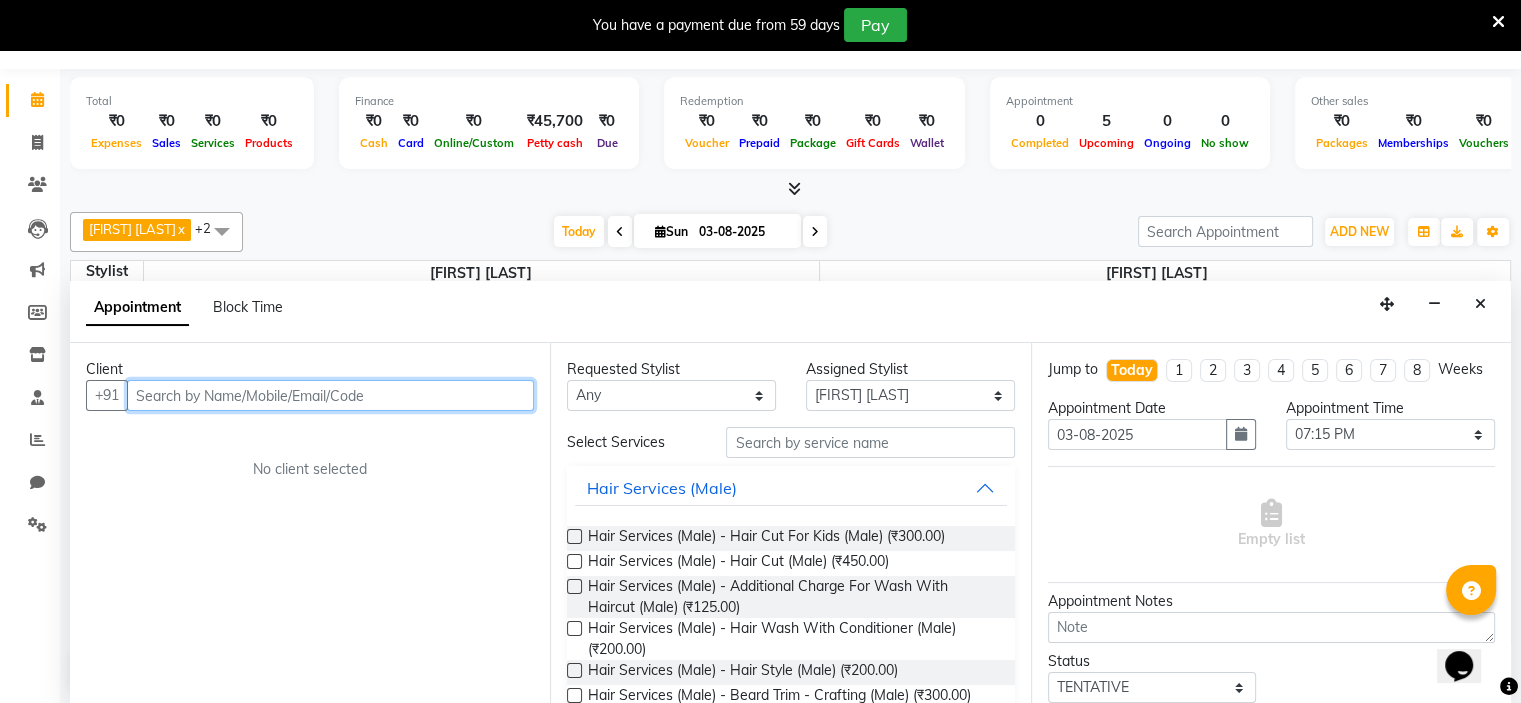 scroll, scrollTop: 301, scrollLeft: 0, axis: vertical 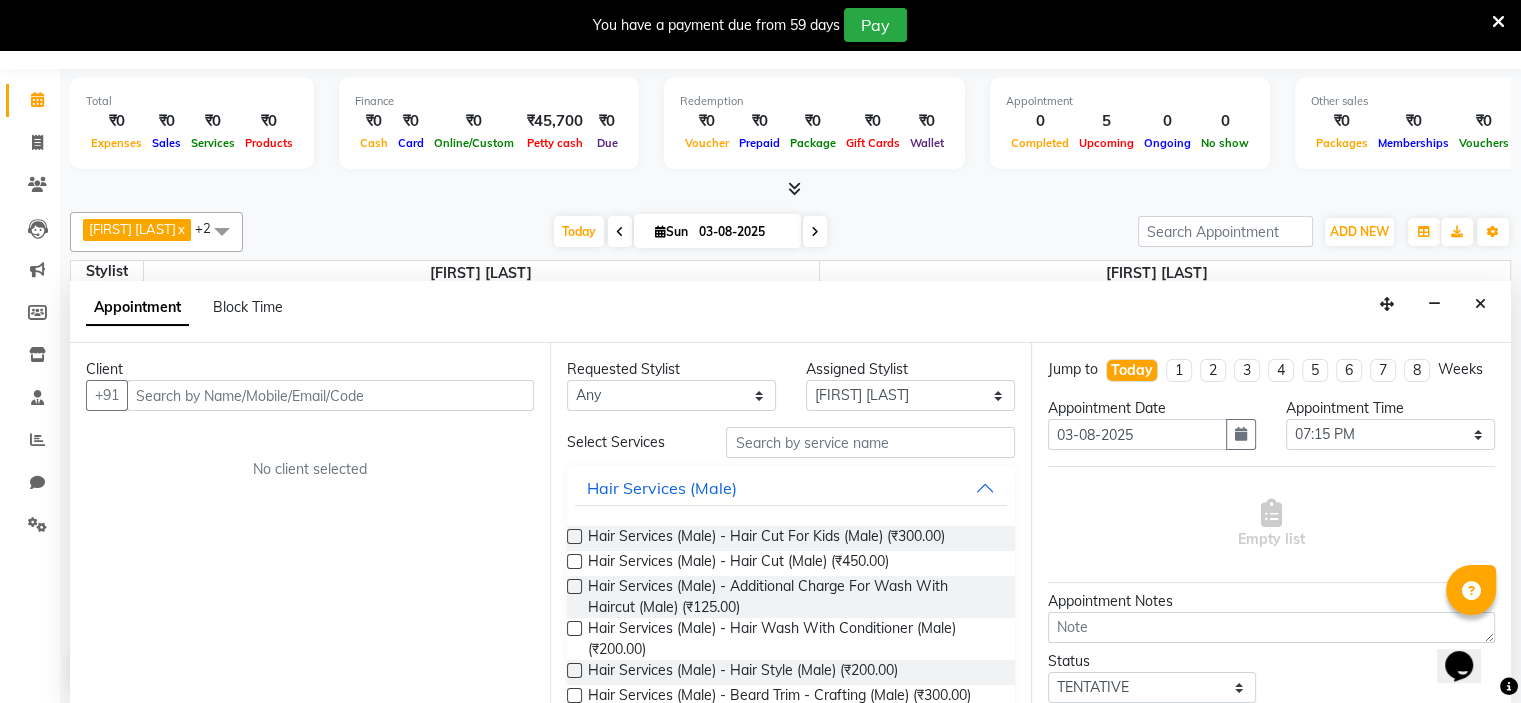 click at bounding box center (1498, 22) 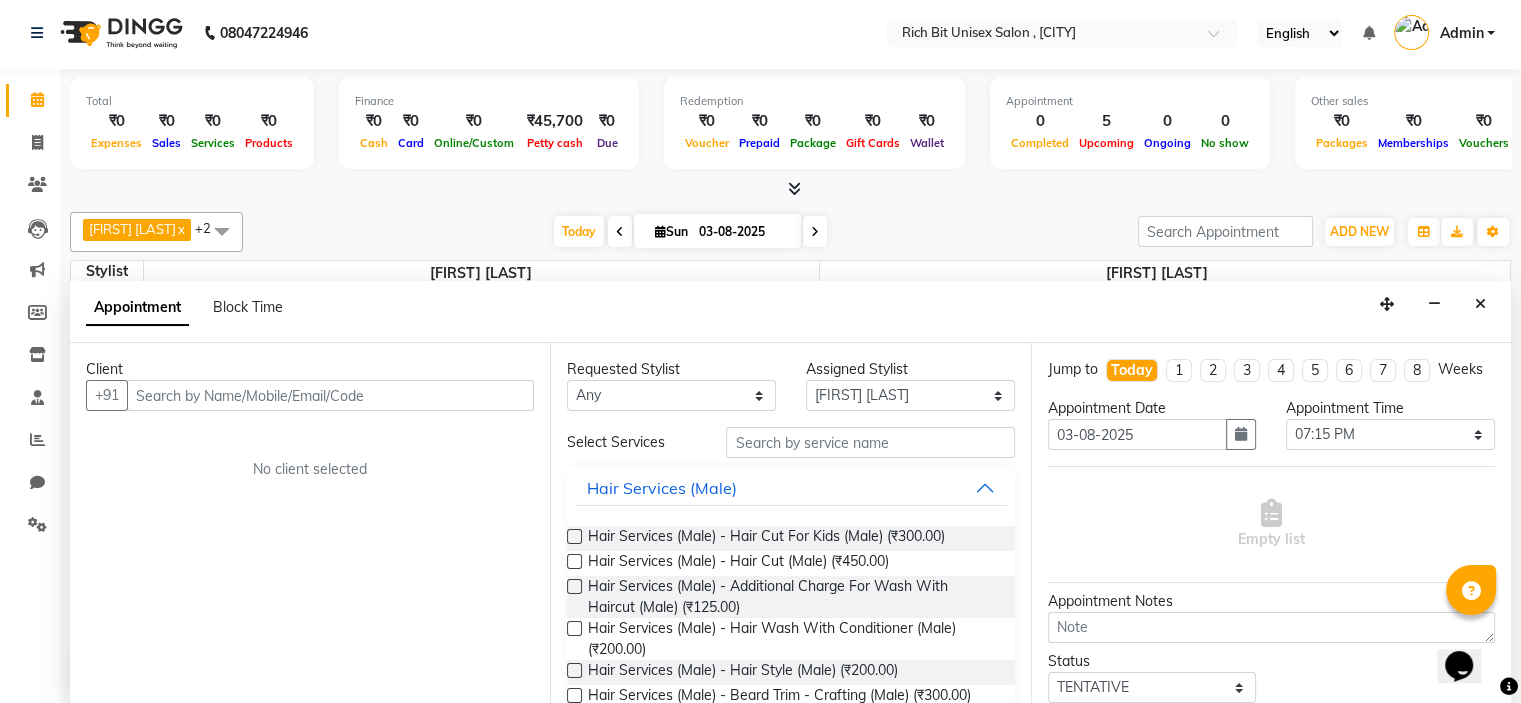 scroll, scrollTop: 0, scrollLeft: 0, axis: both 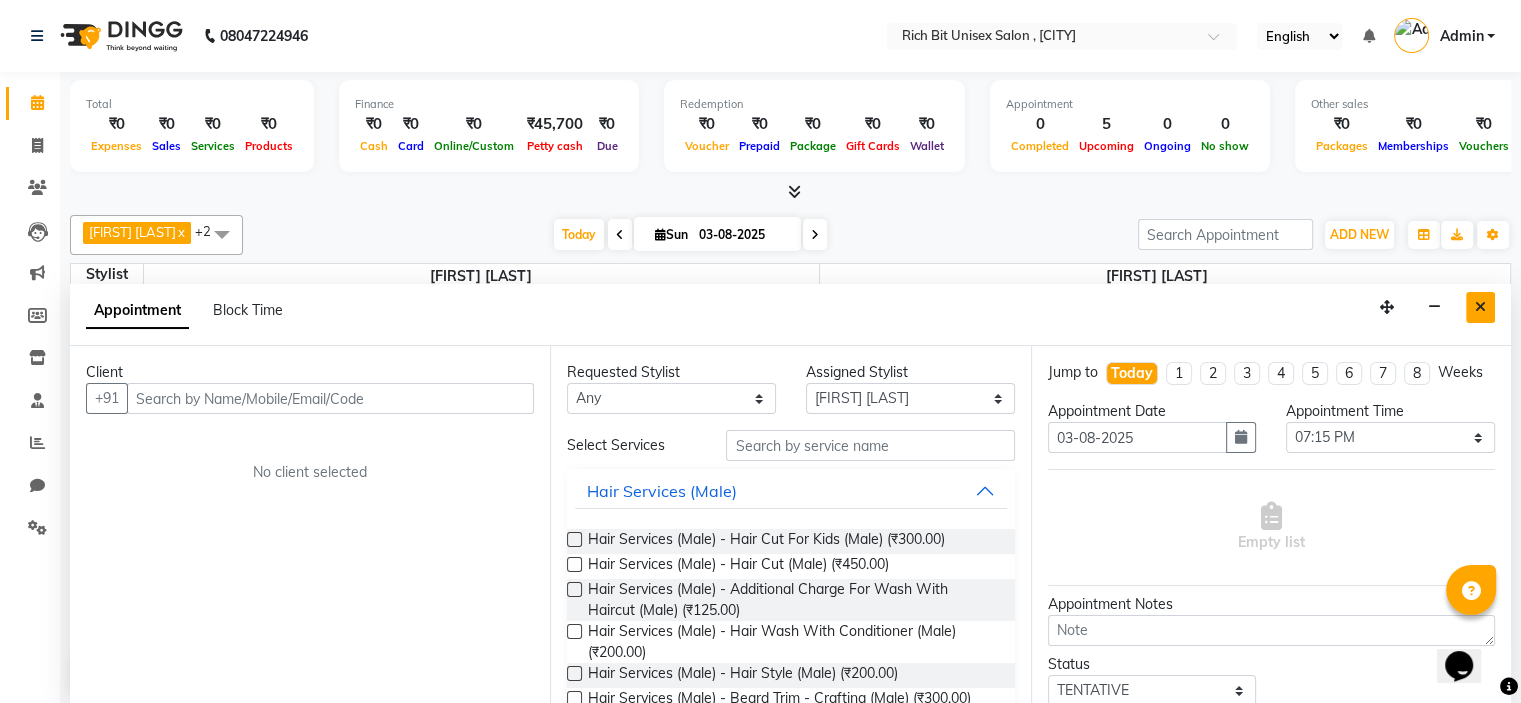 click at bounding box center (1480, 307) 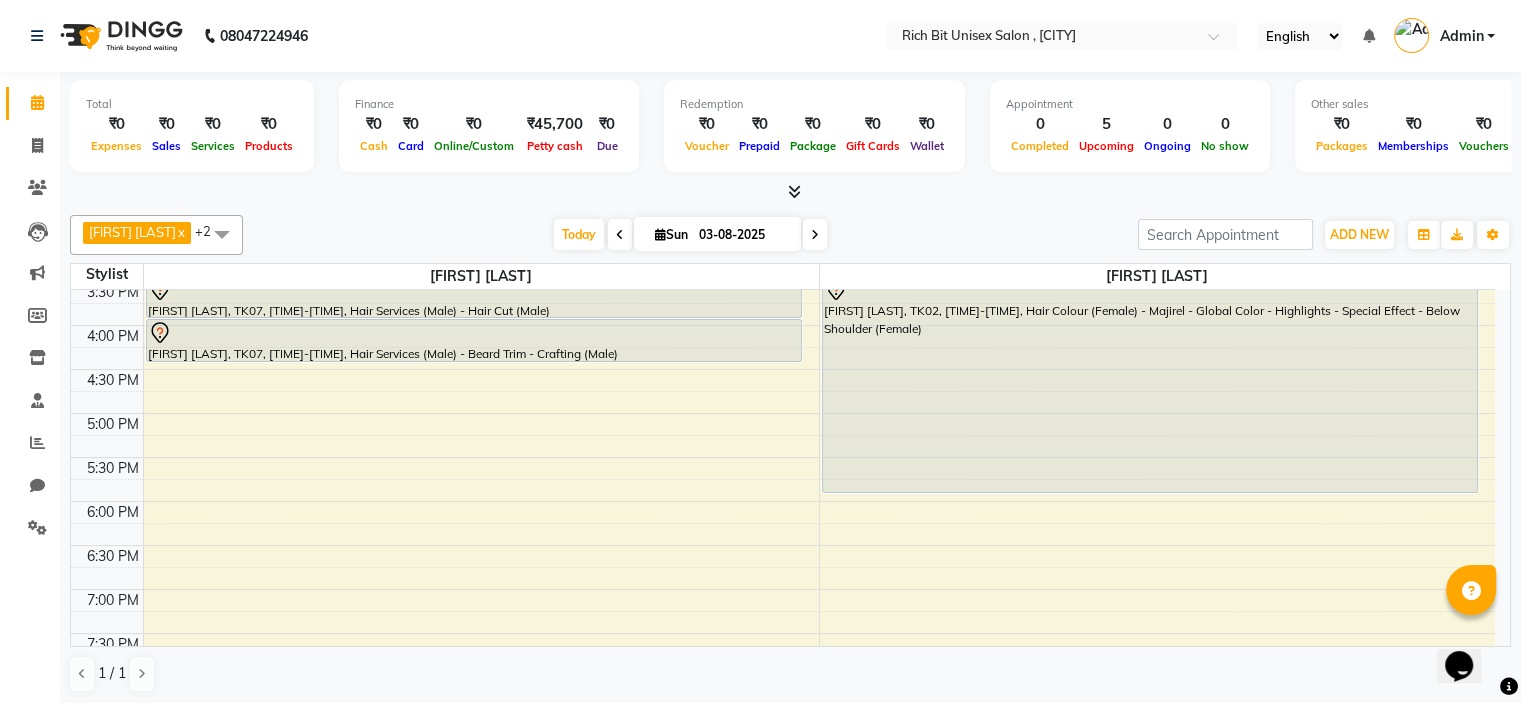 click on "8:00 AM 8:30 AM 9:00 AM 9:30 AM 10:00 AM 10:30 AM 11:00 AM 11:30 AM 12:00 PM 12:30 PM 1:00 PM 1:30 PM 2:00 PM 2:30 PM 3:00 PM 3:30 PM 4:00 PM 4:30 PM 5:00 PM 5:30 PM 6:00 PM 6:30 PM 7:00 PM 7:30 PM 8:00 PM 8:30 PM 9:00 PM 9:30 PM 10:00 PM 10:30 PM Dr. [LAST], TK01, [TIME]-[TIME], Hair Colour (Female) - Inoa Ammonia Free - Inoa Touch Up - Upto 2 Inches (Female) [FIRST] [LAST], TK06, [TIME]-[TIME], Hair Services (Male) - Beard Trim - Crafting (Male) [FIRST] [LAST], TK03, [TIME]-[TIME], Hair Spa (Male) - Relaxing - Head Massage (Male) [FIRST] [LAST], TK04, [TIME]-[TIME], Hair Services (Male) - Hair Cut (Male) [FIRST] [LAST], TK04, [TIME]-[TIME], Hair Services (Male) - Hair Cut For Kids (Male) [FIRST] [LAST], TK07, [TIME]-[TIME], Hair Services (Male) - Hair Cut (Male) [FIRST] [LAST], TK07, [TIME]-[TIME], Hair Services (Male) - Beard Trim - Crafting (Male)" at bounding box center [783, 281] 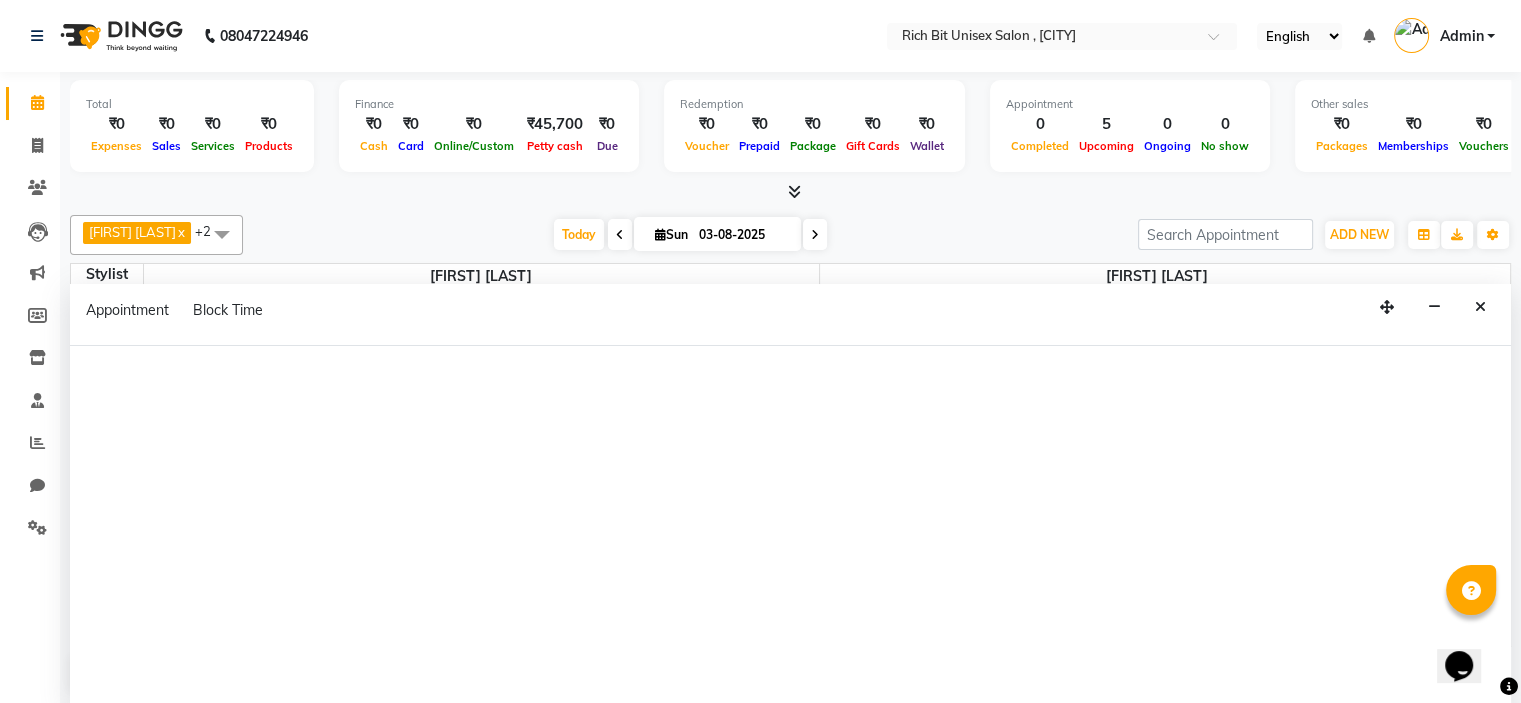 select on "70823" 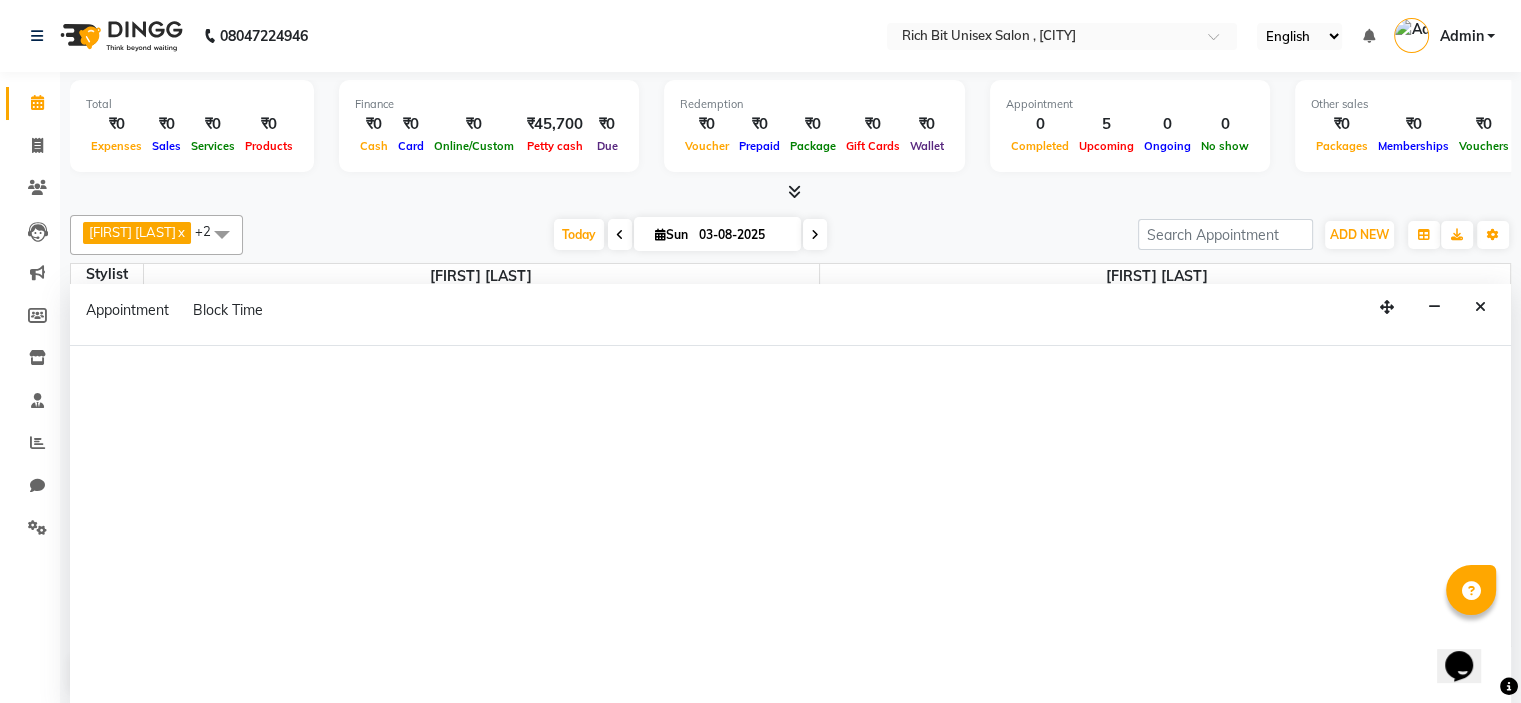 select on "tentative" 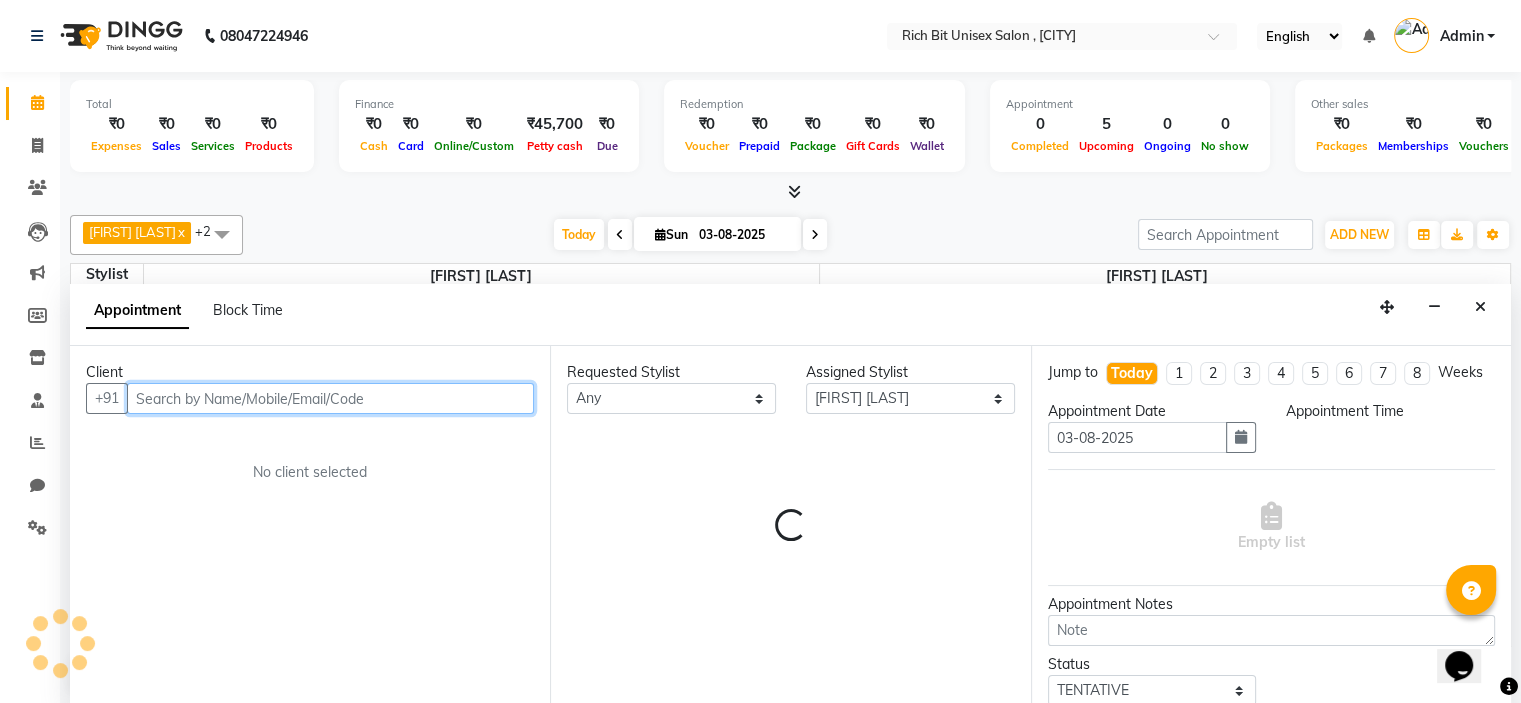 select on "1020" 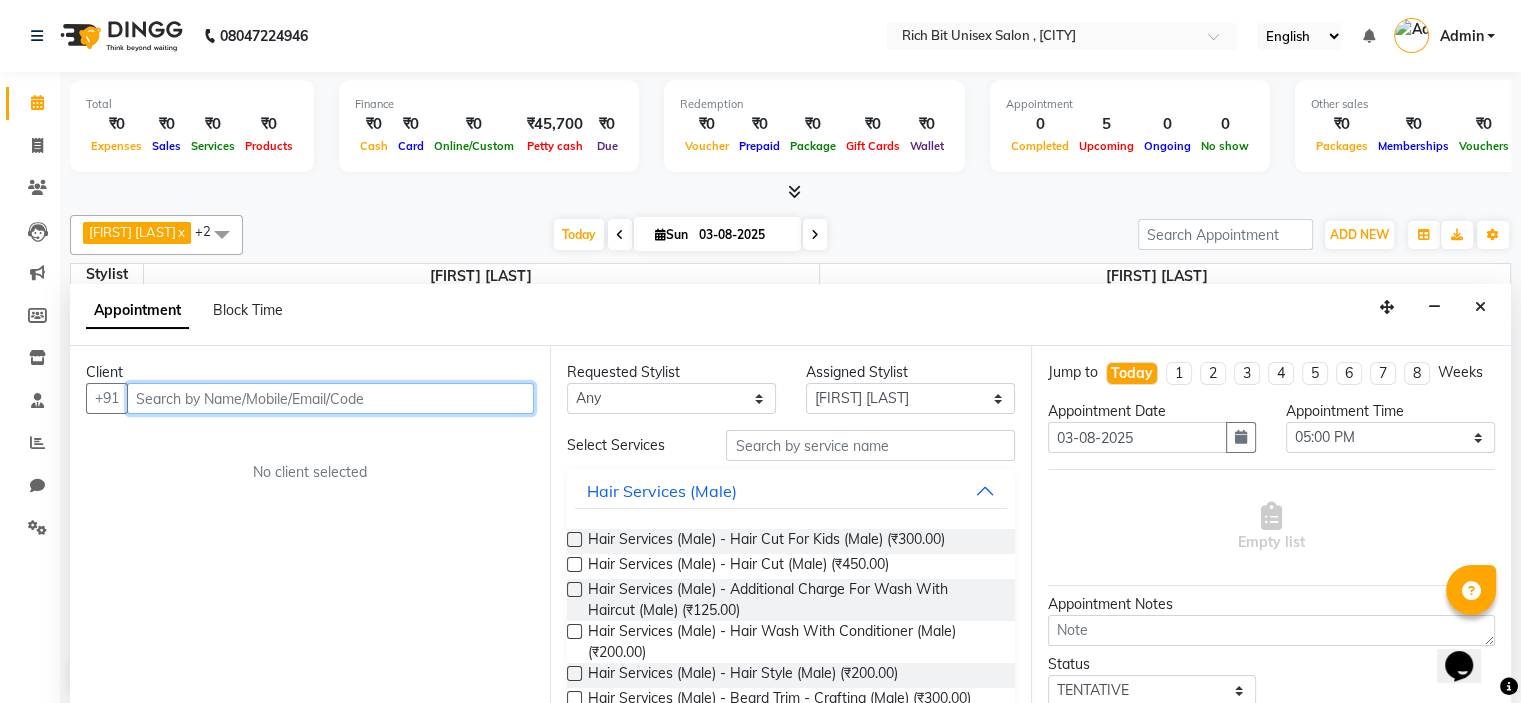 click at bounding box center [330, 398] 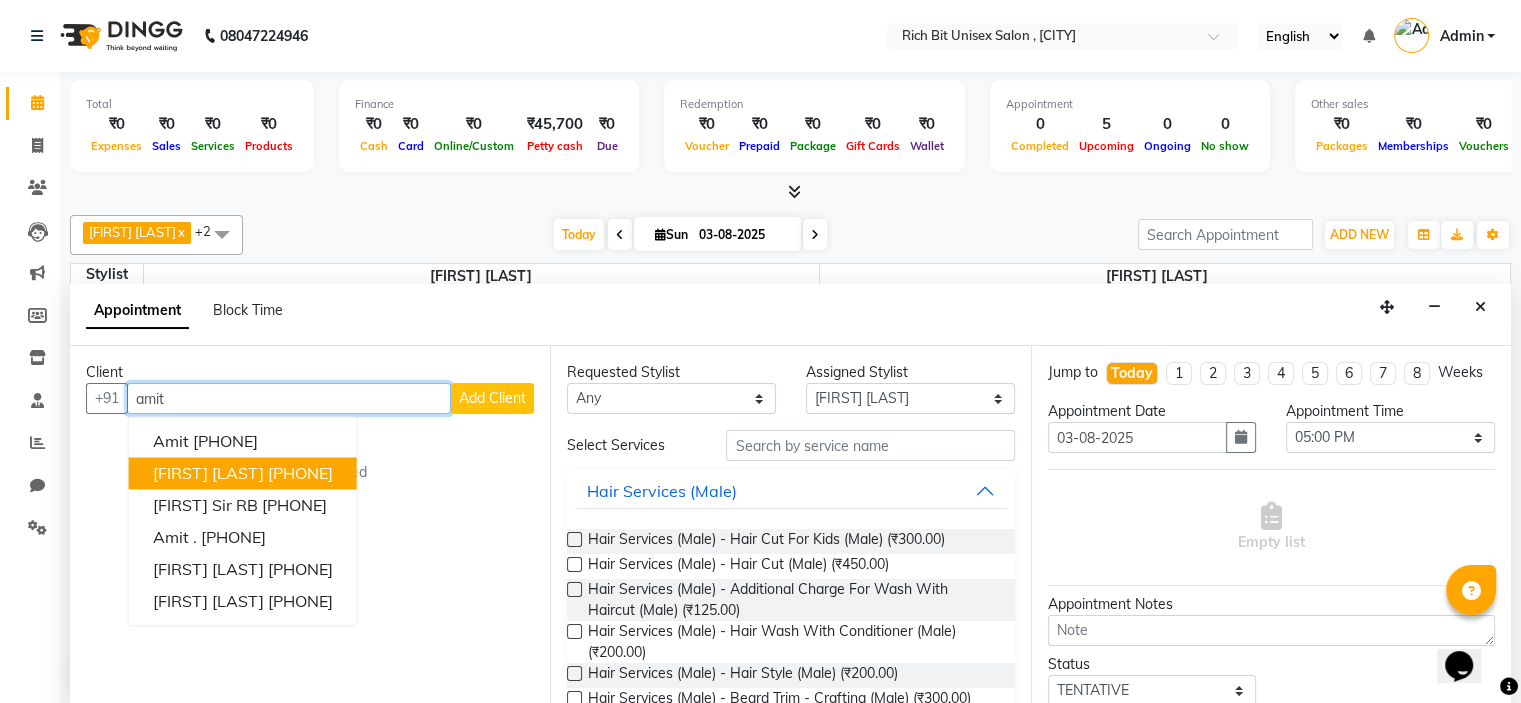 click on "[FIRST] [LAST]" at bounding box center (208, 473) 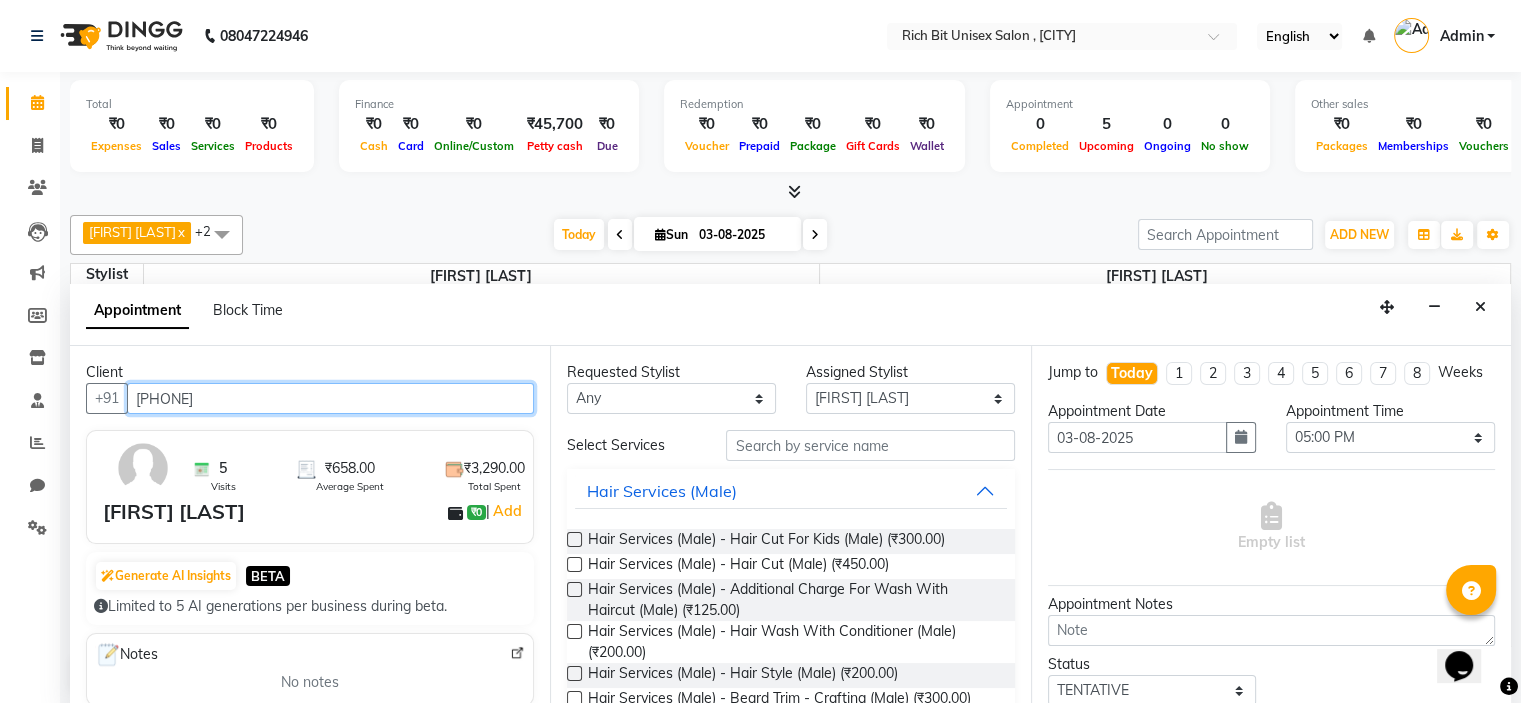 type on "[PHONE]" 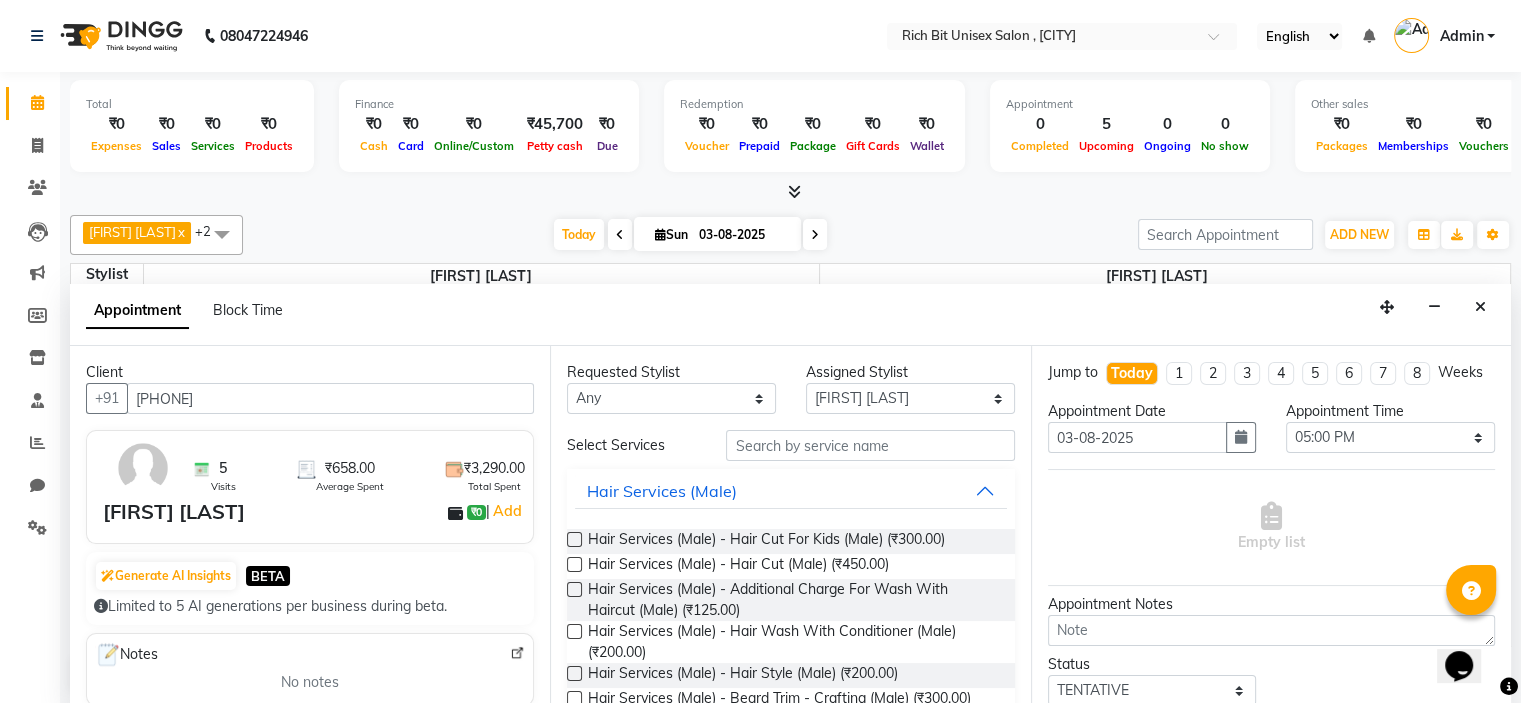 click at bounding box center (574, 564) 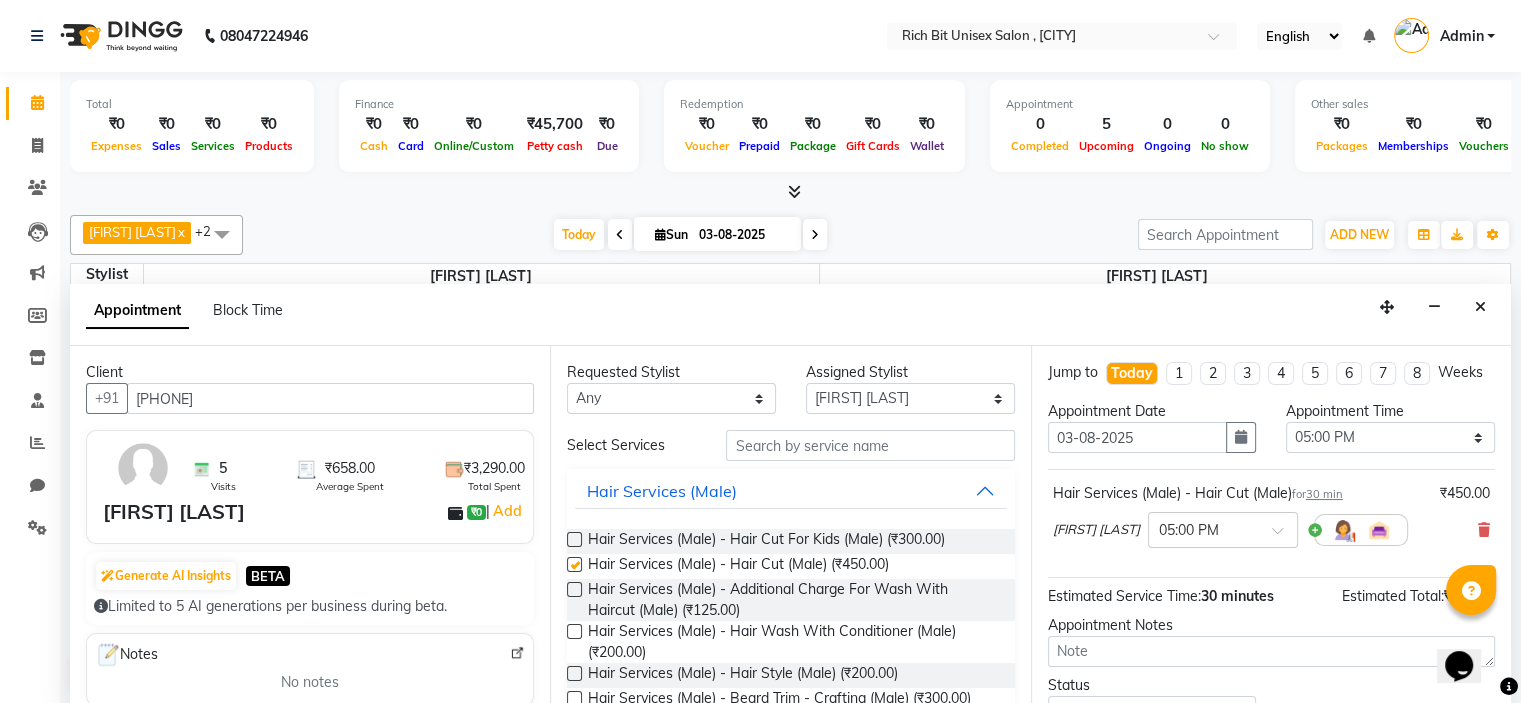 checkbox on "false" 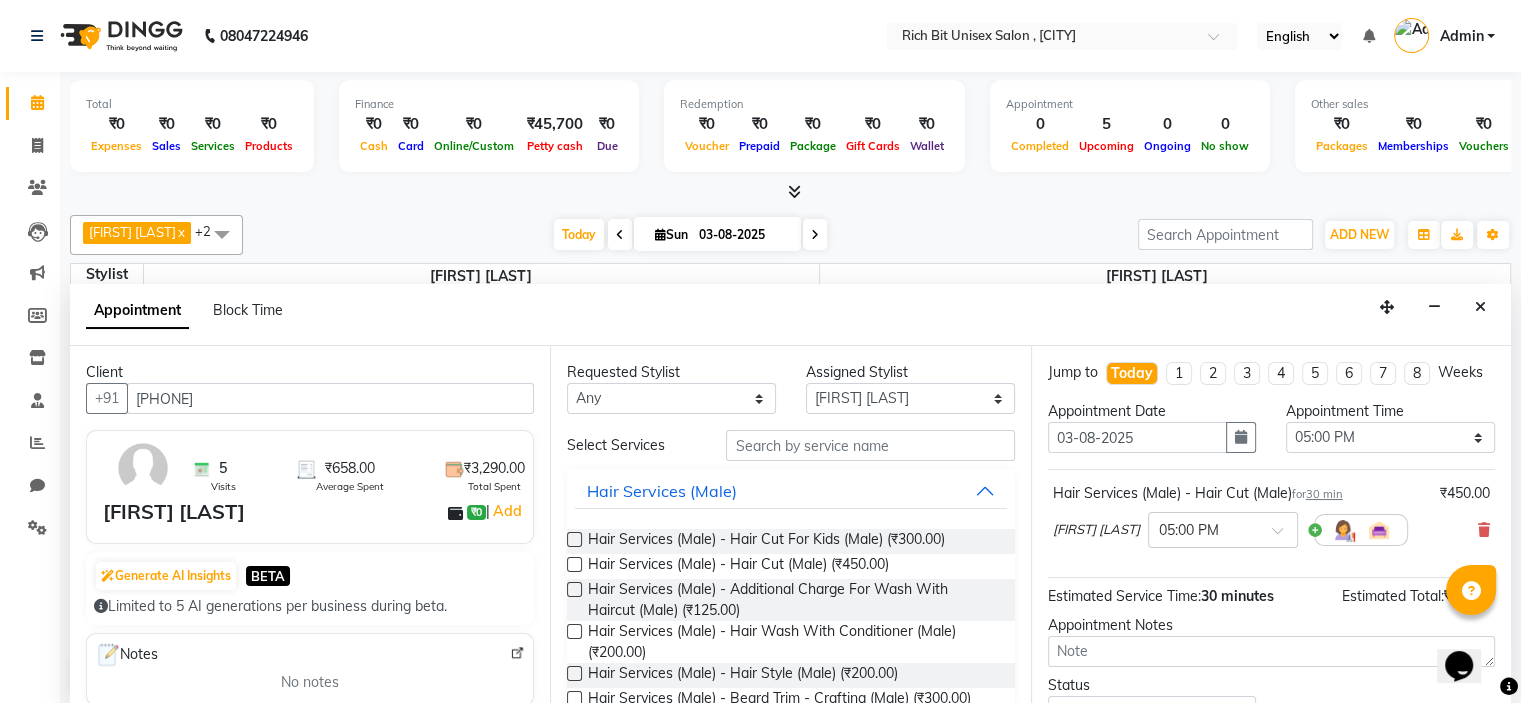 click at bounding box center [574, 698] 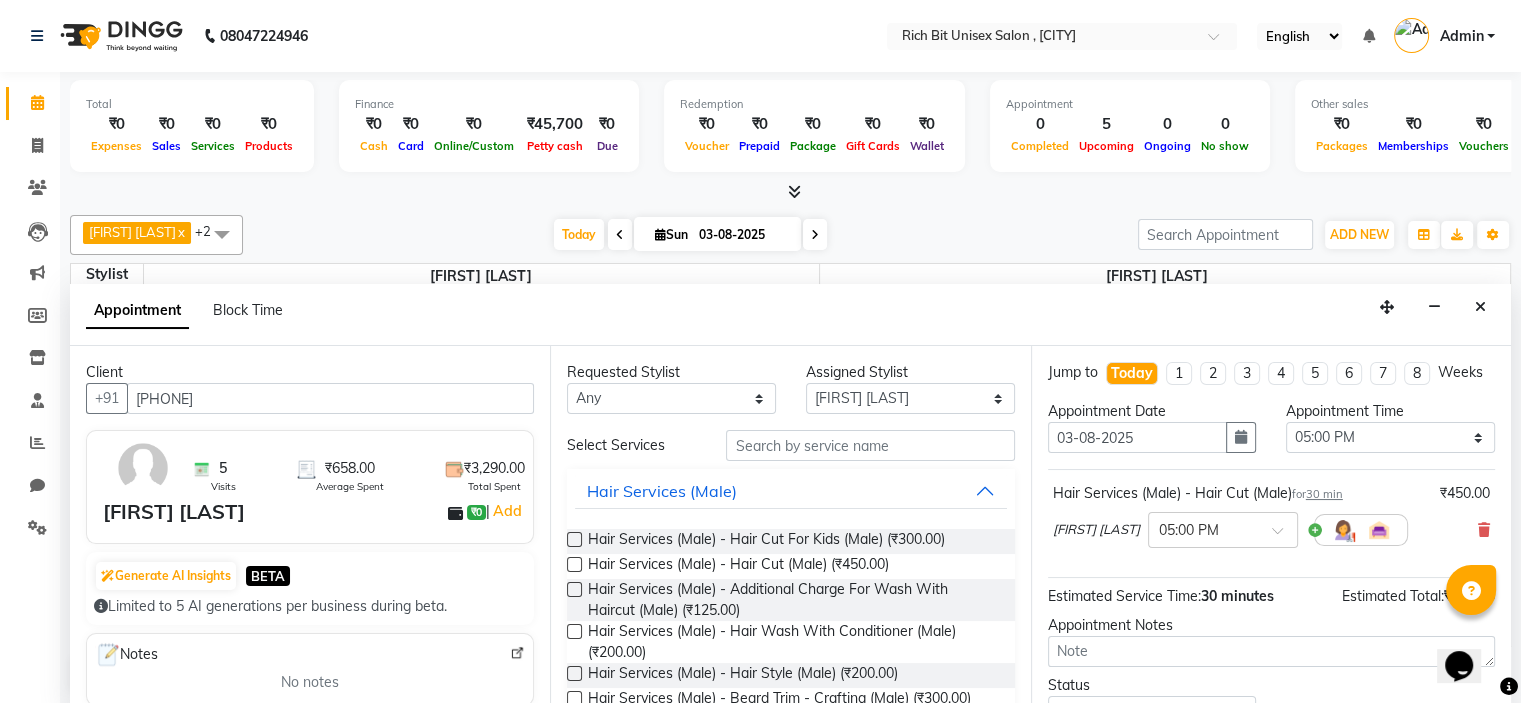 click at bounding box center [573, 700] 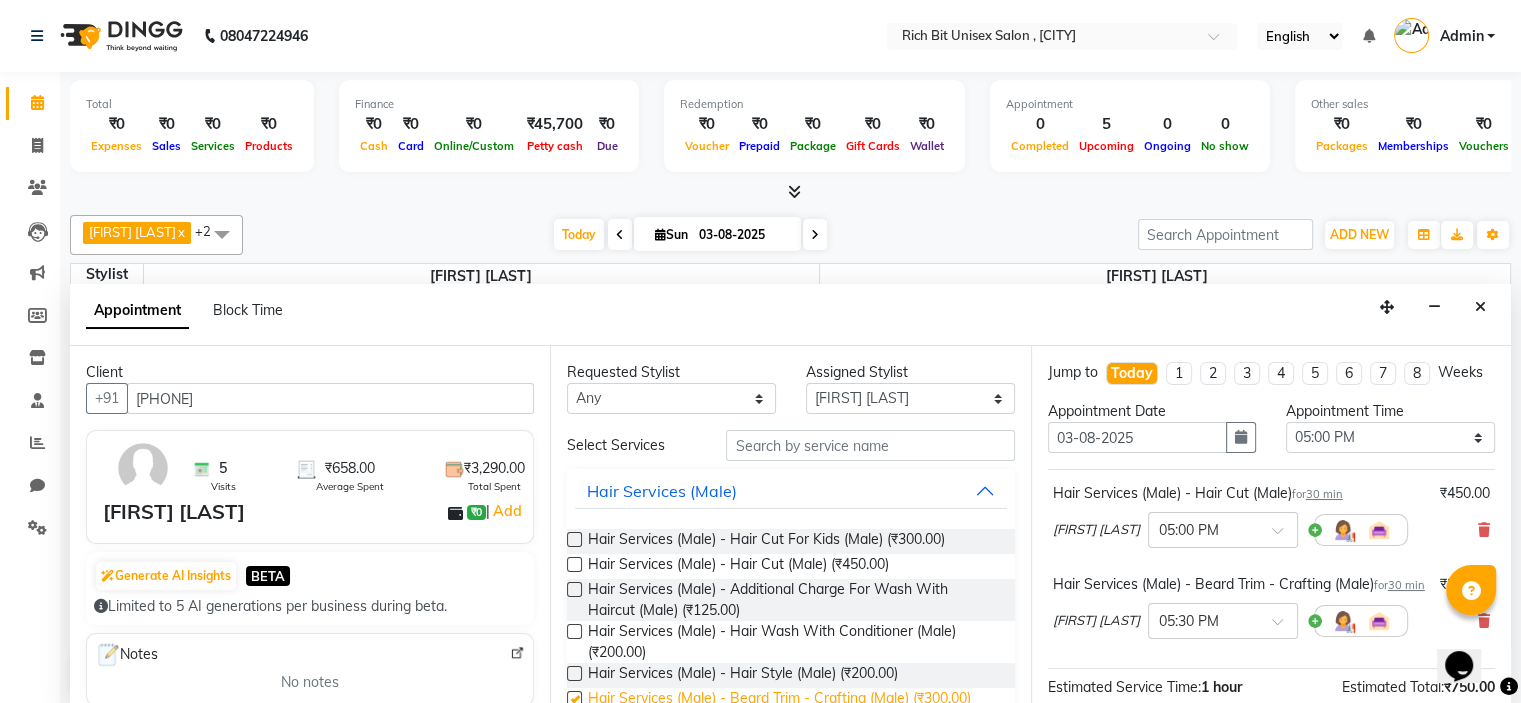 checkbox on "false" 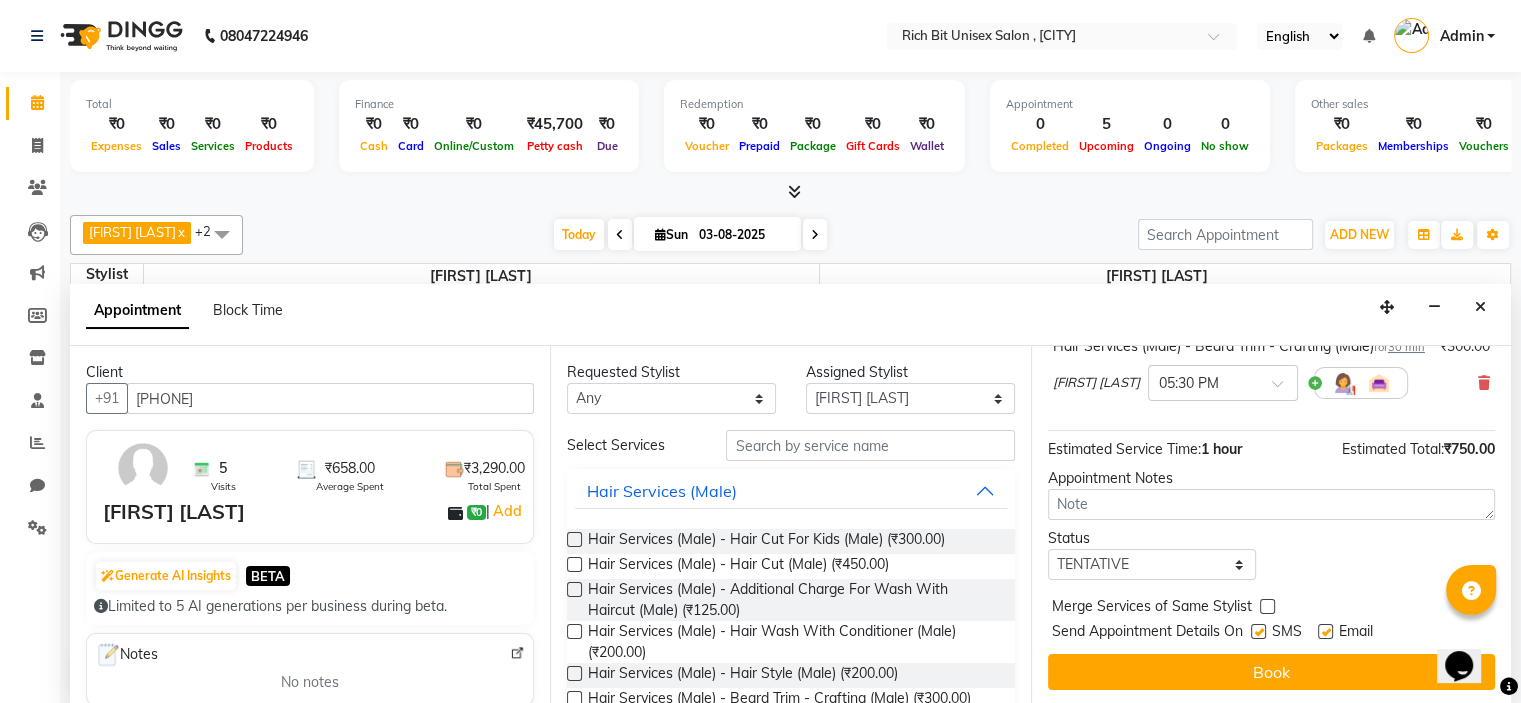 scroll, scrollTop: 277, scrollLeft: 0, axis: vertical 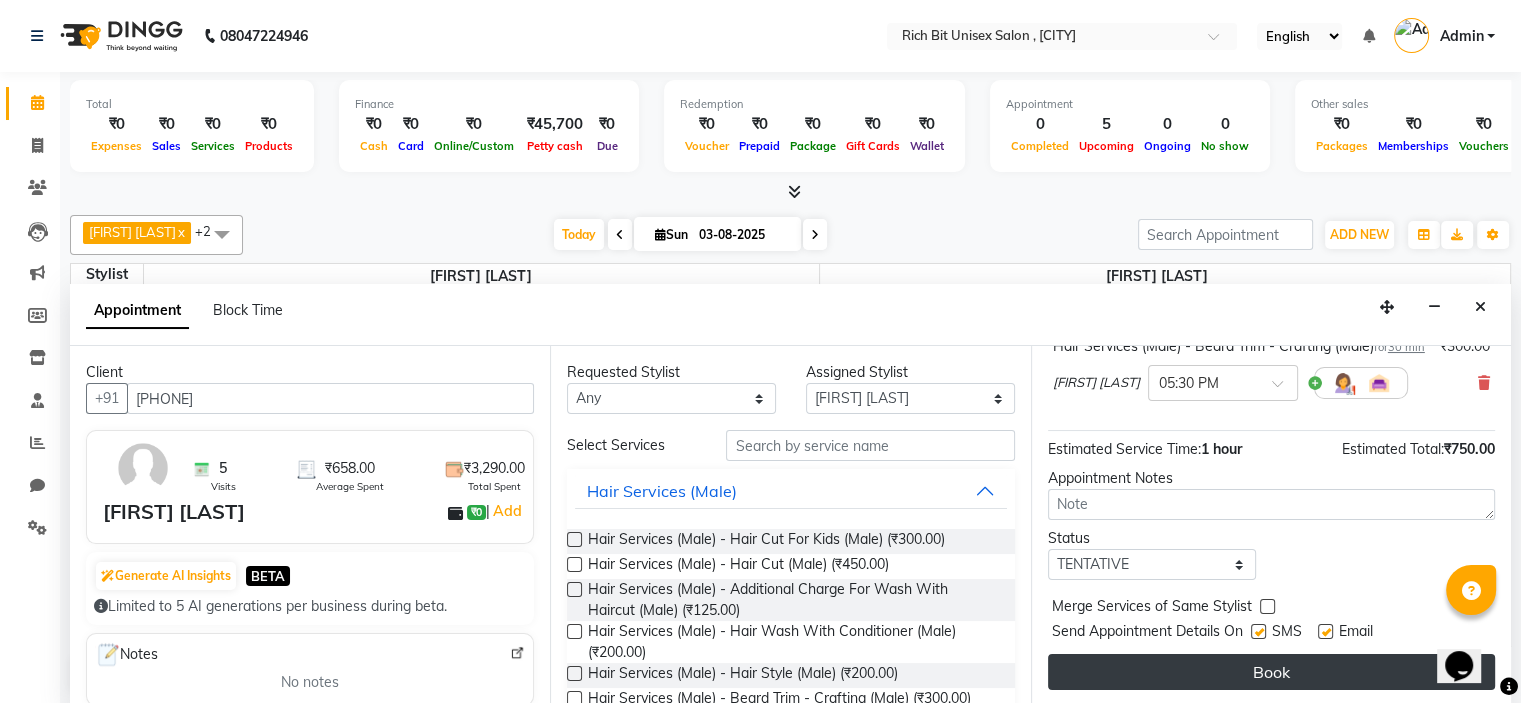 click on "Book" at bounding box center (1271, 672) 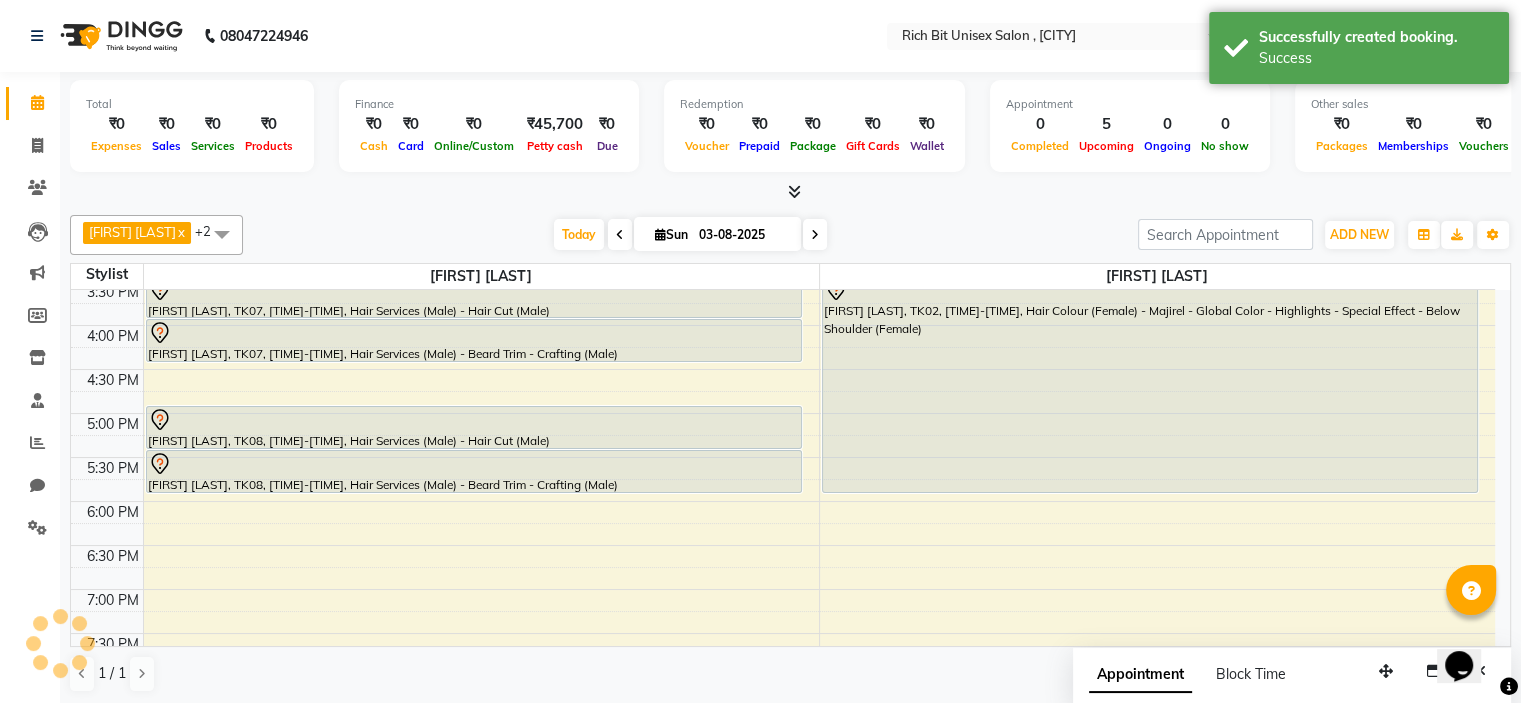 scroll, scrollTop: 0, scrollLeft: 0, axis: both 